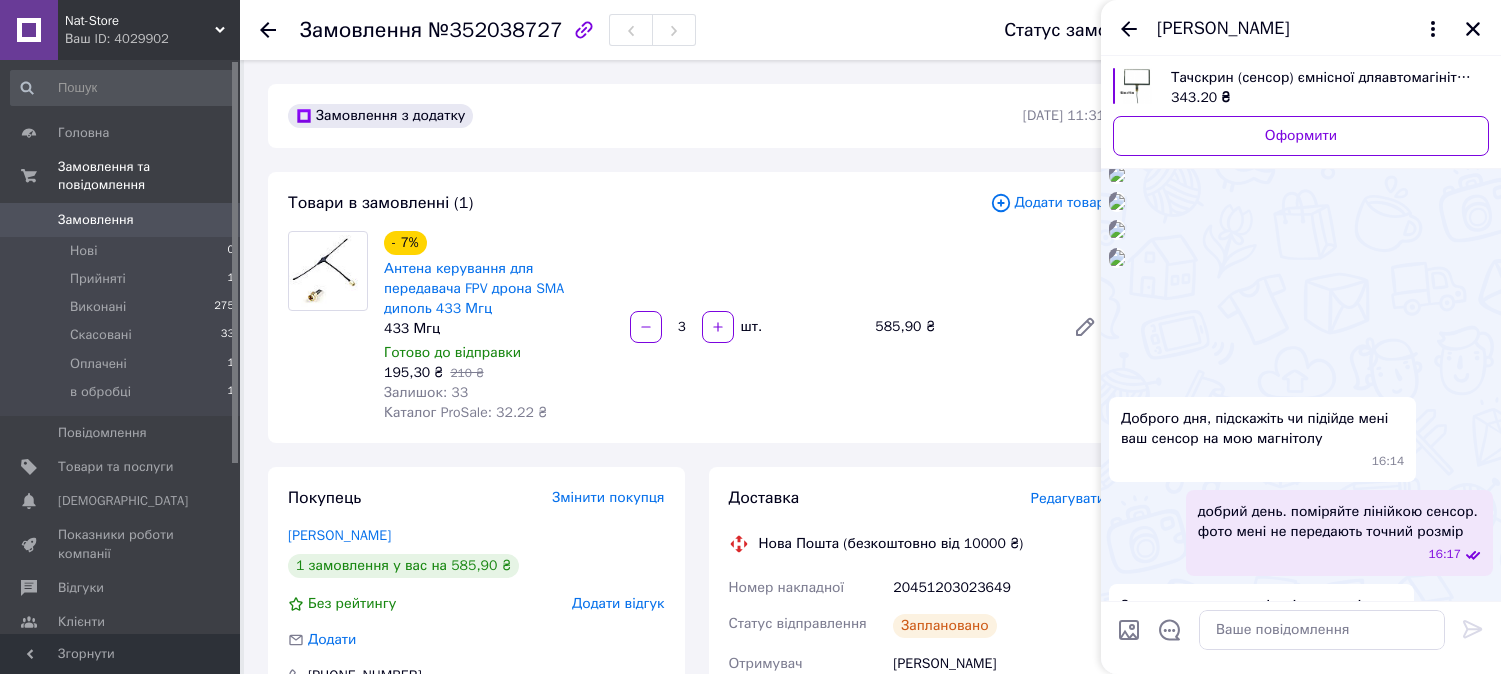 scroll, scrollTop: 946, scrollLeft: 0, axis: vertical 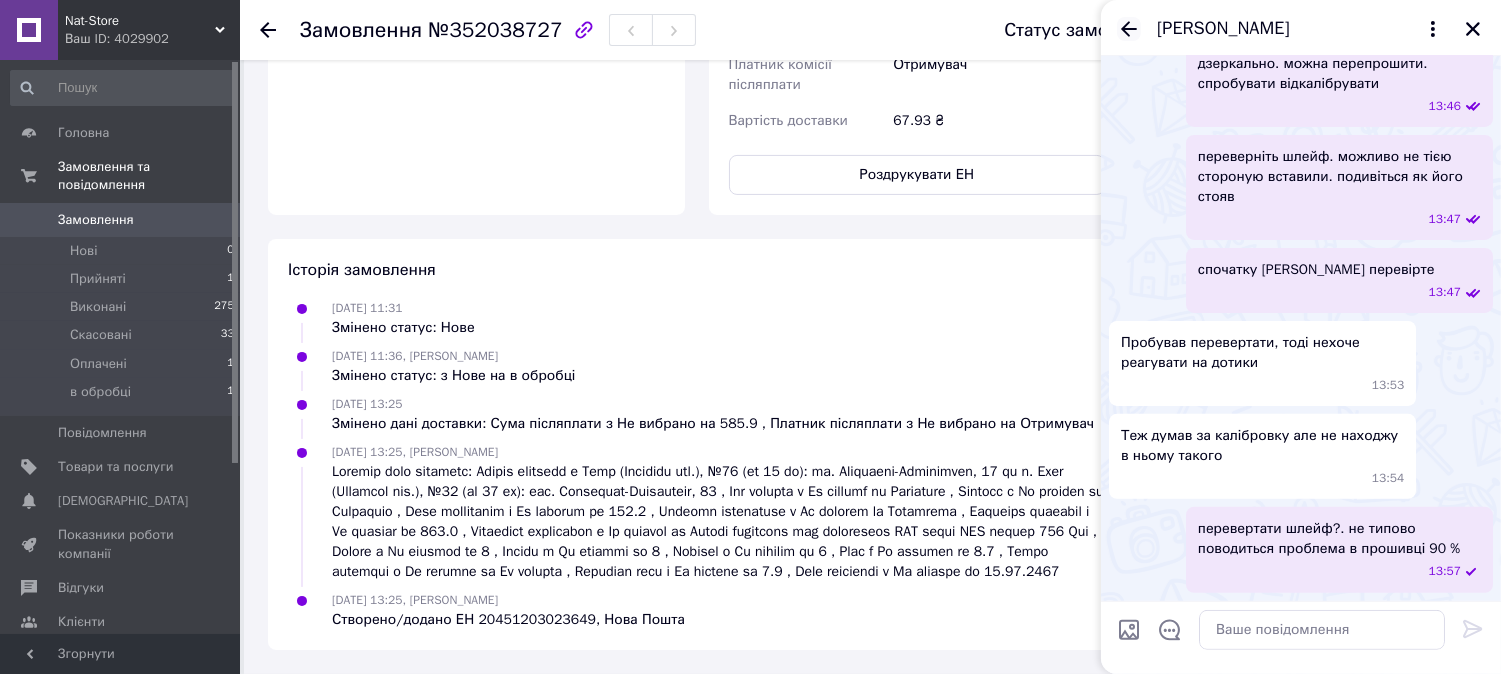 click 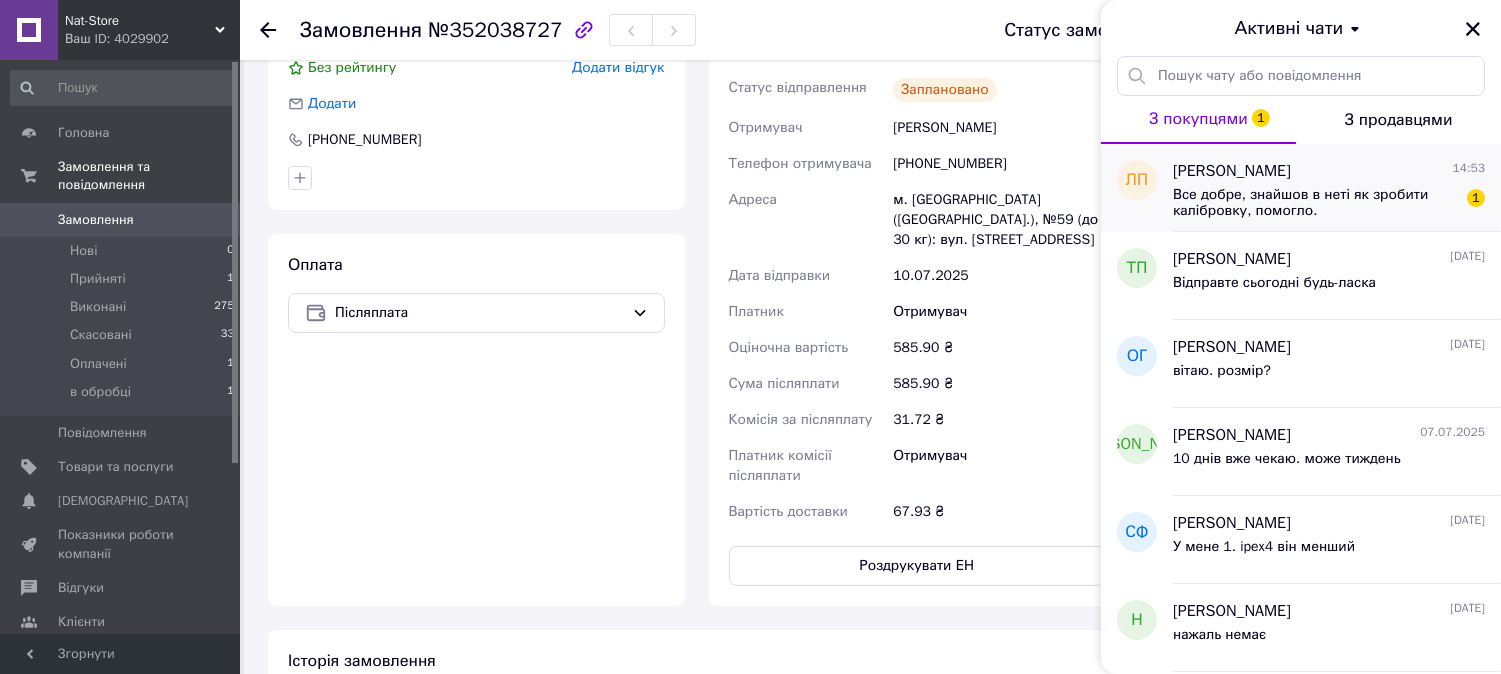 scroll, scrollTop: 613, scrollLeft: 0, axis: vertical 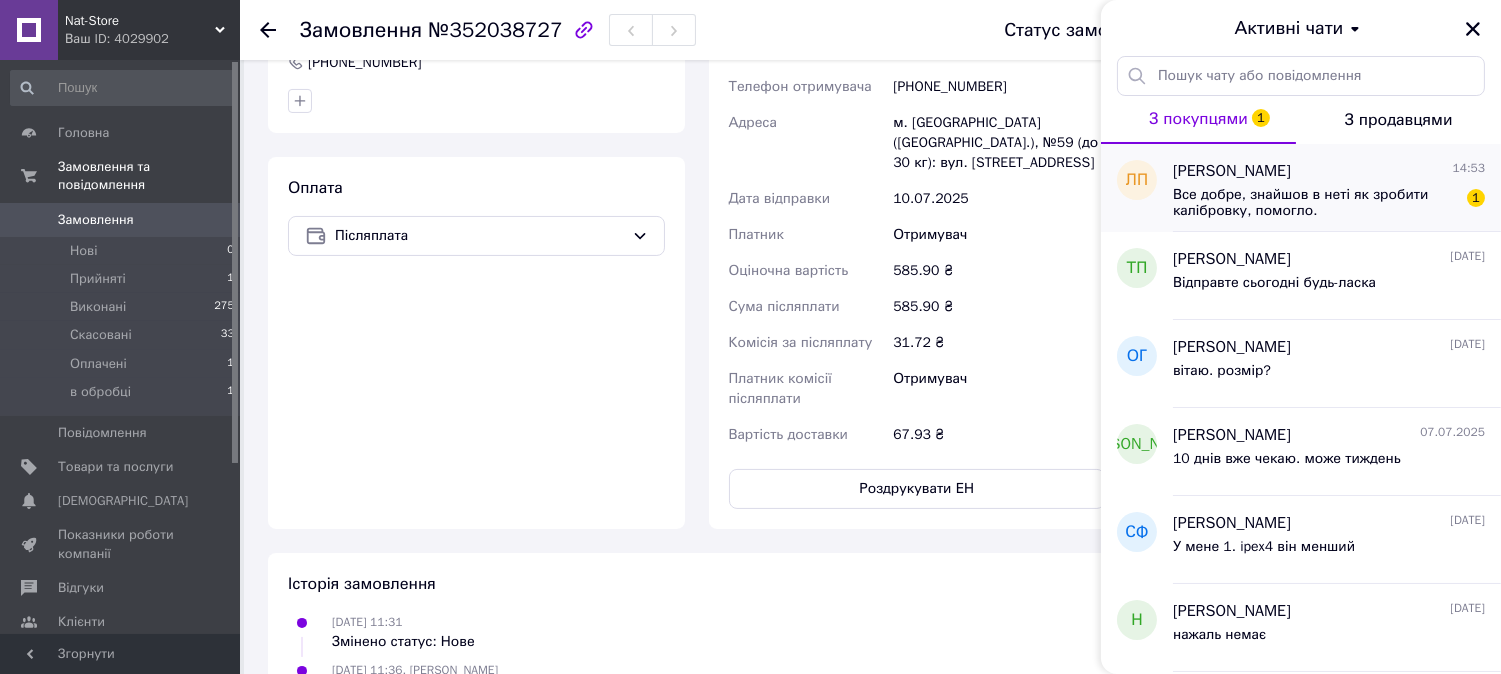 click on "Все добре, знайшов в неті як зробити калібровку, помогло." at bounding box center [1315, 203] 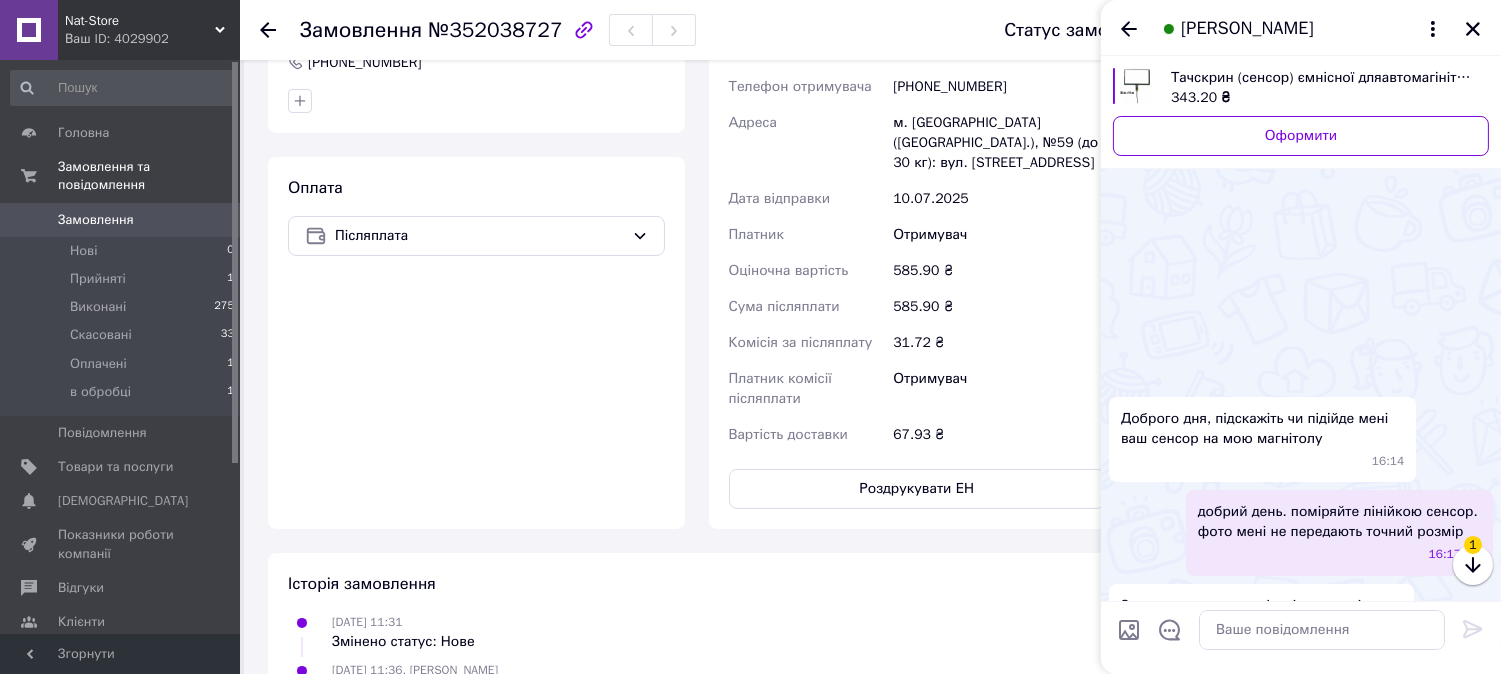 scroll, scrollTop: 2863, scrollLeft: 0, axis: vertical 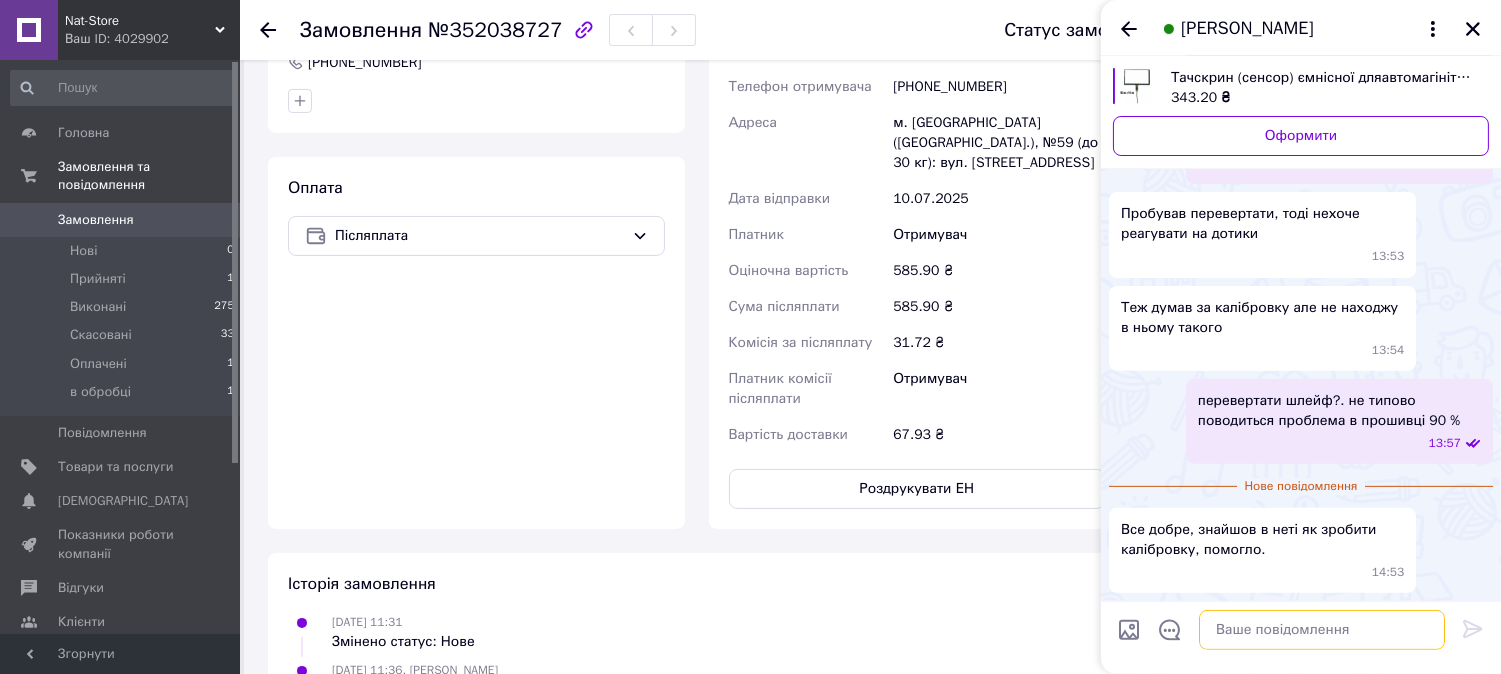 click at bounding box center [1322, 630] 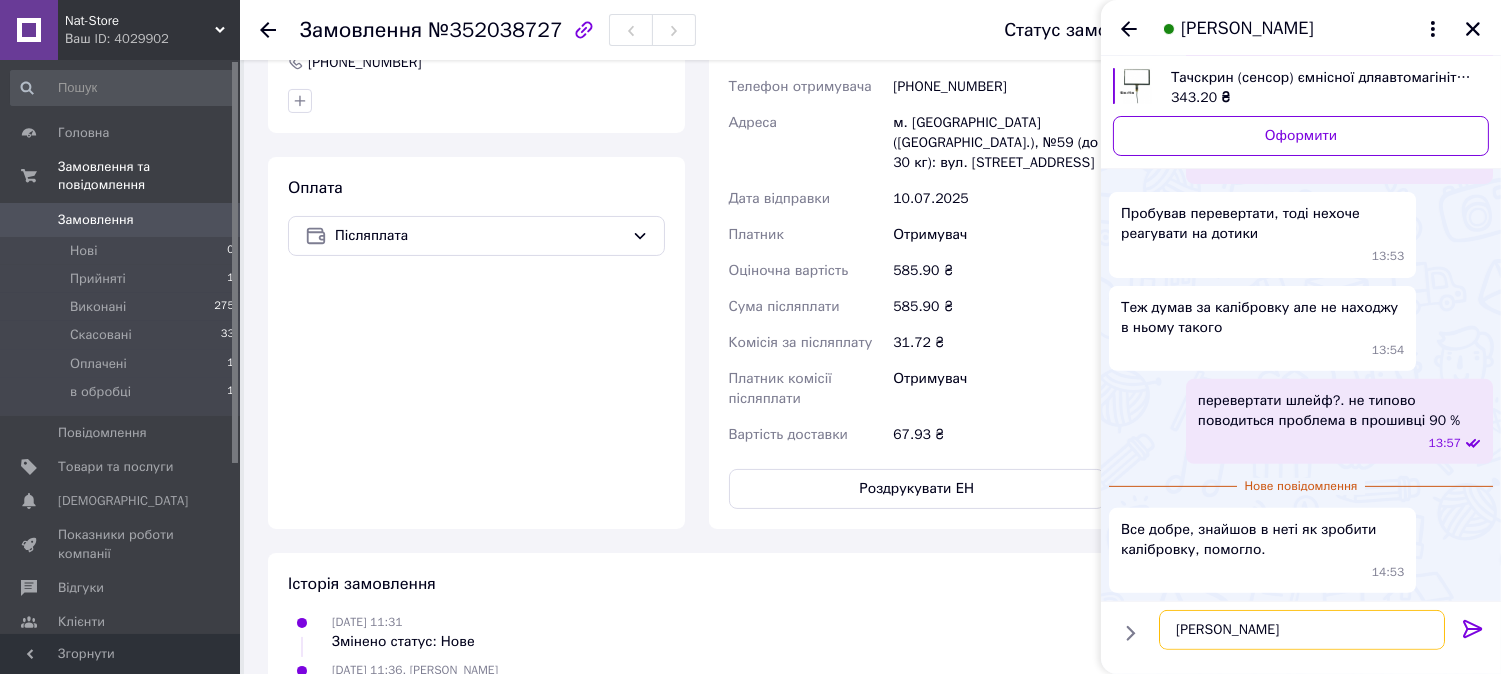 type on "гарного дня" 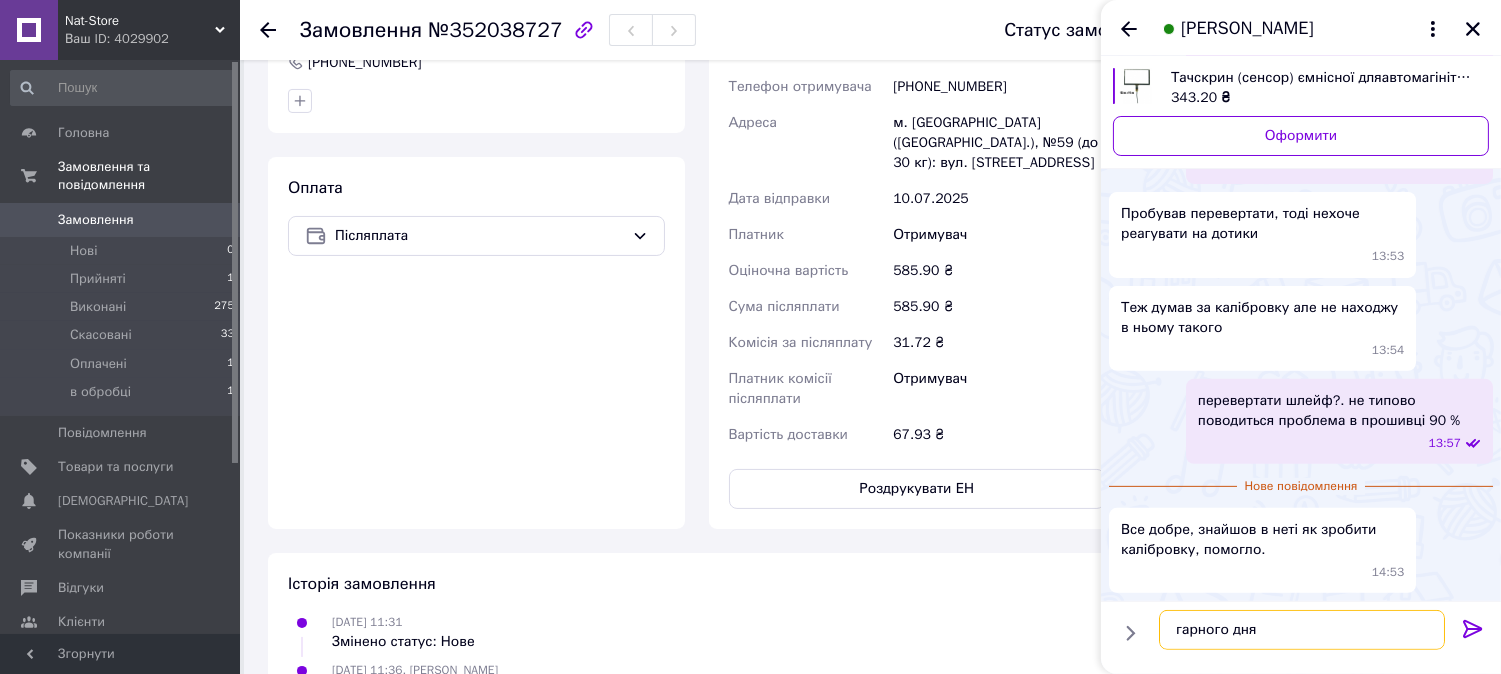 type 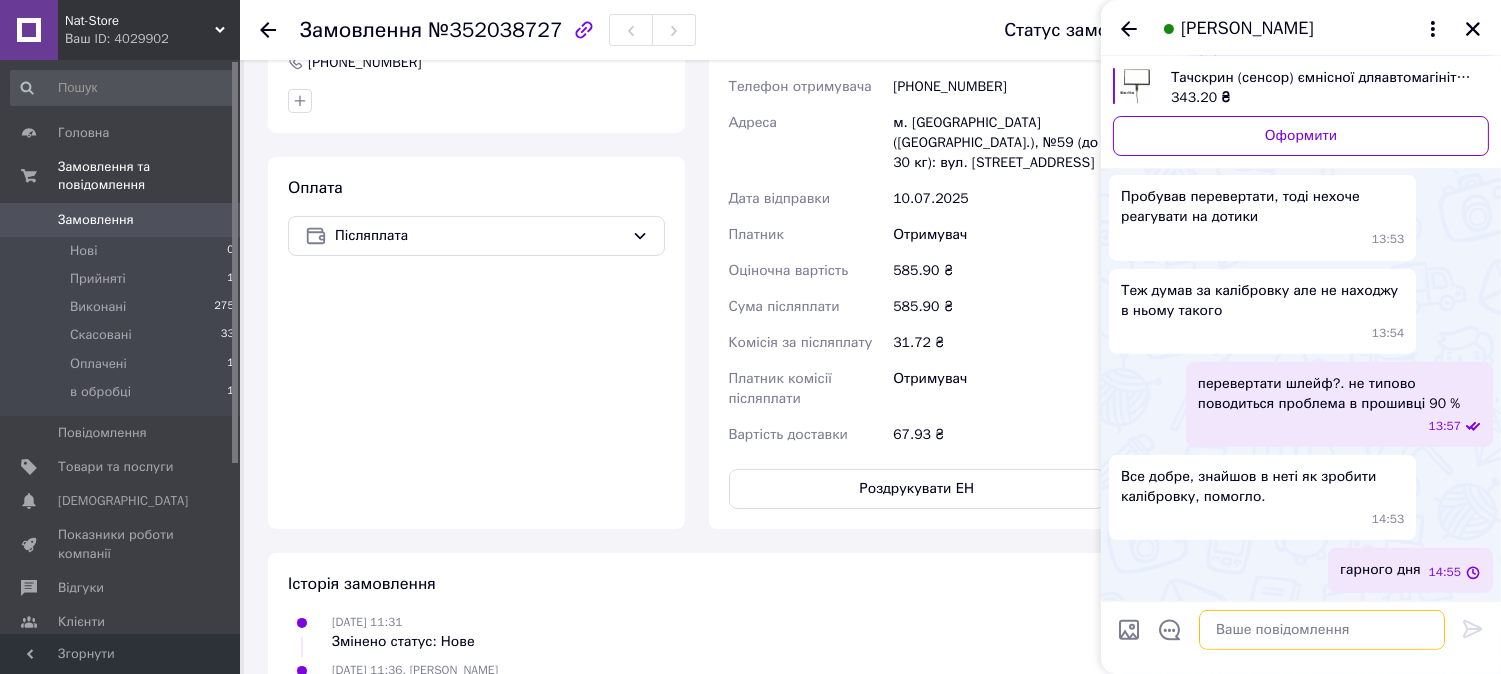 scroll, scrollTop: 2881, scrollLeft: 0, axis: vertical 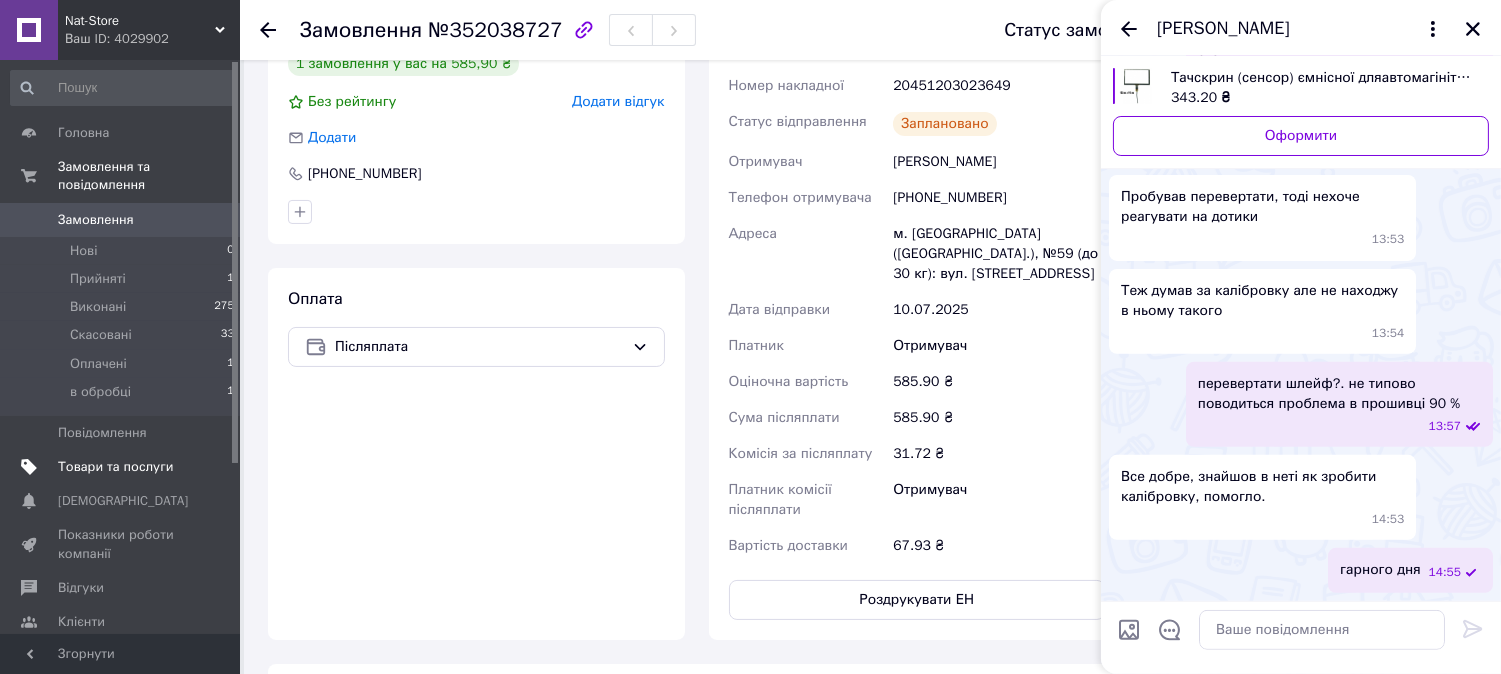 click on "Товари та послуги" at bounding box center [115, 467] 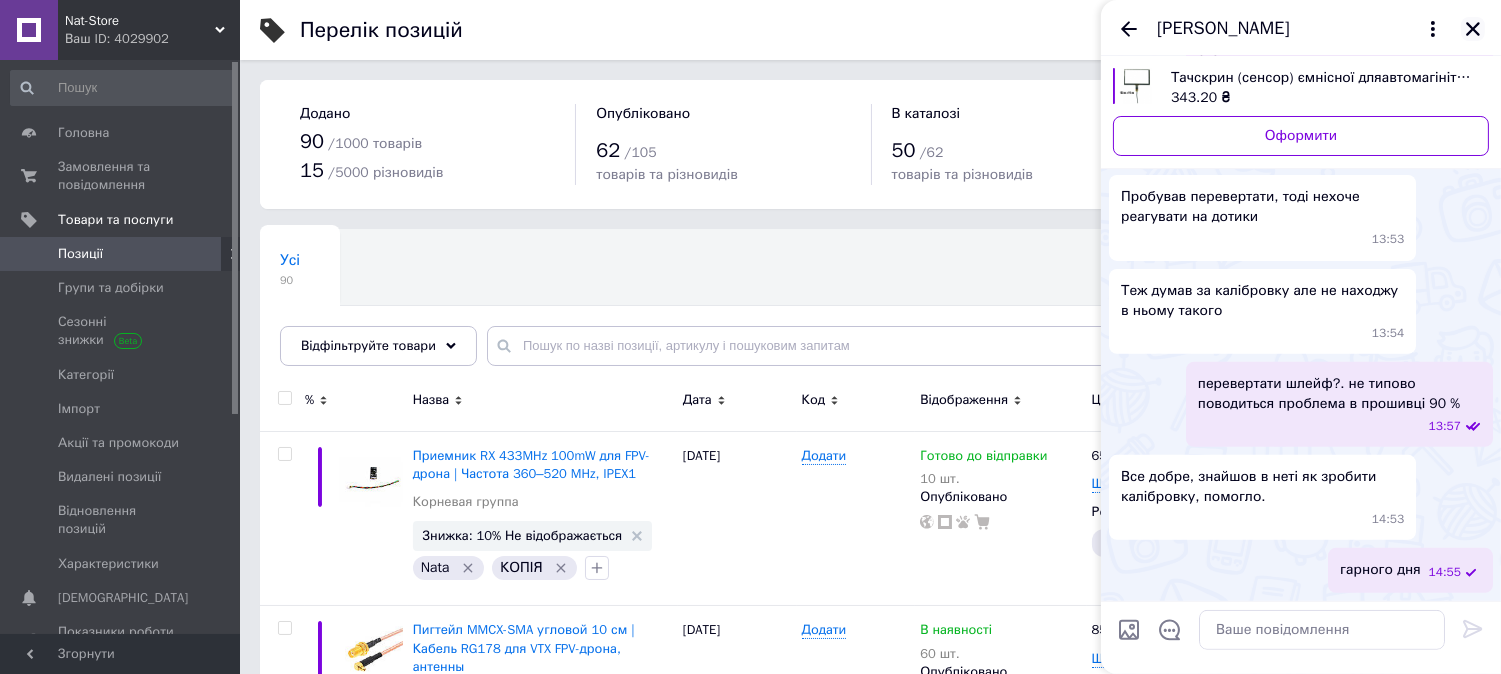 click 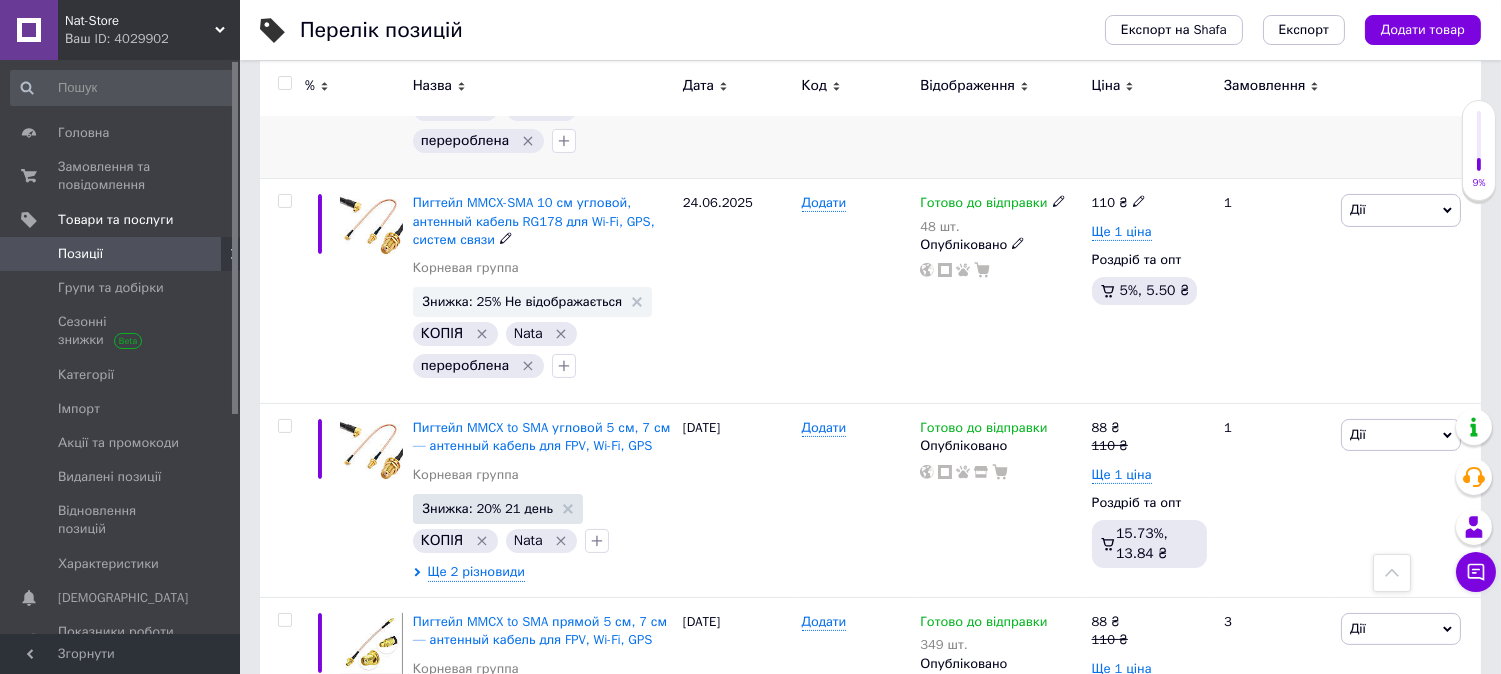 scroll, scrollTop: 666, scrollLeft: 0, axis: vertical 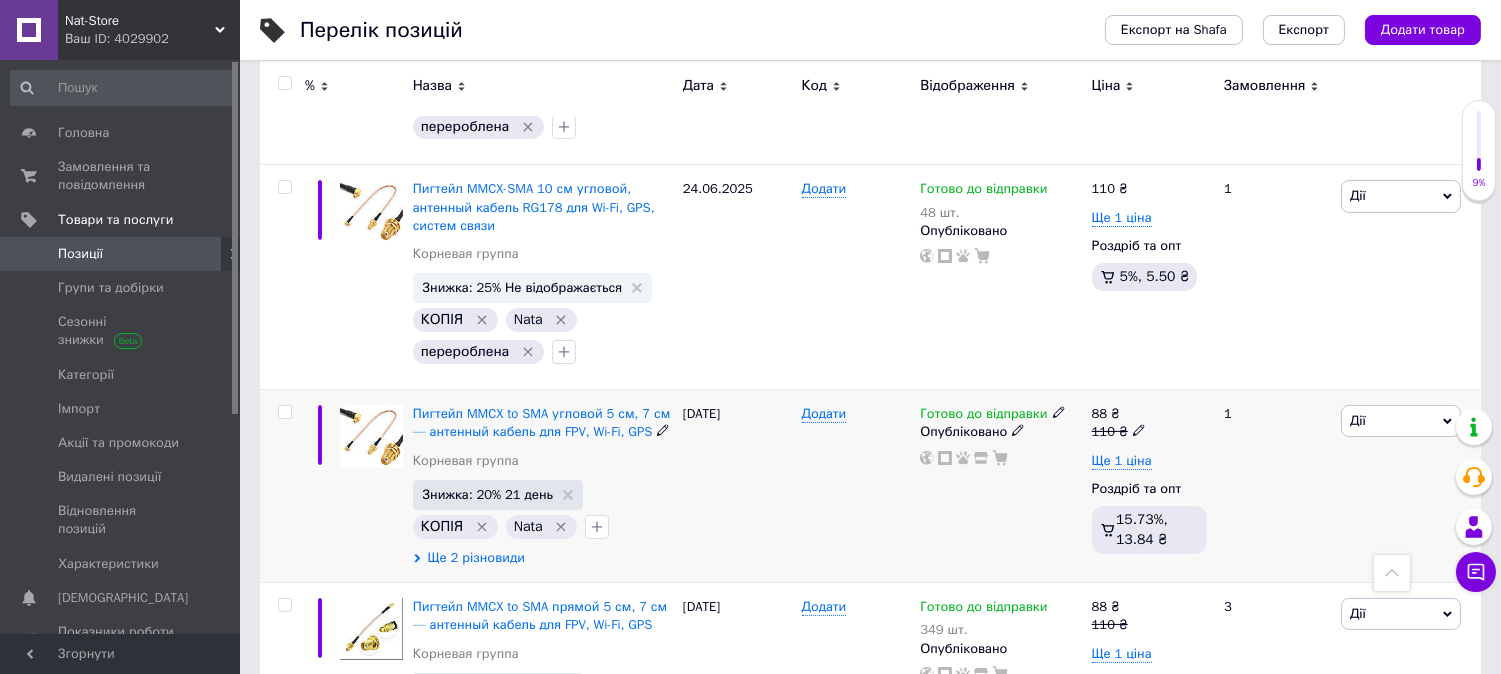 click on "Ще 2 різновиди" at bounding box center (476, 558) 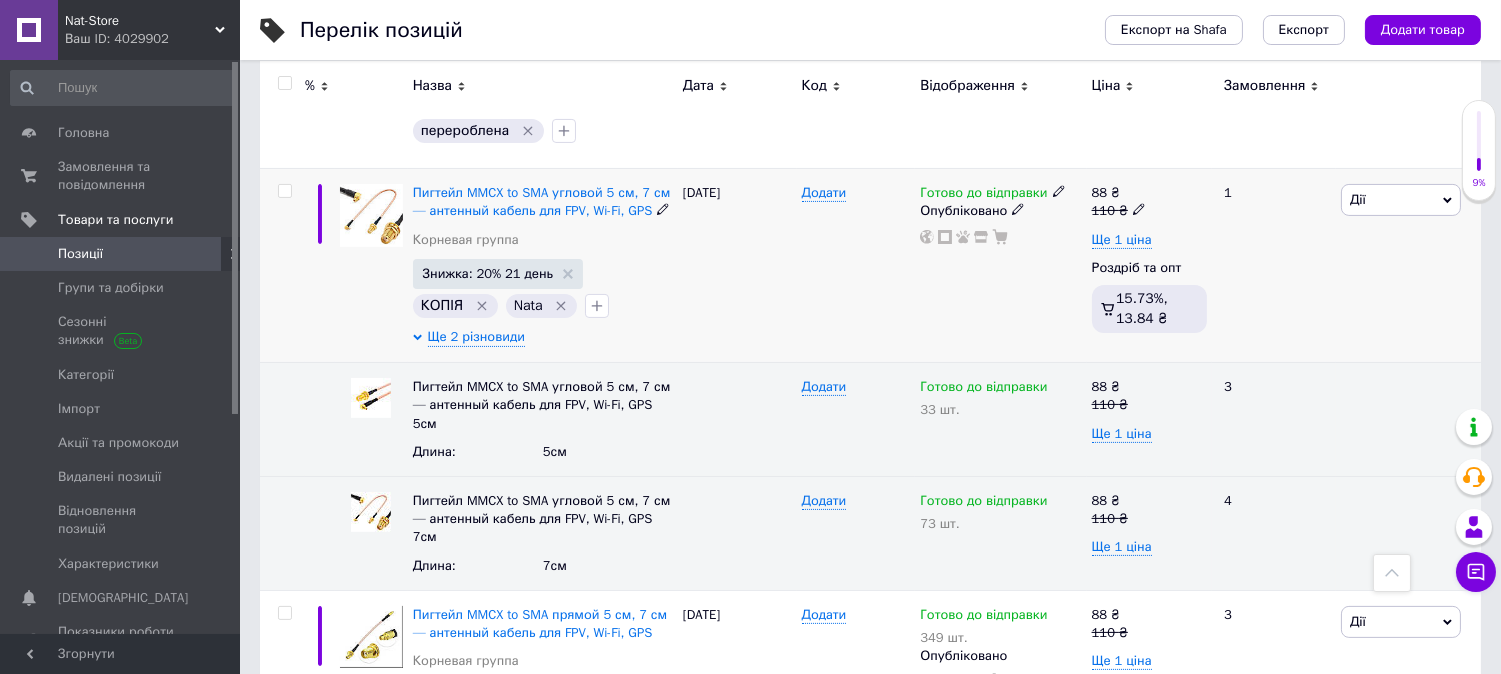 scroll, scrollTop: 888, scrollLeft: 0, axis: vertical 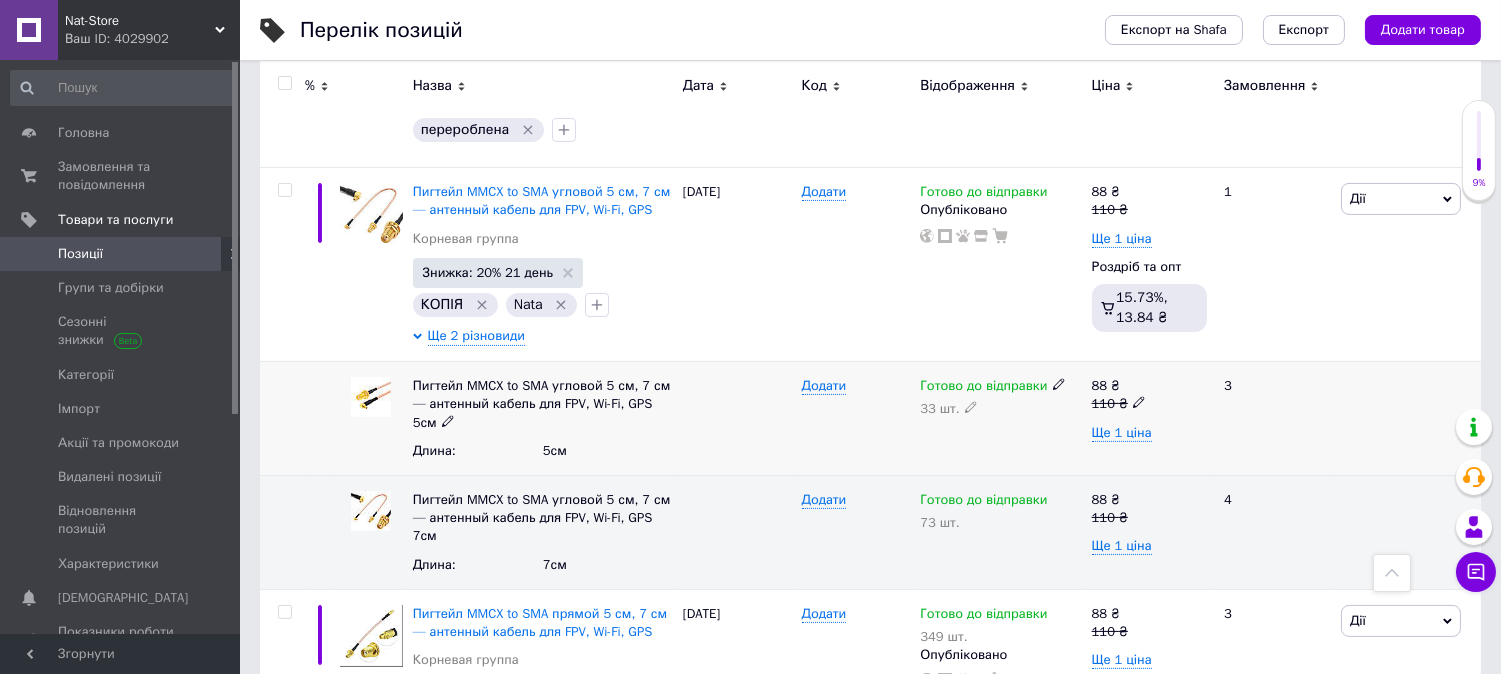 click 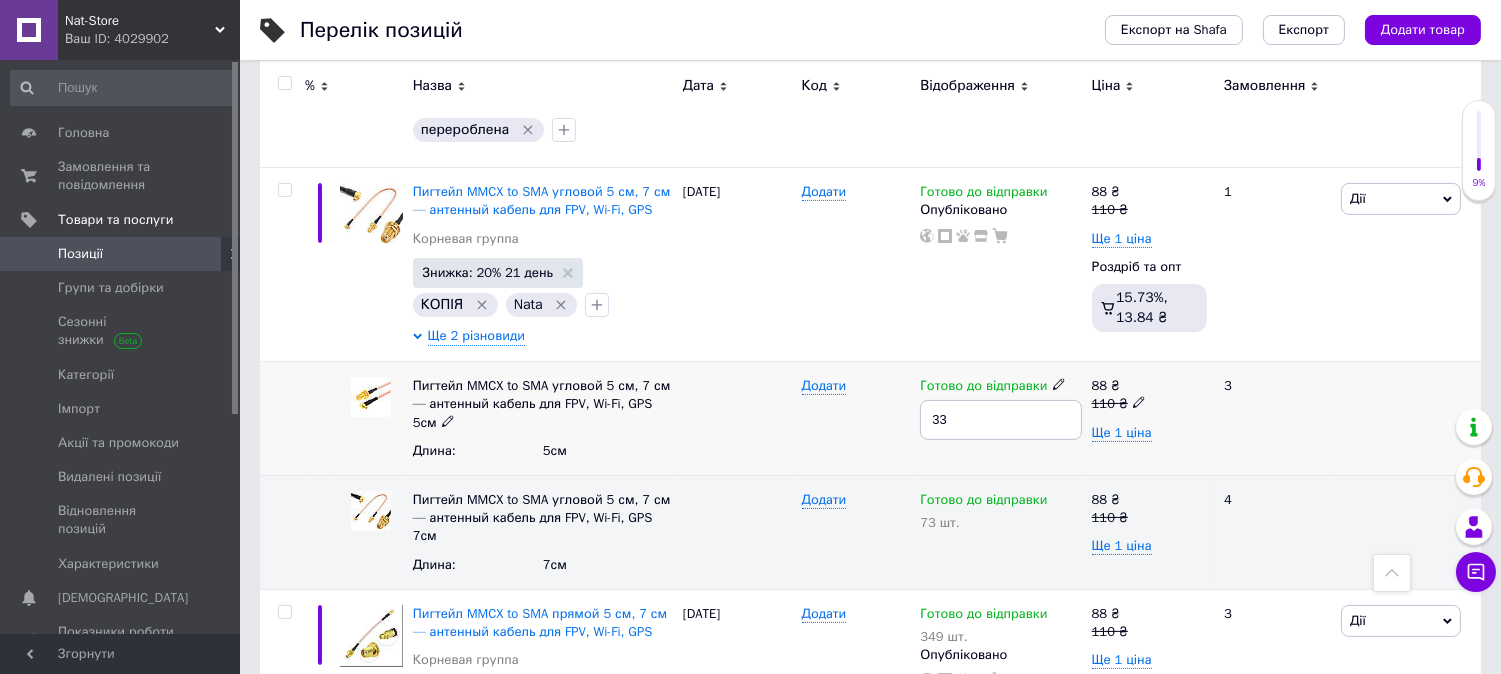 drag, startPoint x: 966, startPoint y: 404, endPoint x: 881, endPoint y: 386, distance: 86.88498 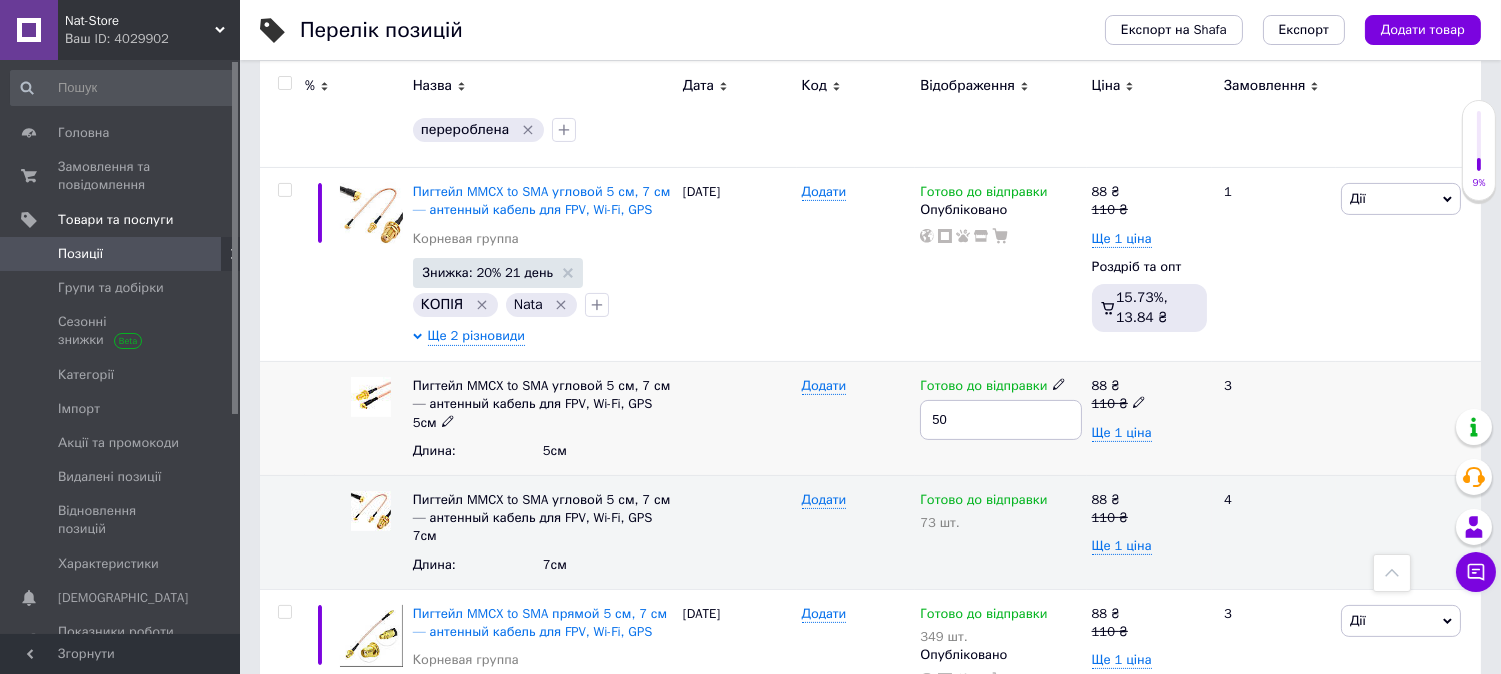 type on "500" 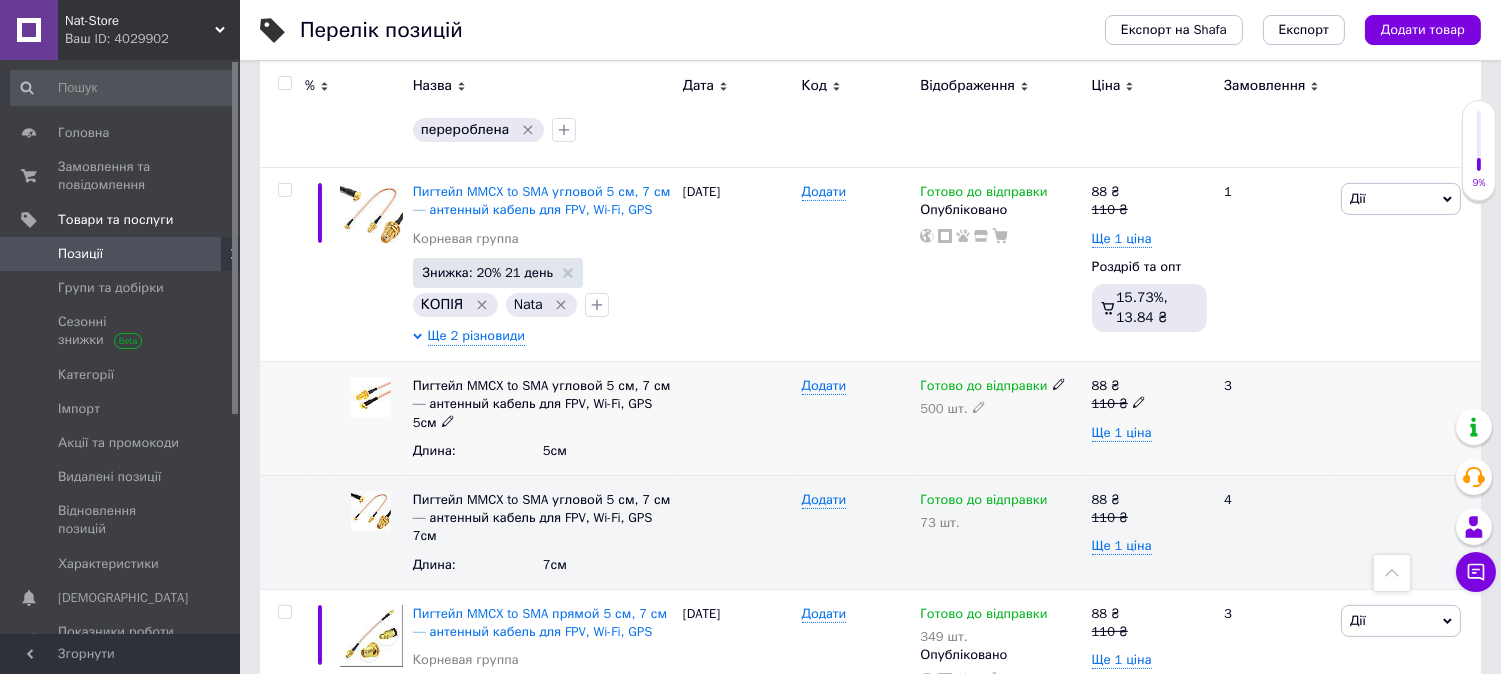 click 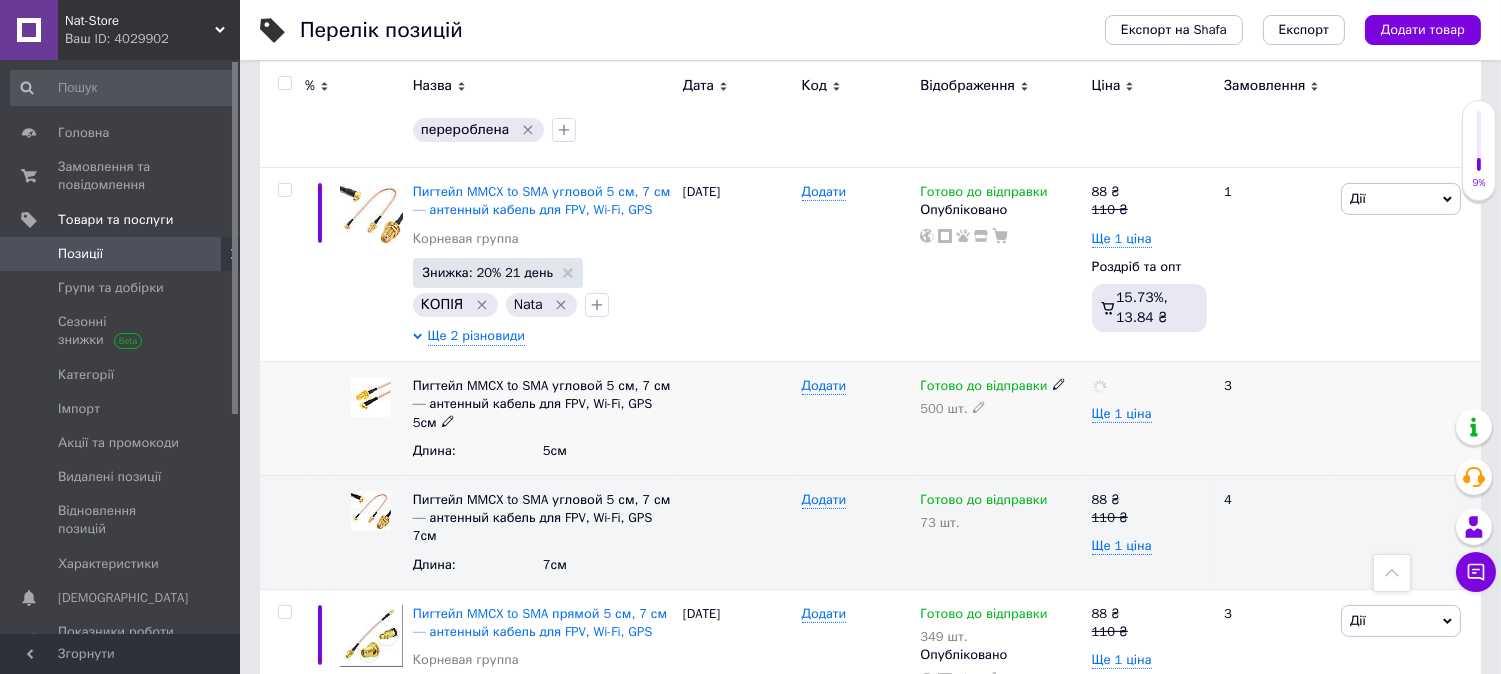 click on "Ще 1 ціна" at bounding box center [1149, 419] 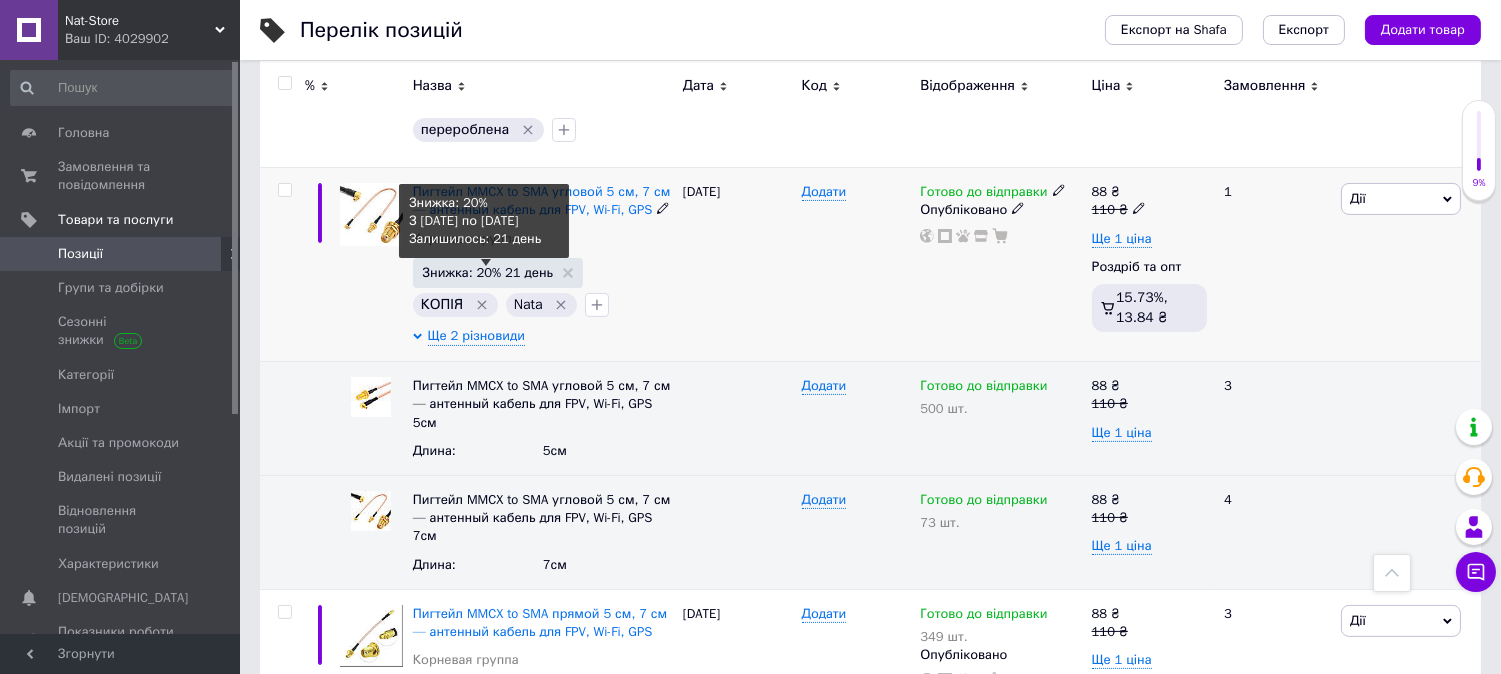 click on "Знижка: 20% 21 день" at bounding box center (488, 272) 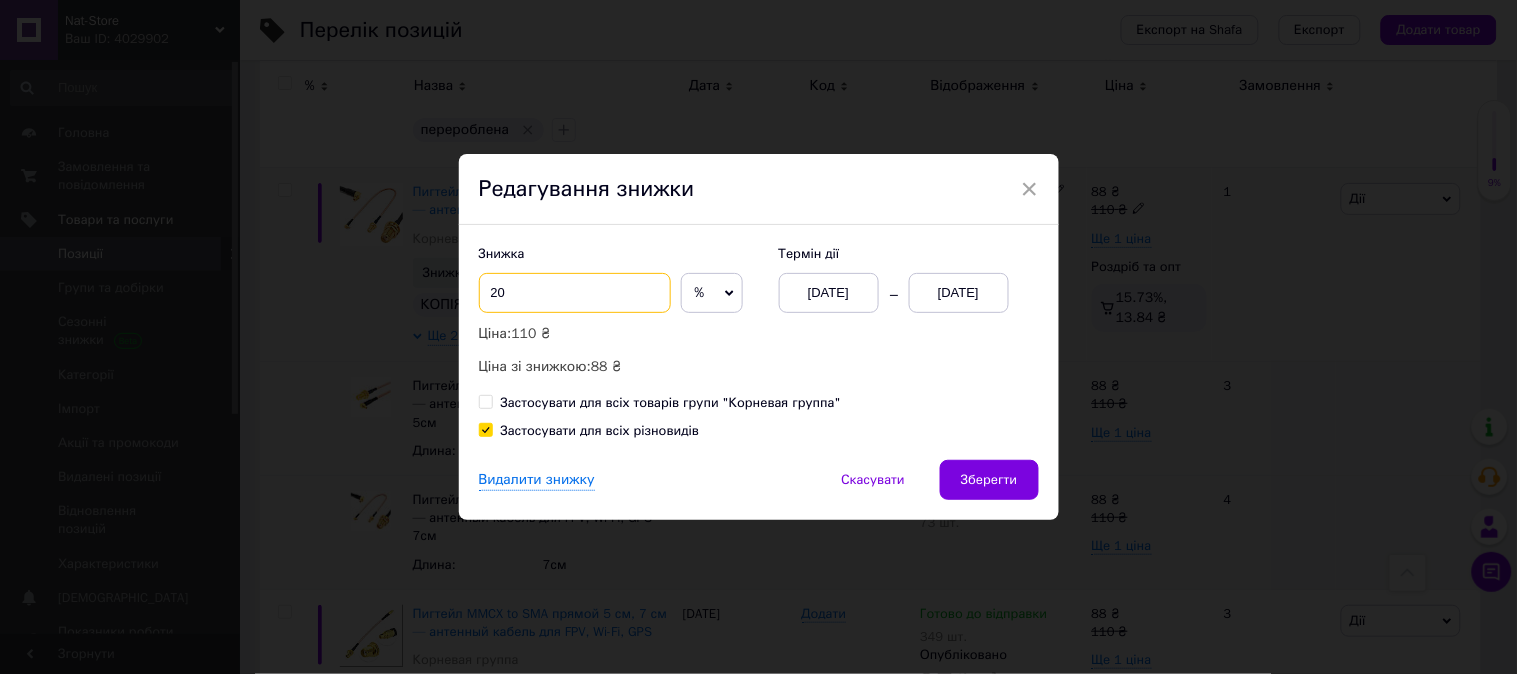 drag, startPoint x: 523, startPoint y: 295, endPoint x: 482, endPoint y: 283, distance: 42.72002 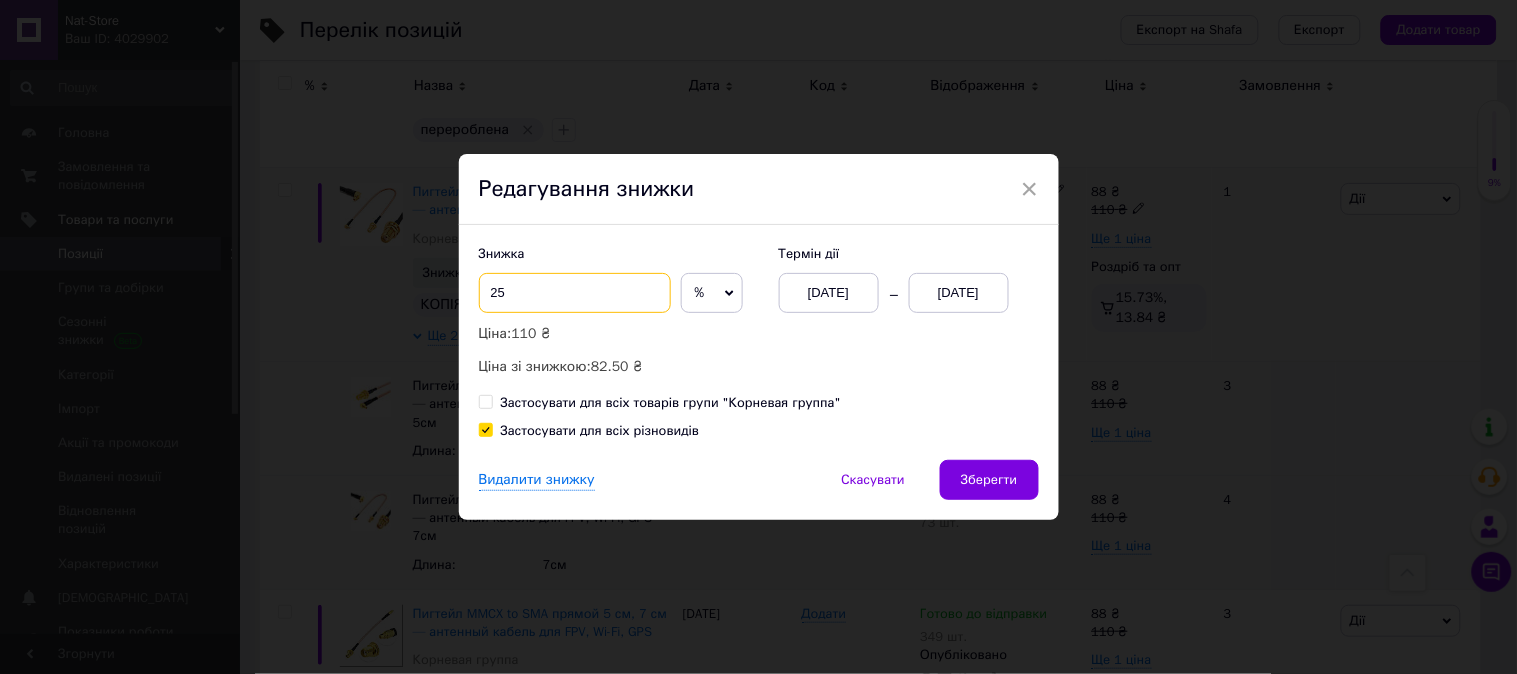 type on "2" 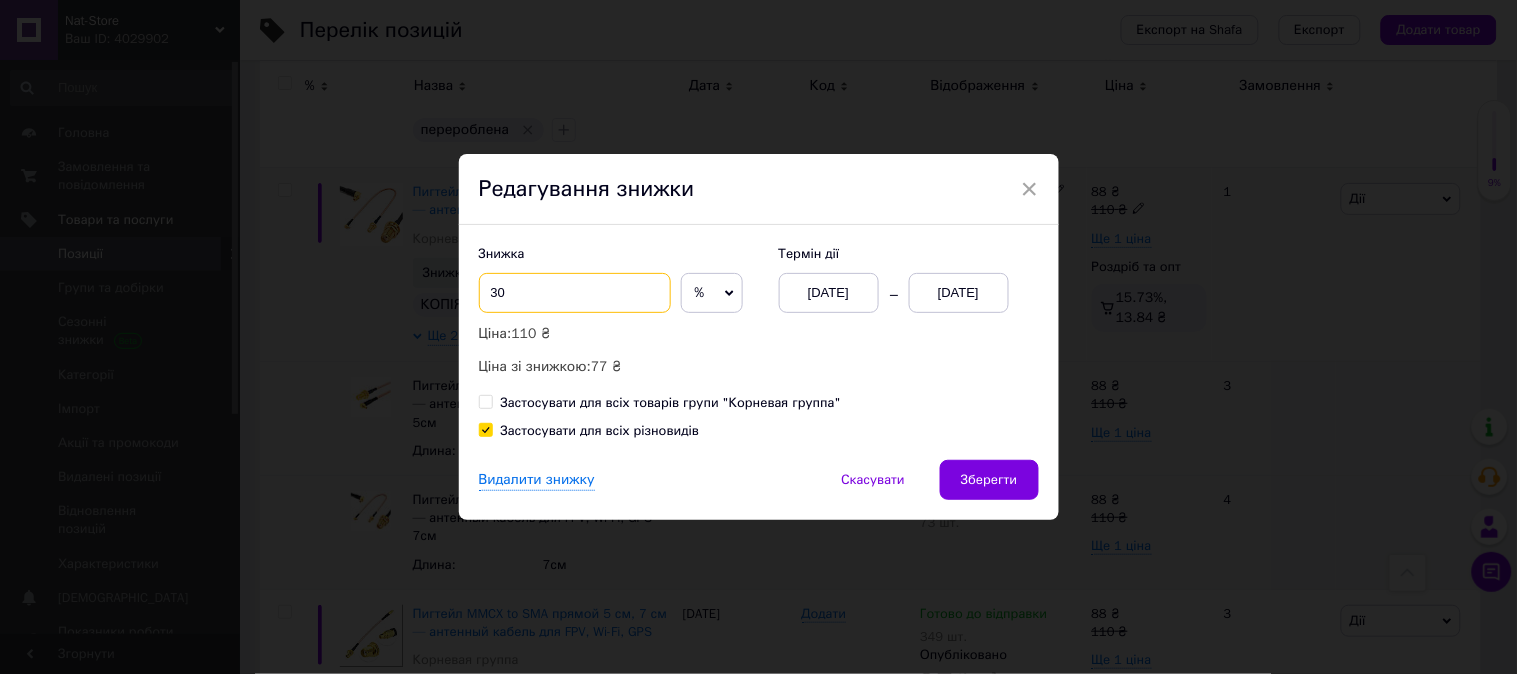 type on "3" 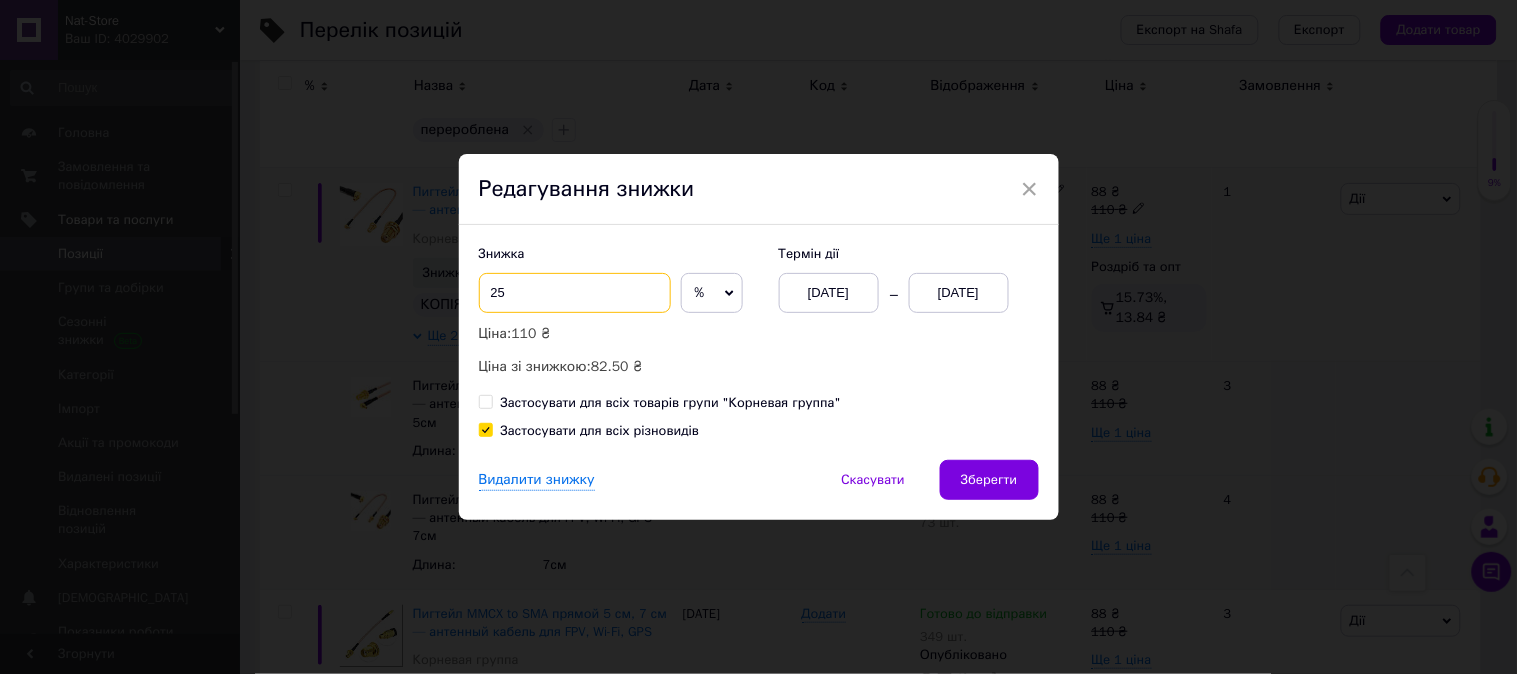 type on "25" 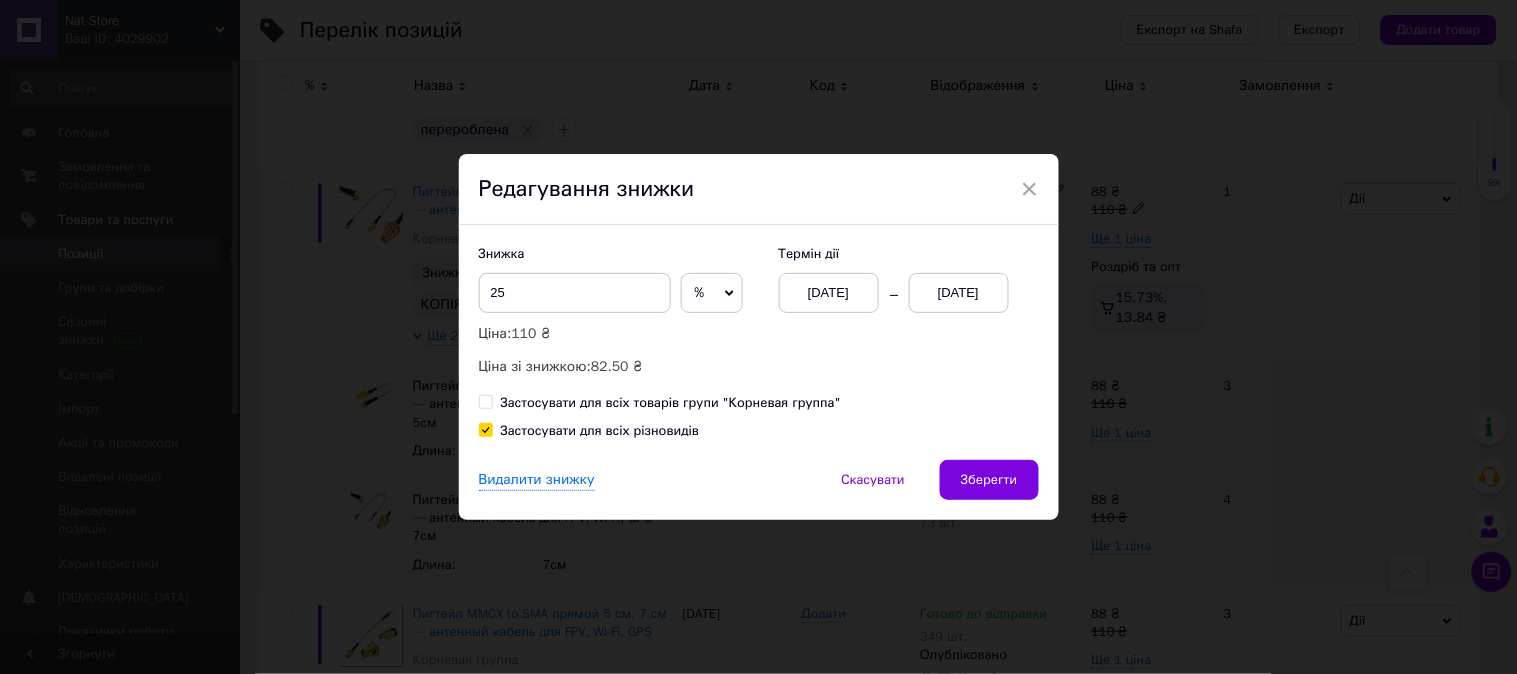 click on "[DATE]" at bounding box center (829, 293) 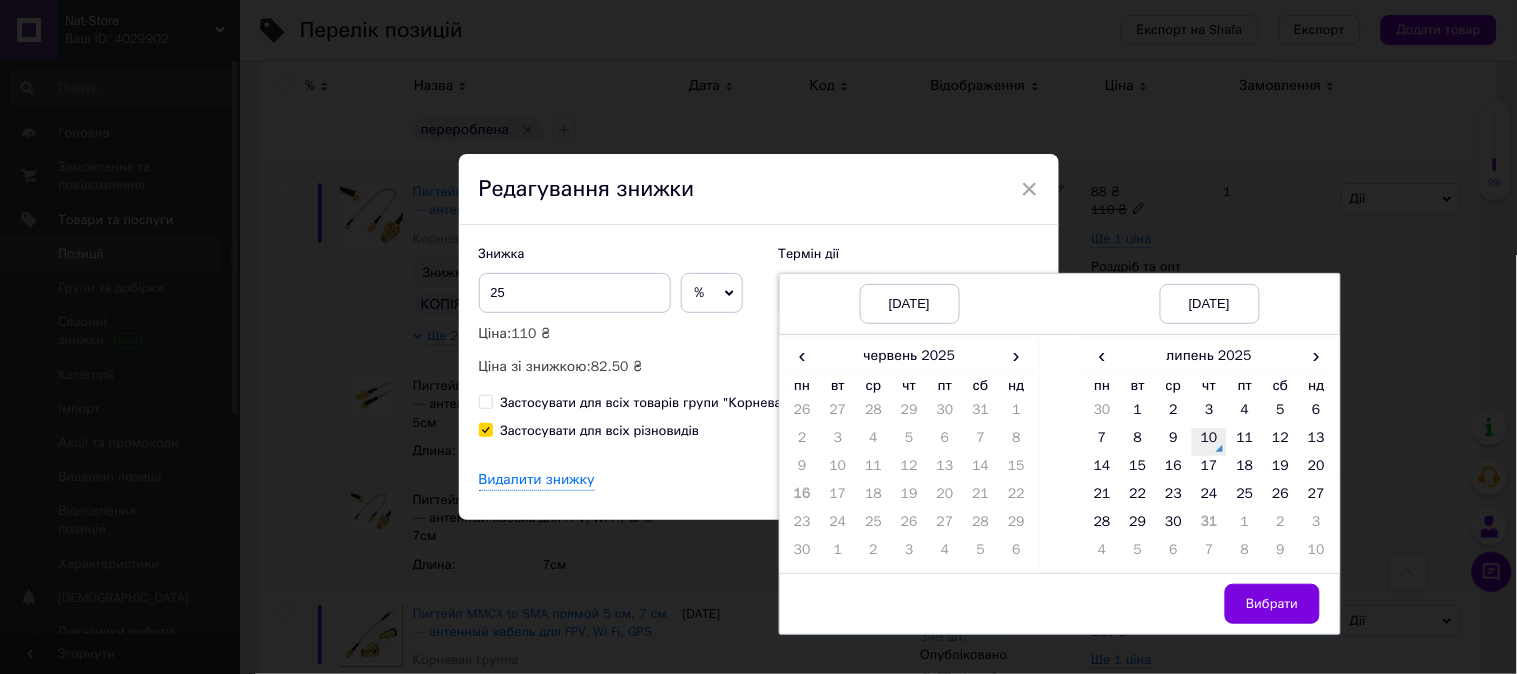 click on "10" at bounding box center (1210, 442) 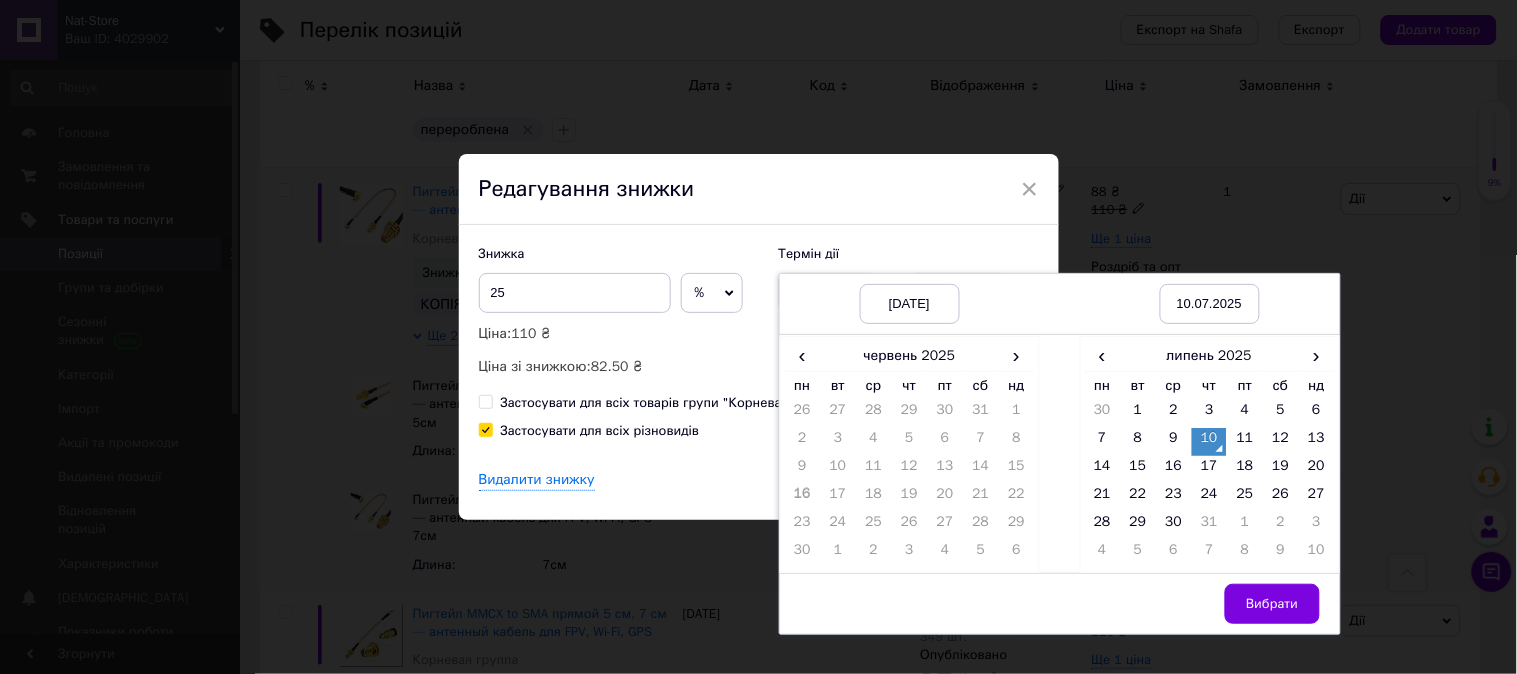 click on "[DATE]" at bounding box center (910, 304) 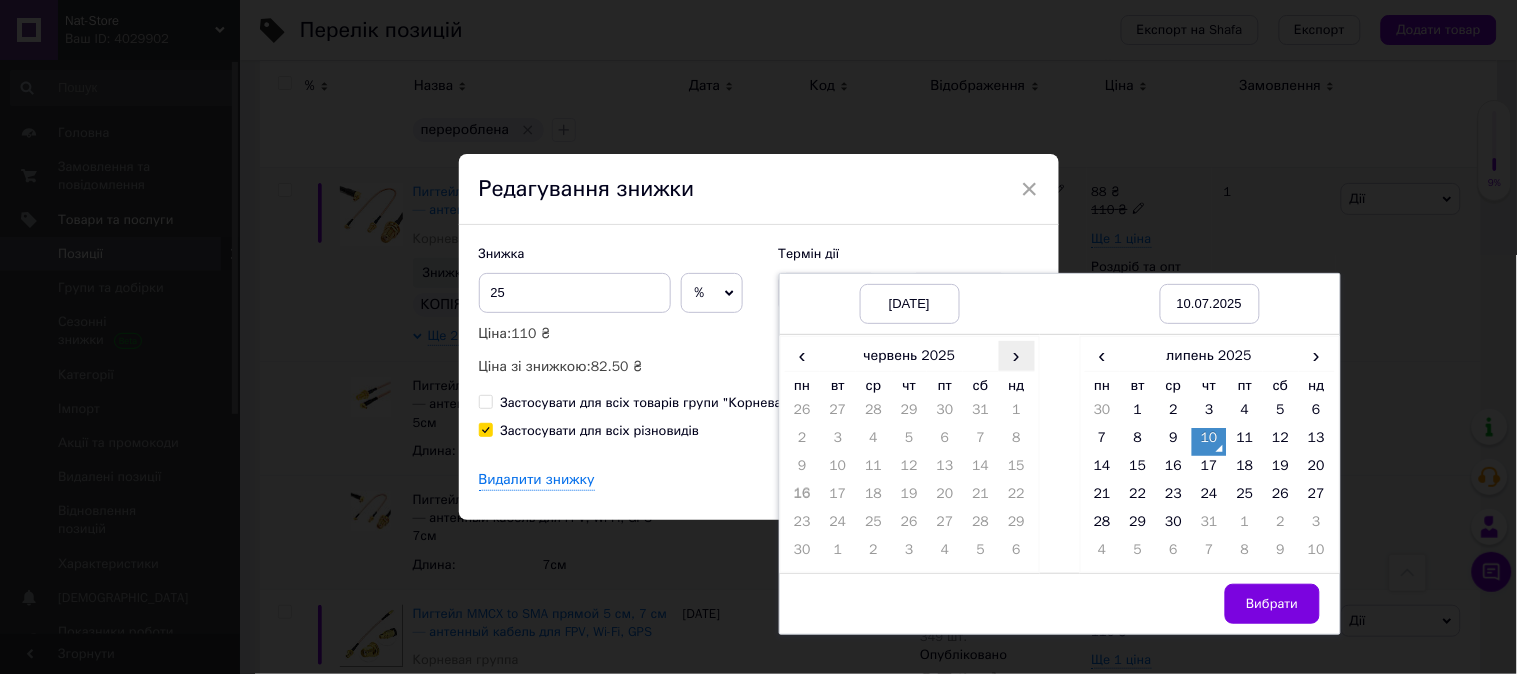 click on "›" at bounding box center (1017, 355) 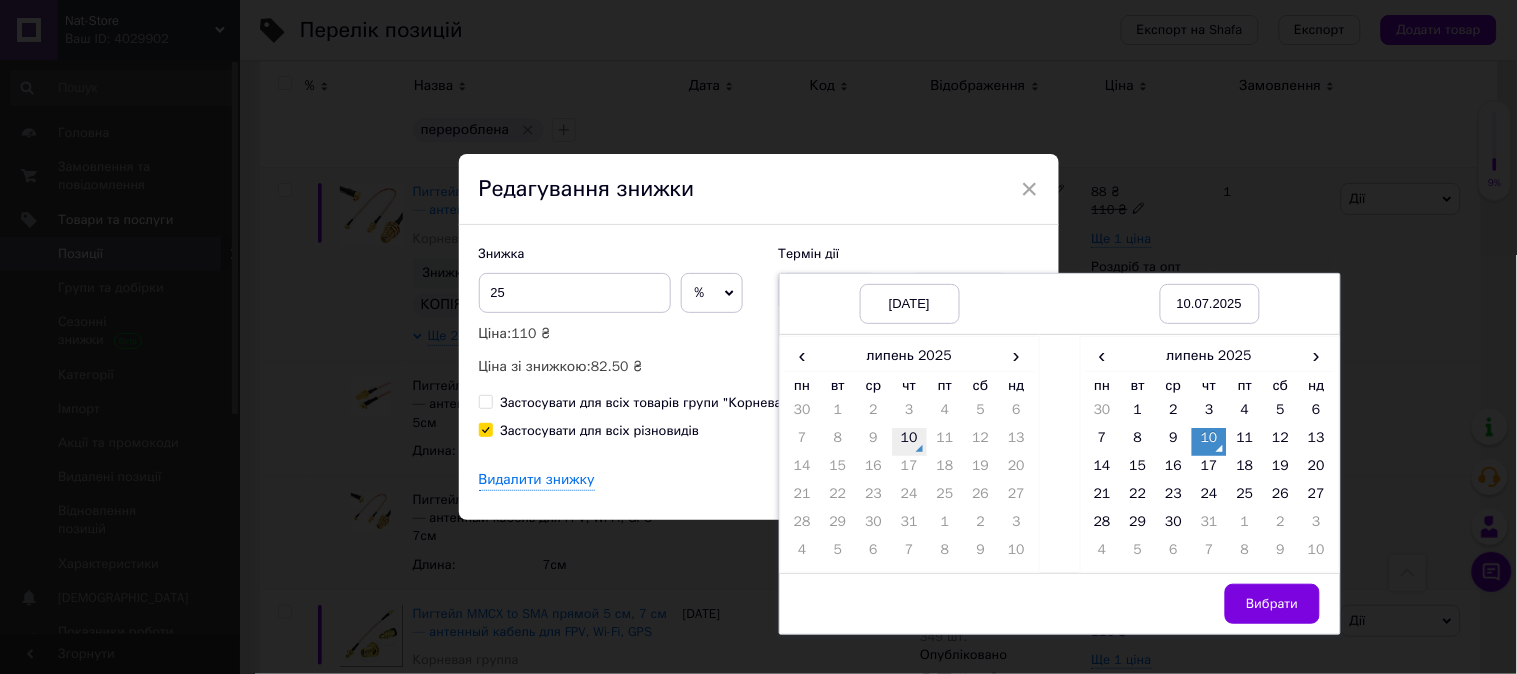 click on "10" at bounding box center (910, 442) 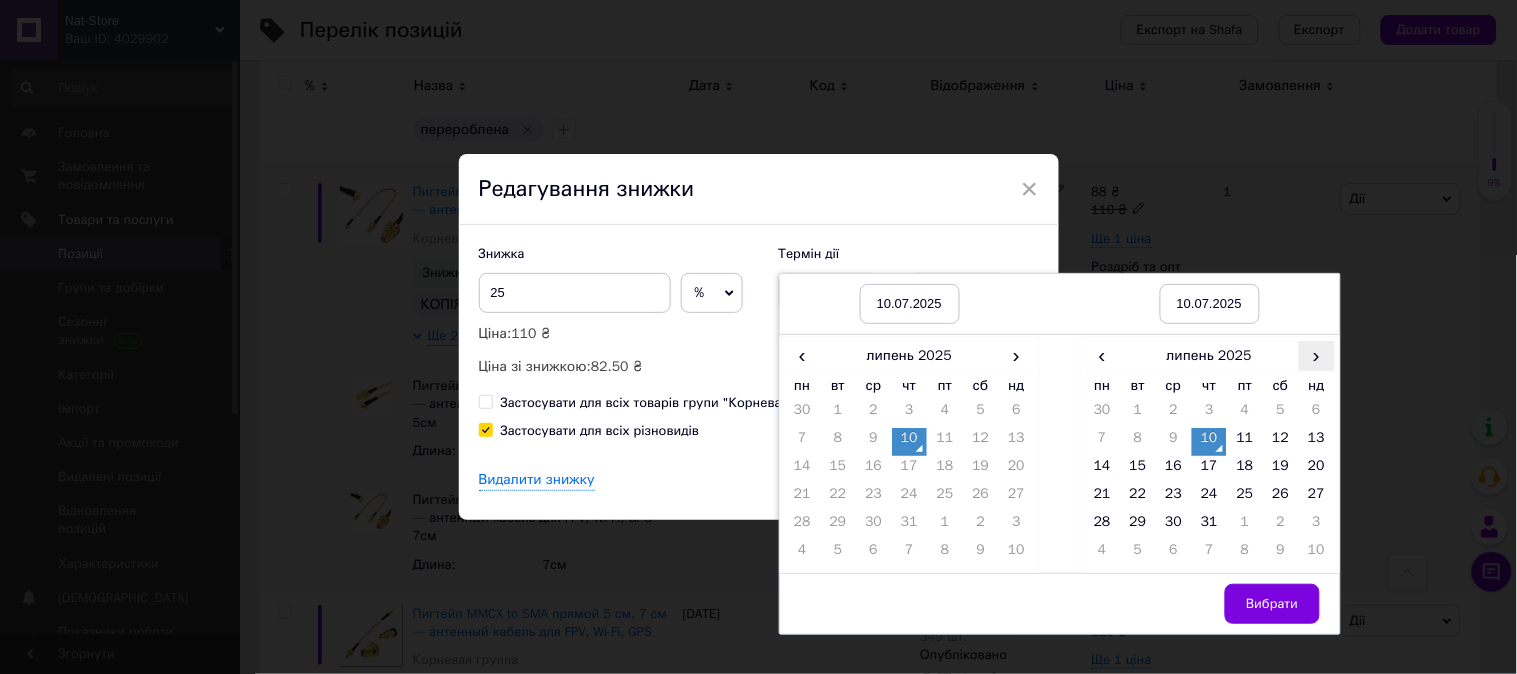 click on "›" at bounding box center [1317, 355] 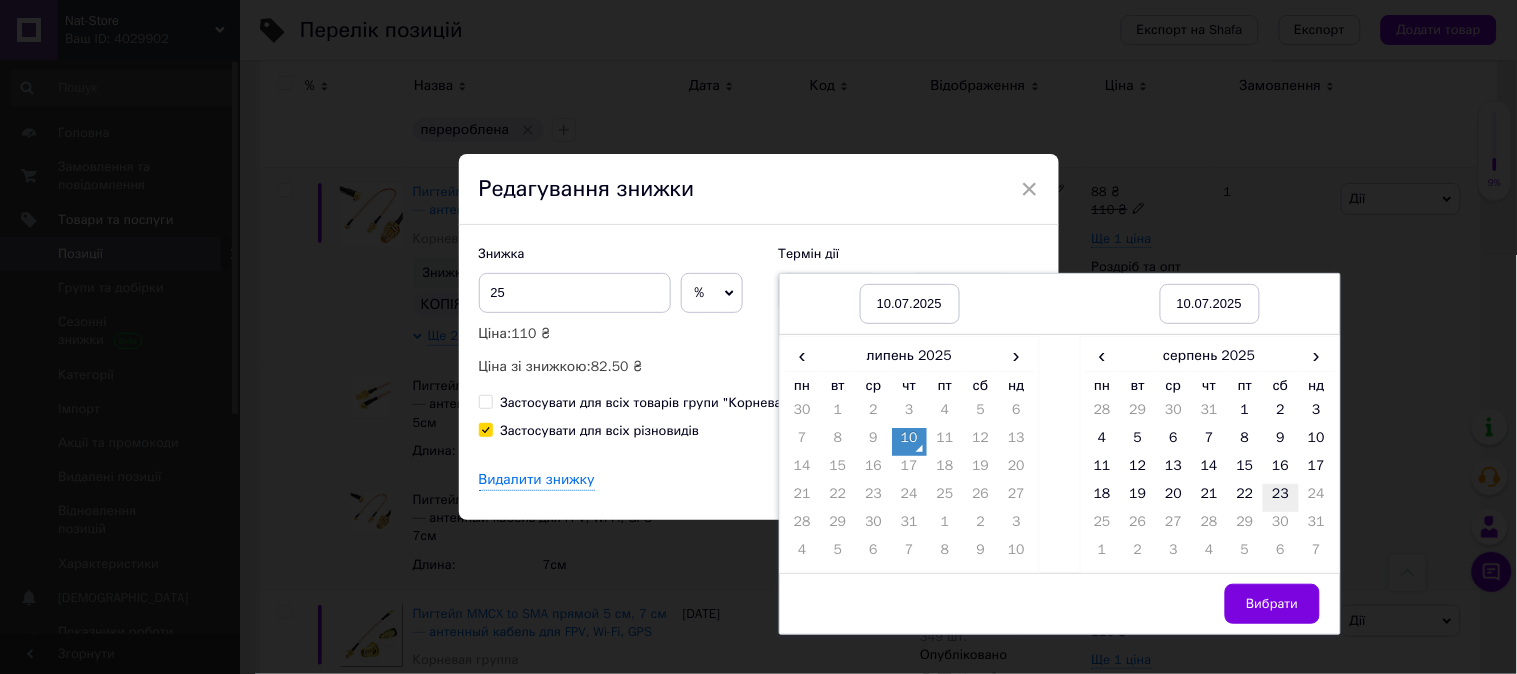 click on "23" at bounding box center (1281, 498) 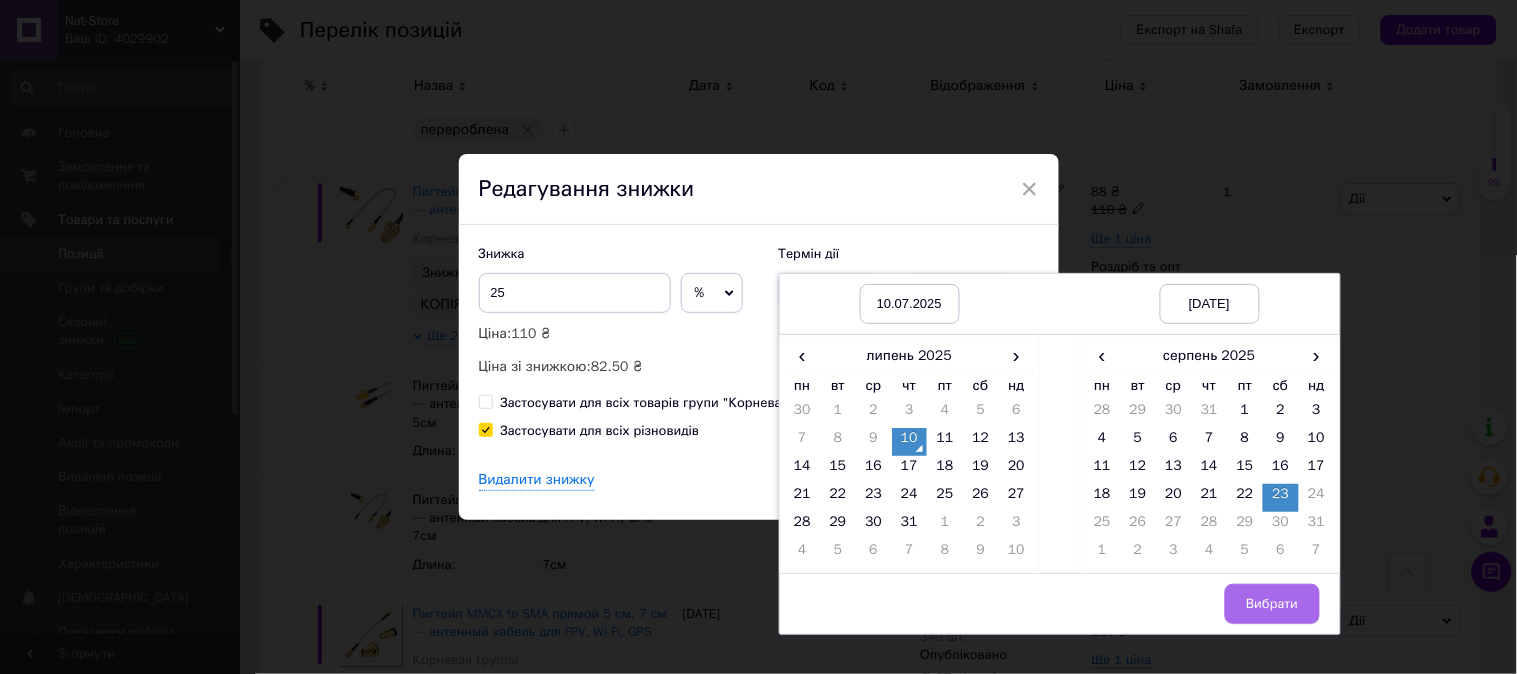 click on "Вибрати" at bounding box center [1272, 604] 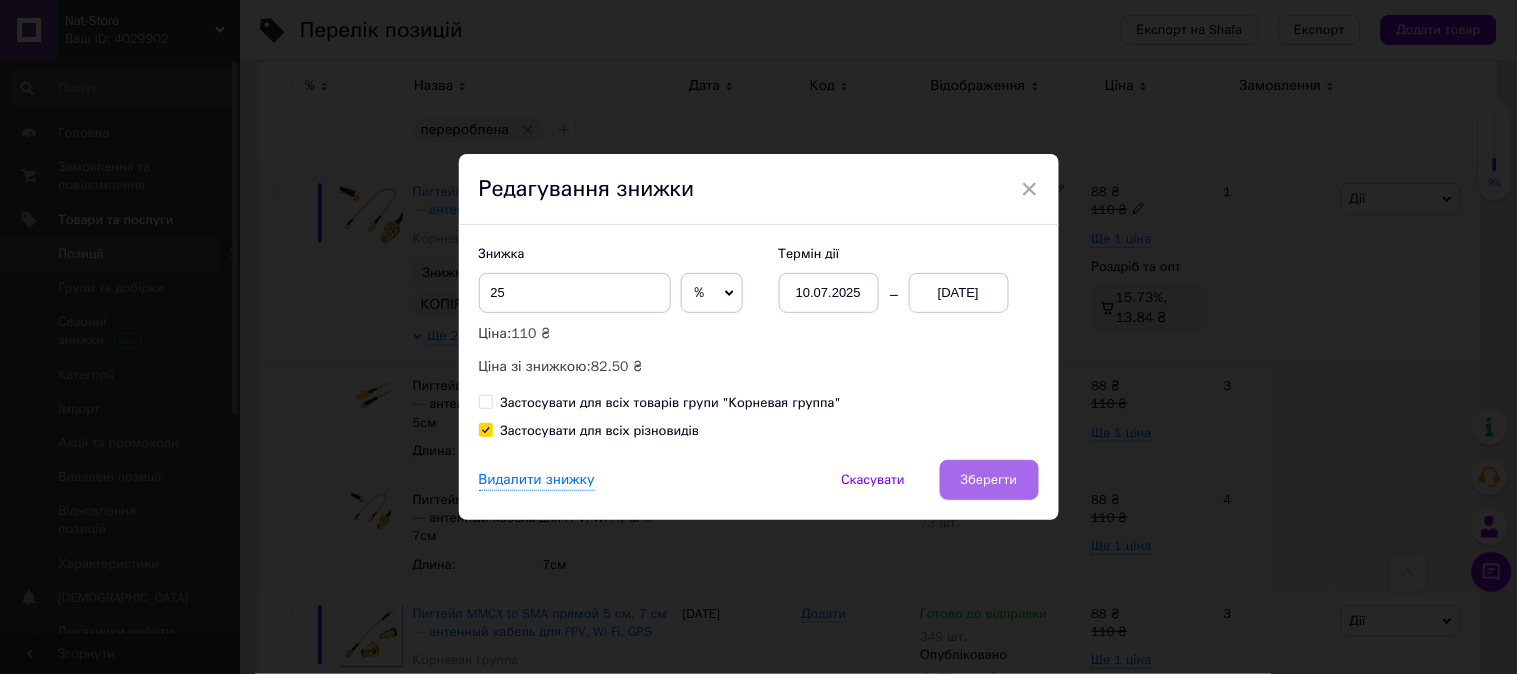 click on "Зберегти" at bounding box center (989, 480) 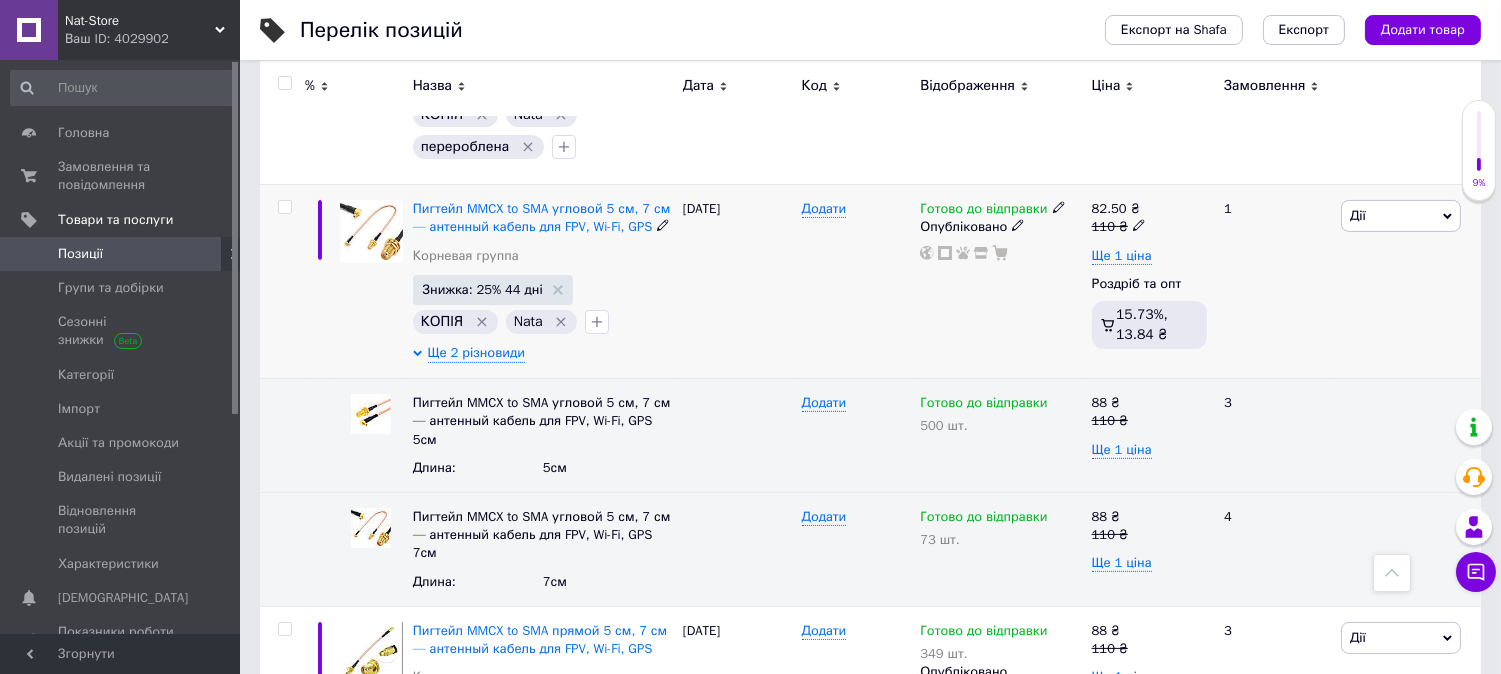 scroll, scrollTop: 1000, scrollLeft: 0, axis: vertical 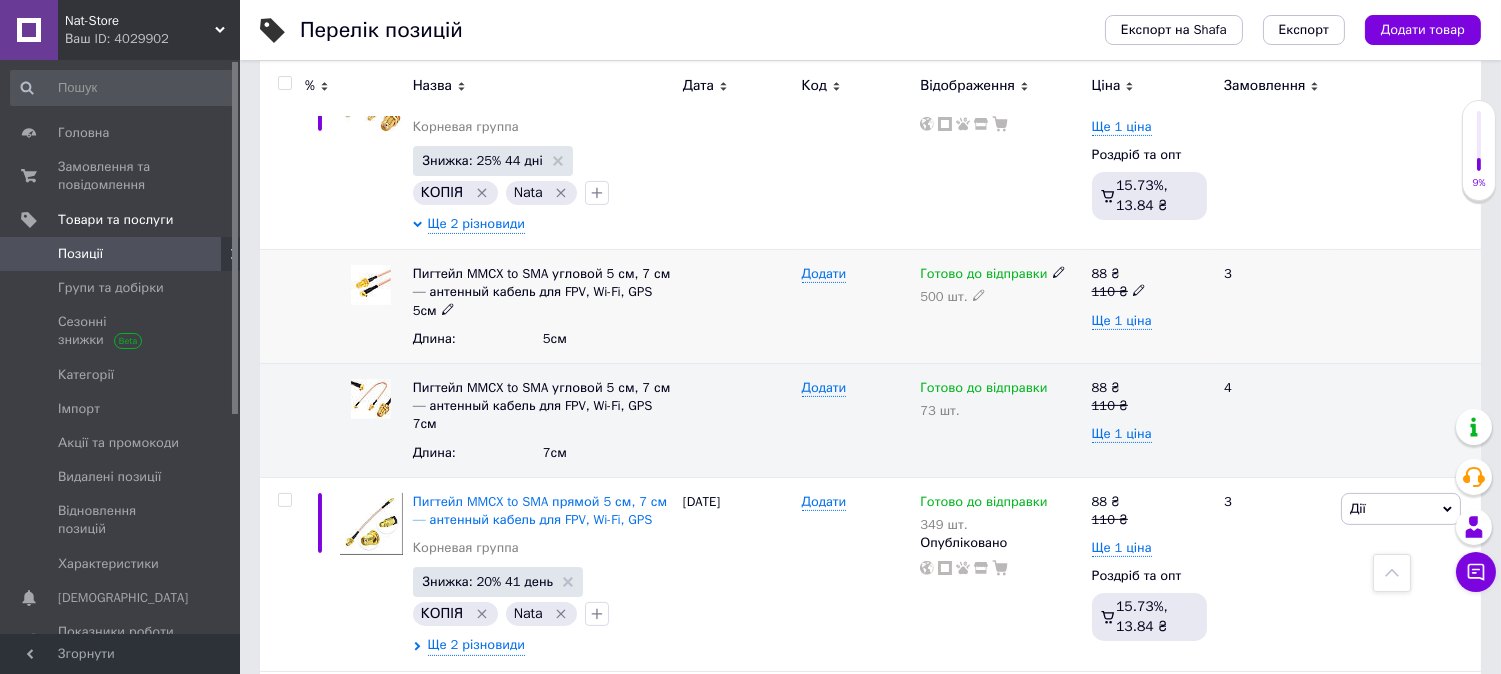 click 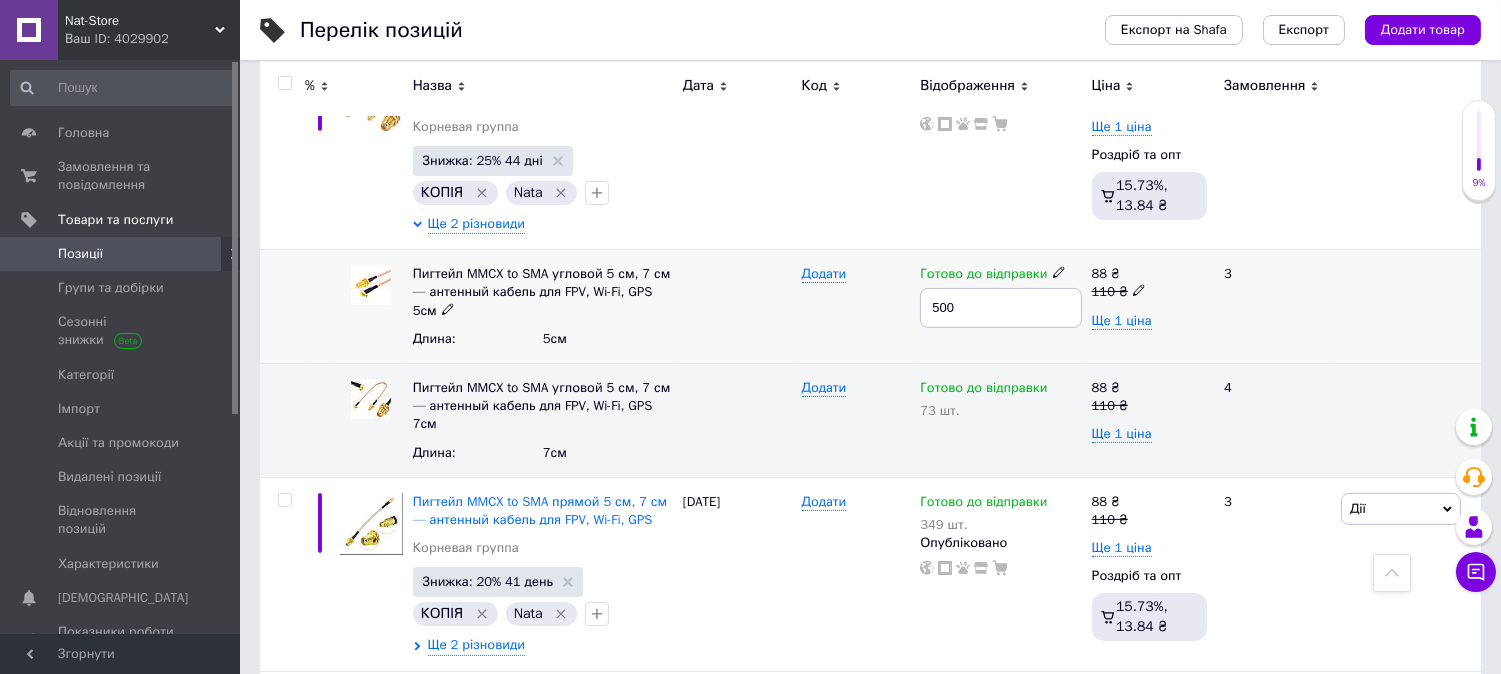 drag, startPoint x: 963, startPoint y: 295, endPoint x: 893, endPoint y: 297, distance: 70.028564 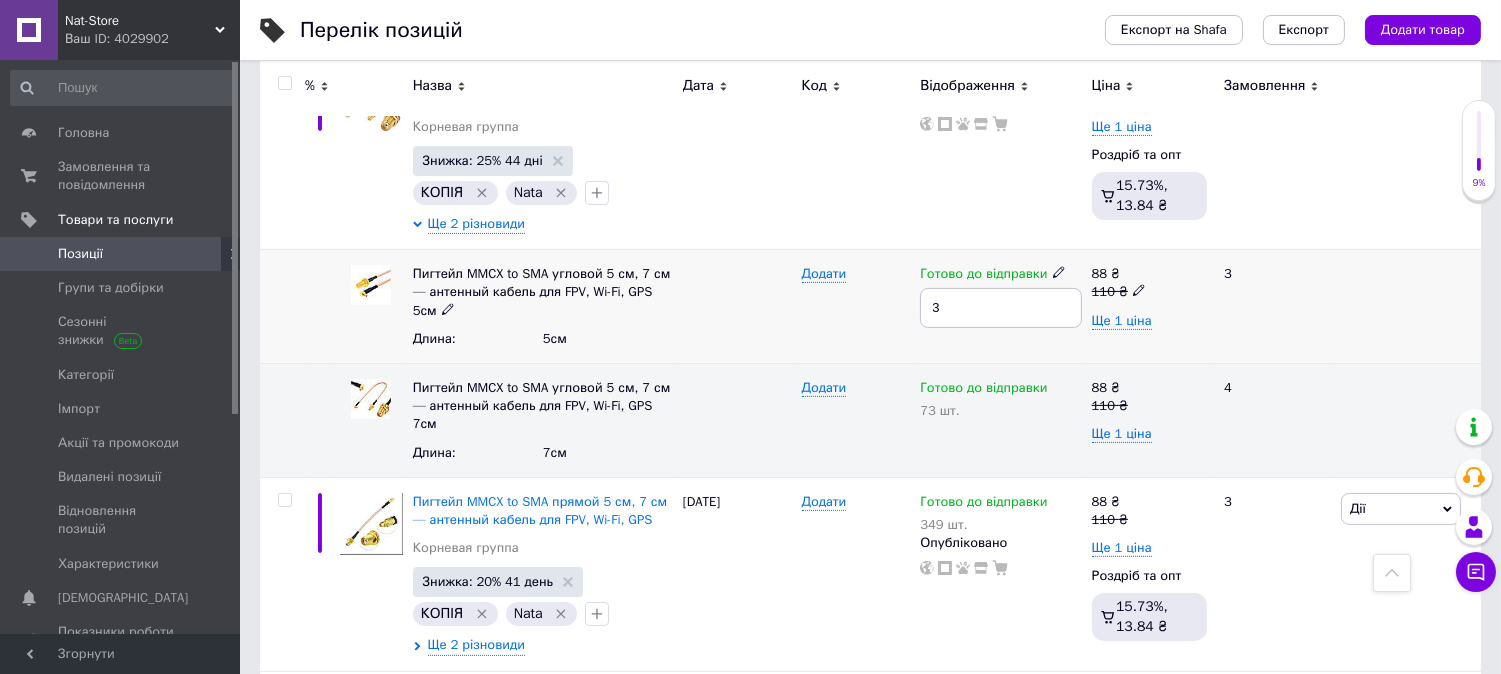 type on "33" 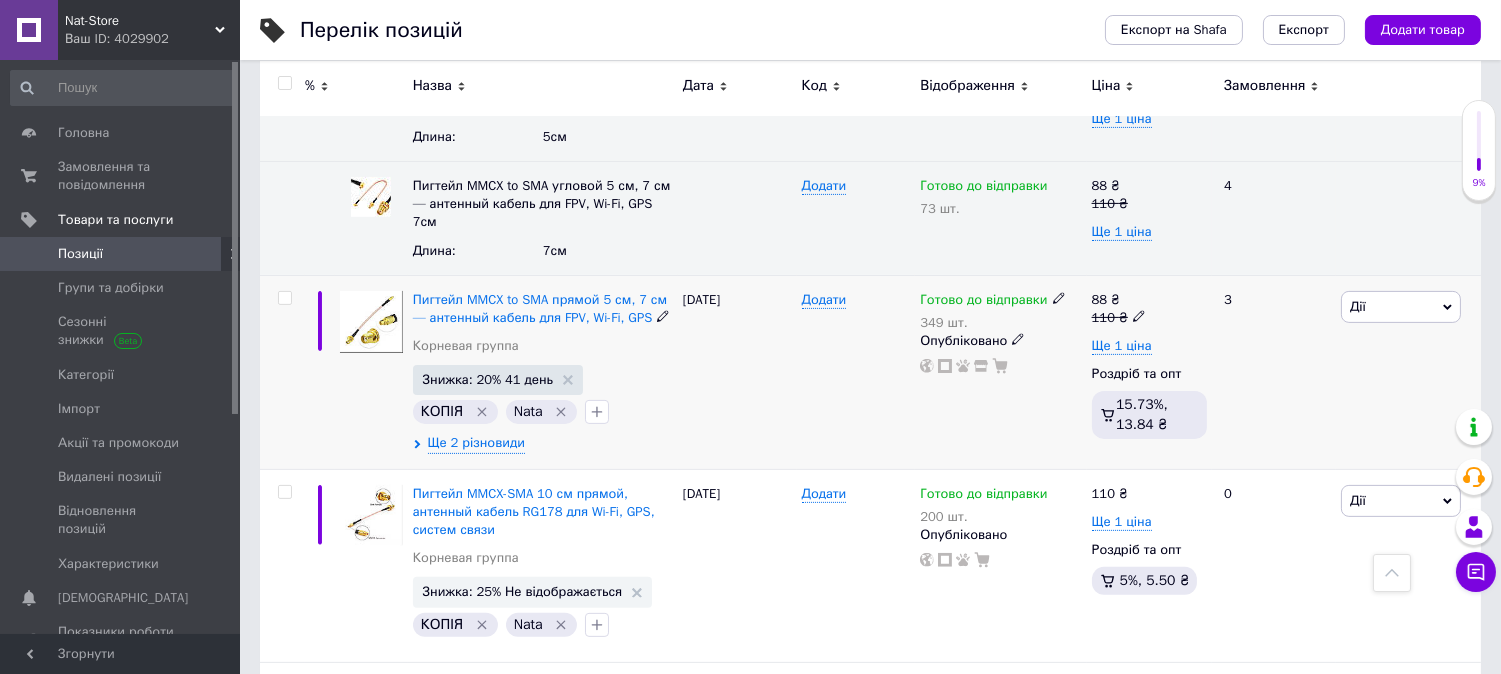 scroll, scrollTop: 1222, scrollLeft: 0, axis: vertical 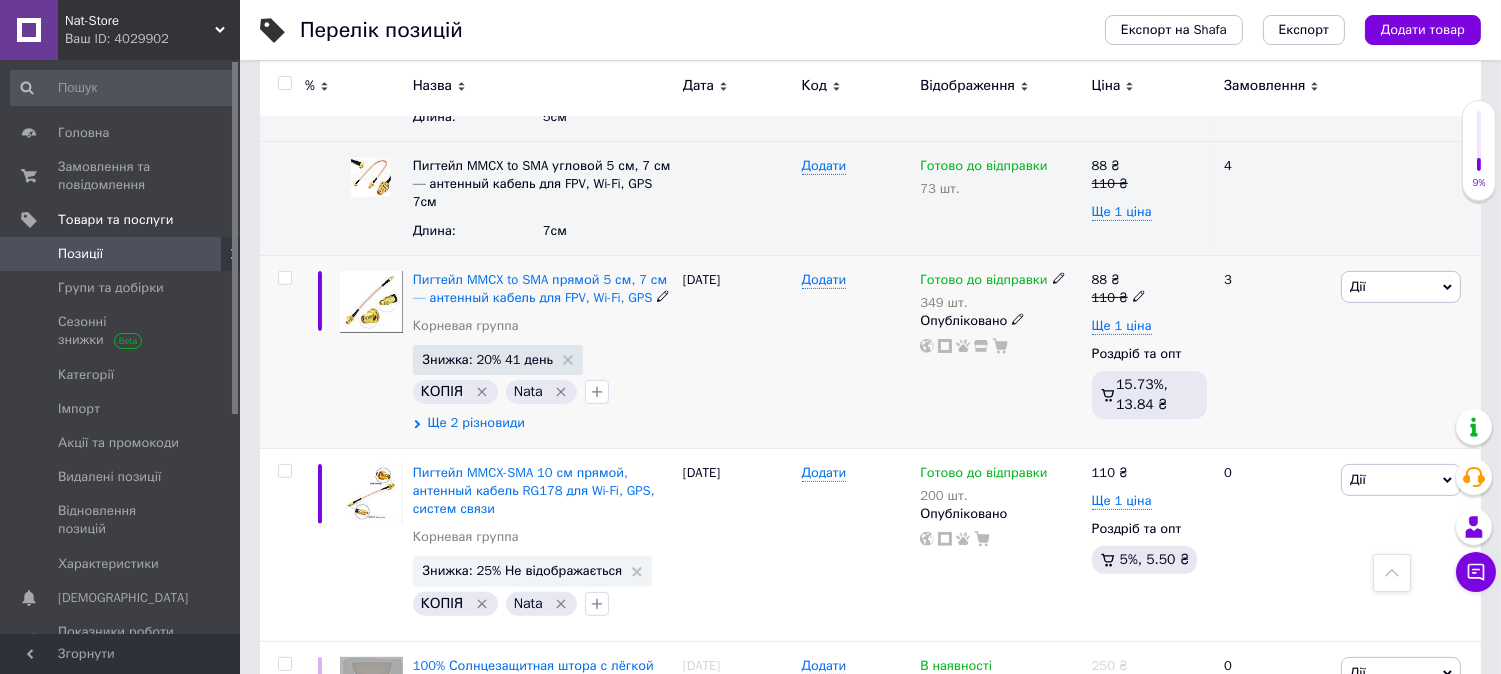click on "Ще 2 різновиди" at bounding box center [476, 423] 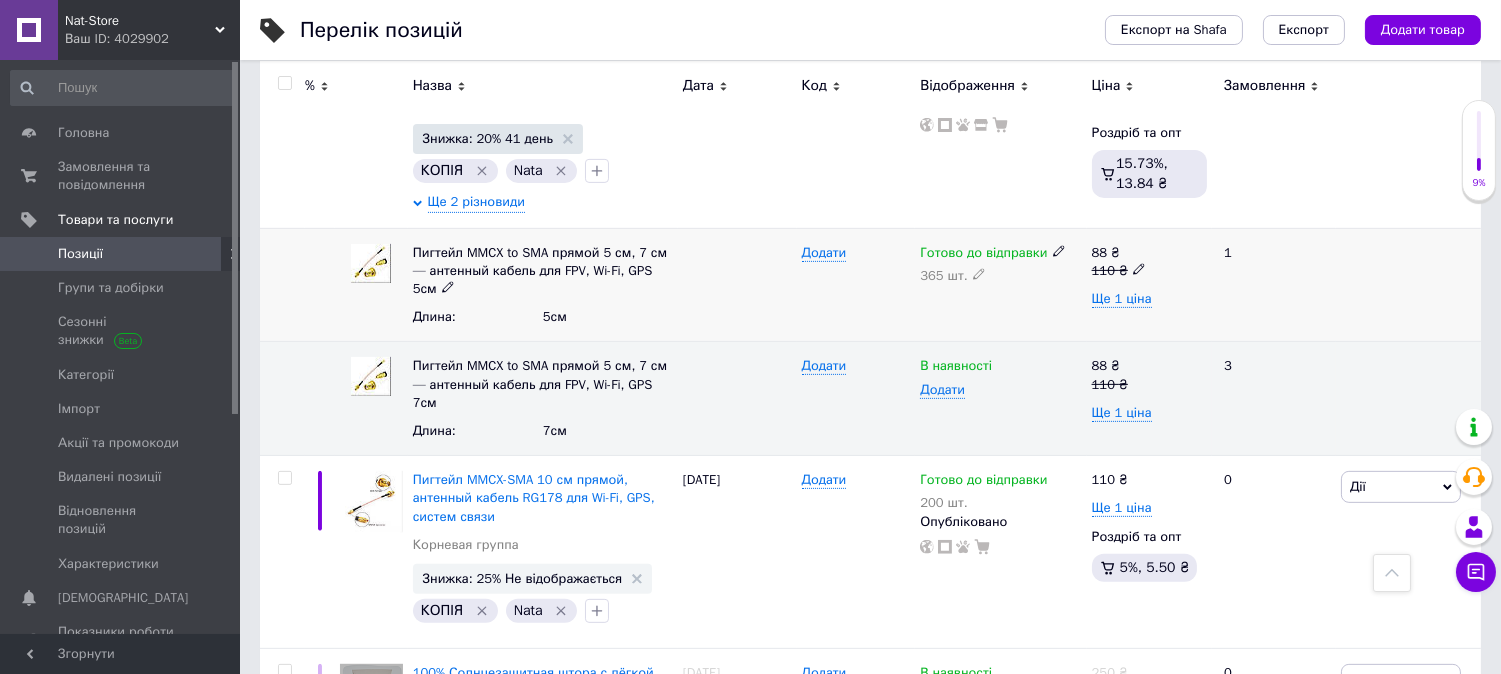 scroll, scrollTop: 1444, scrollLeft: 0, axis: vertical 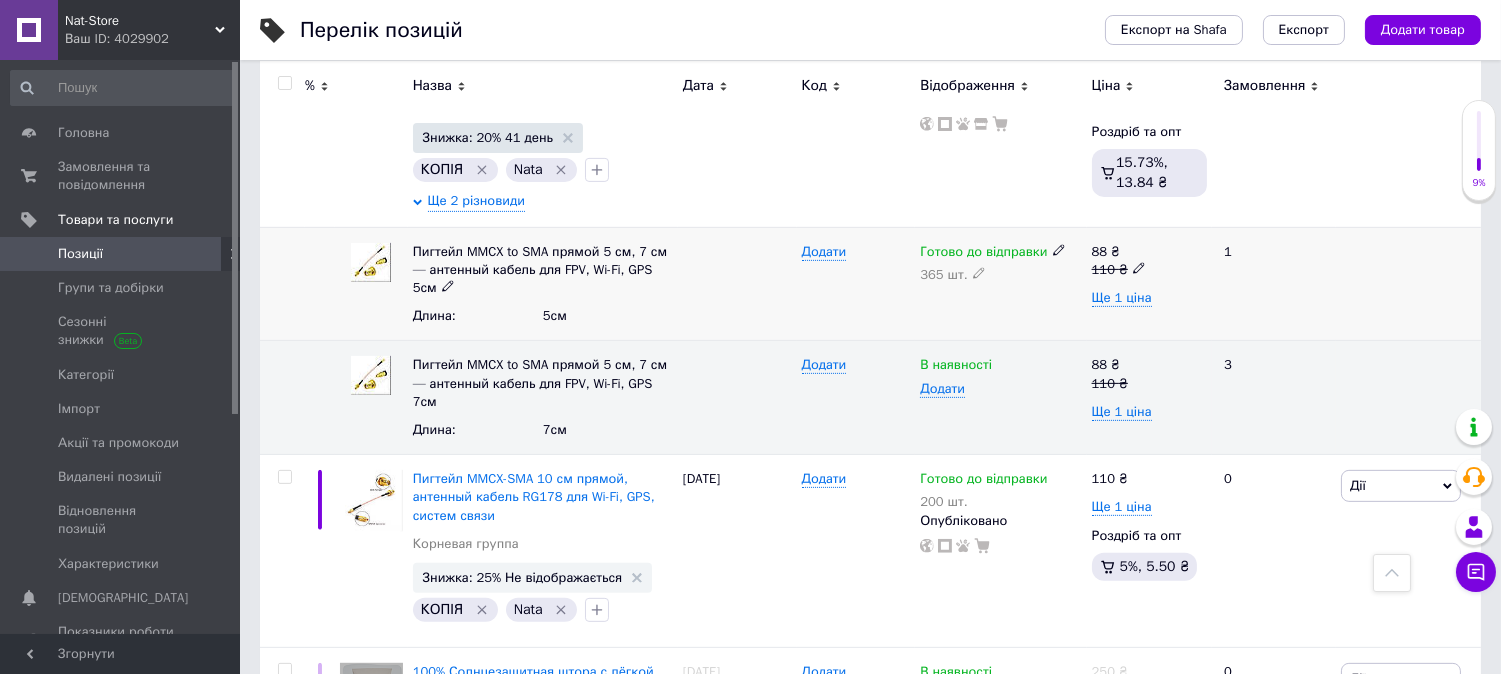click 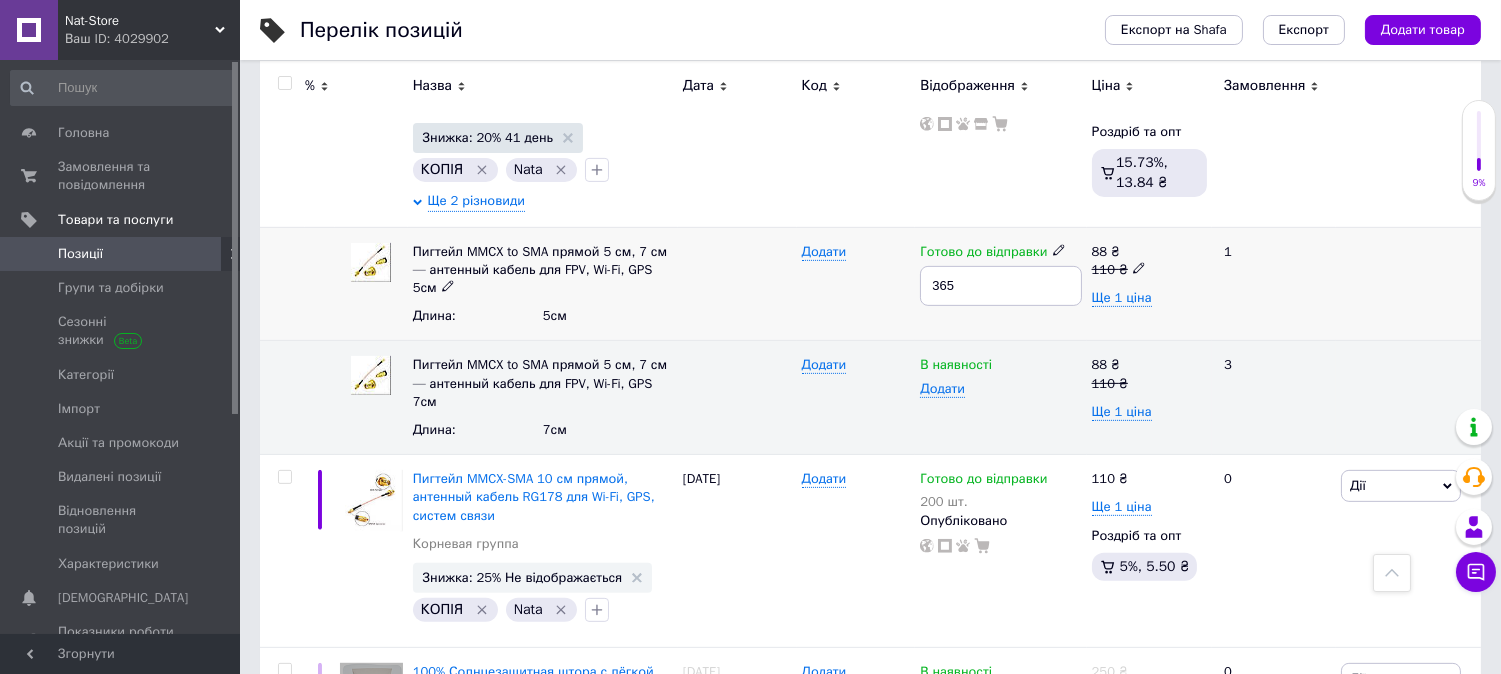 drag, startPoint x: 962, startPoint y: 273, endPoint x: 896, endPoint y: 281, distance: 66.48308 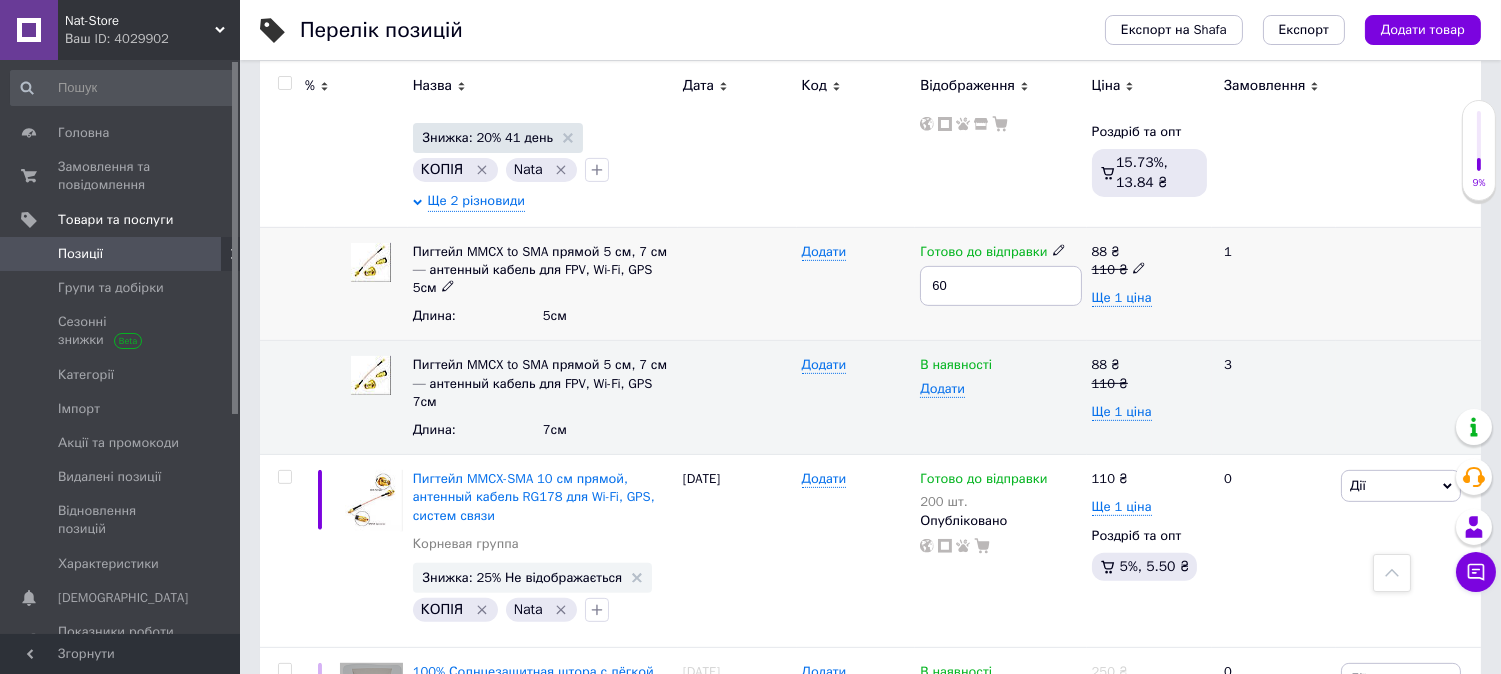 type on "600" 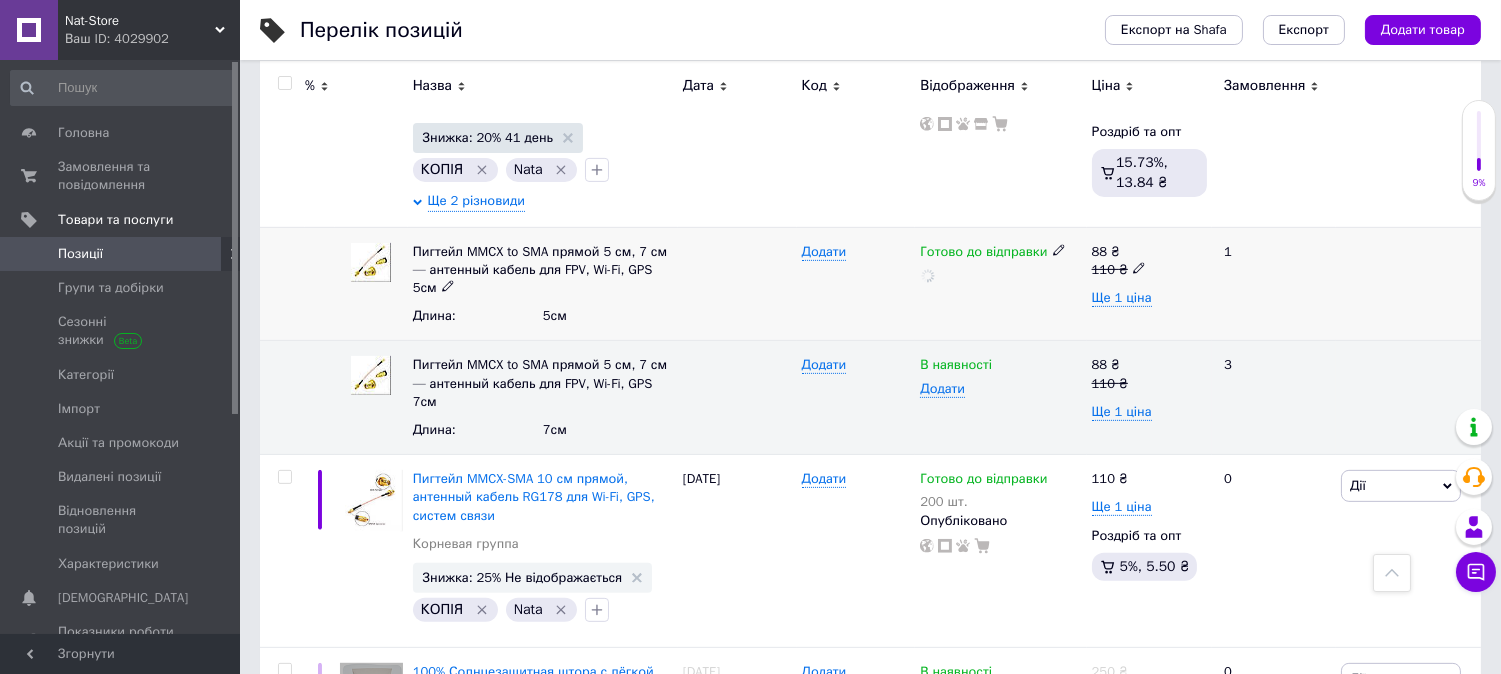 click at bounding box center (737, 284) 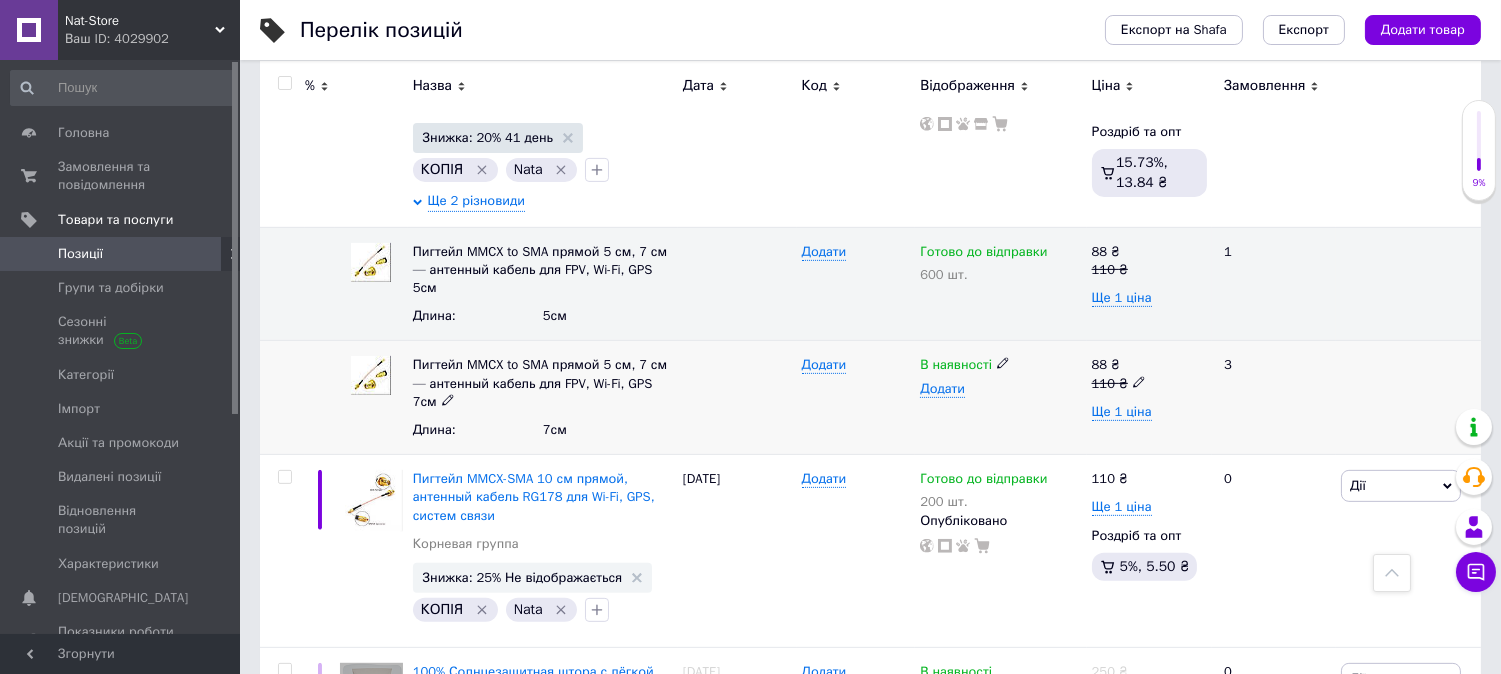 scroll, scrollTop: 1333, scrollLeft: 0, axis: vertical 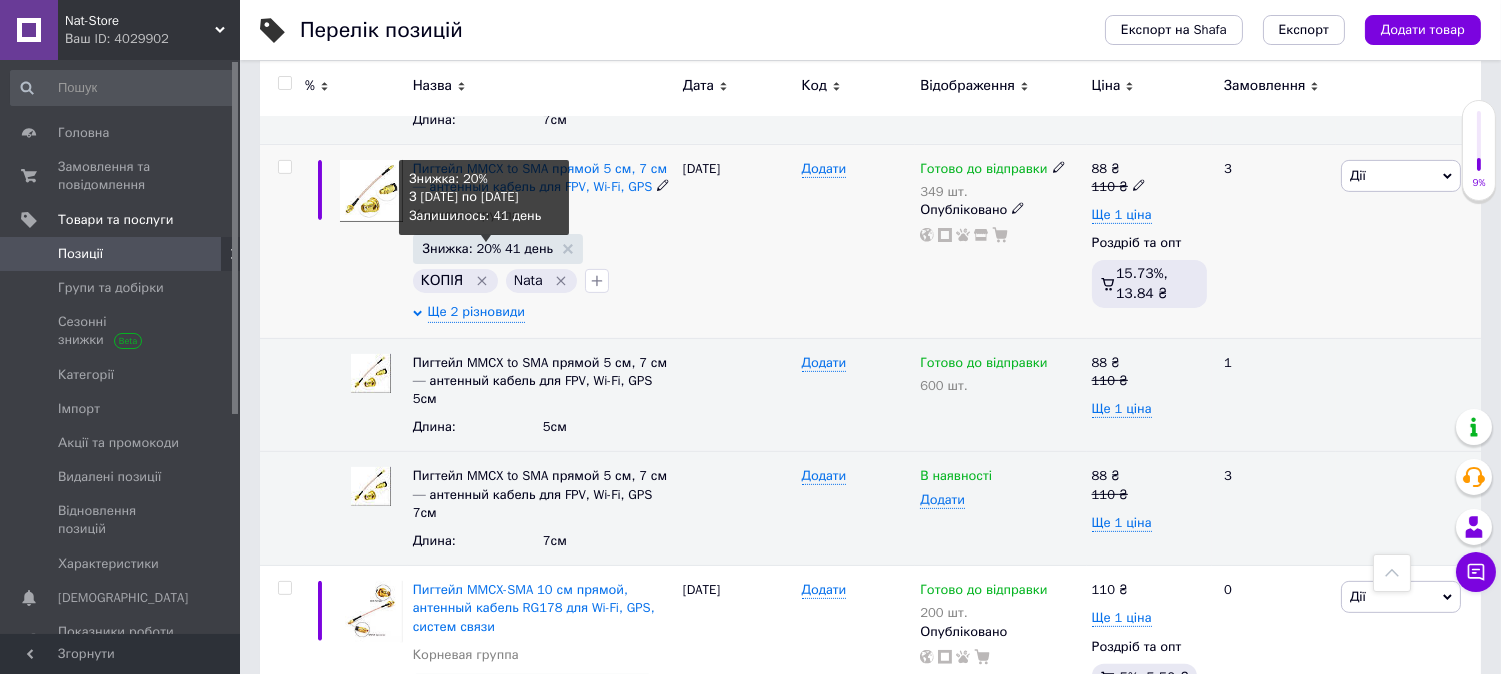 click on "Знижка: 20% 41 день" at bounding box center [488, 248] 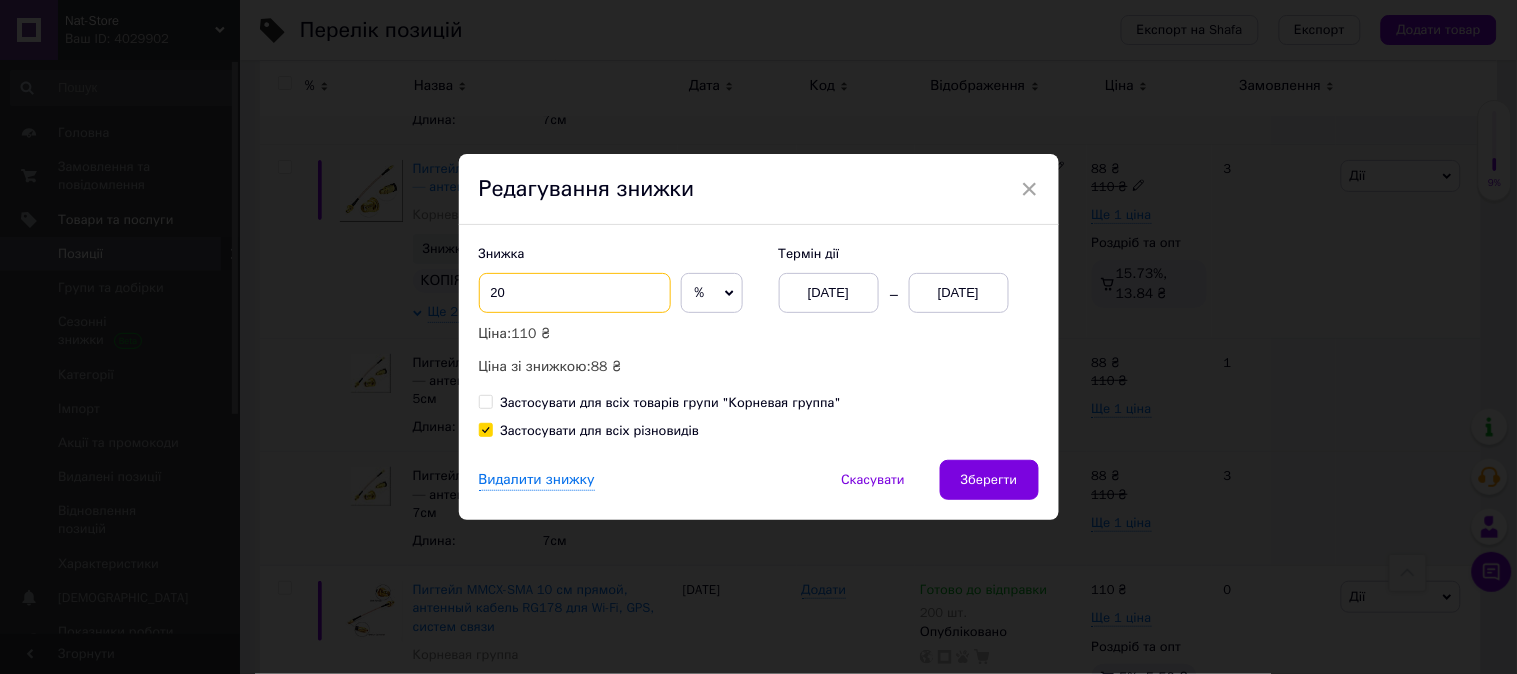 drag, startPoint x: 478, startPoint y: 284, endPoint x: 460, endPoint y: 278, distance: 18.973665 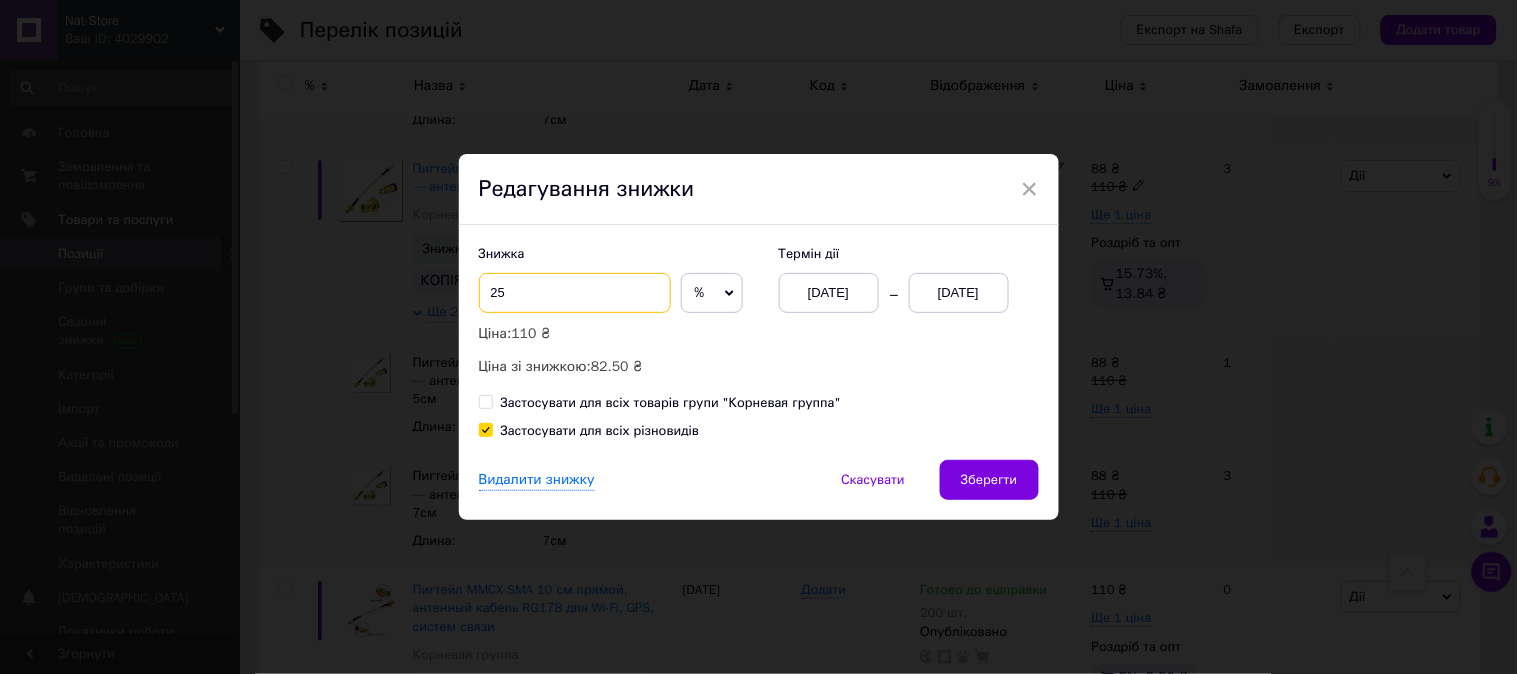 type on "25" 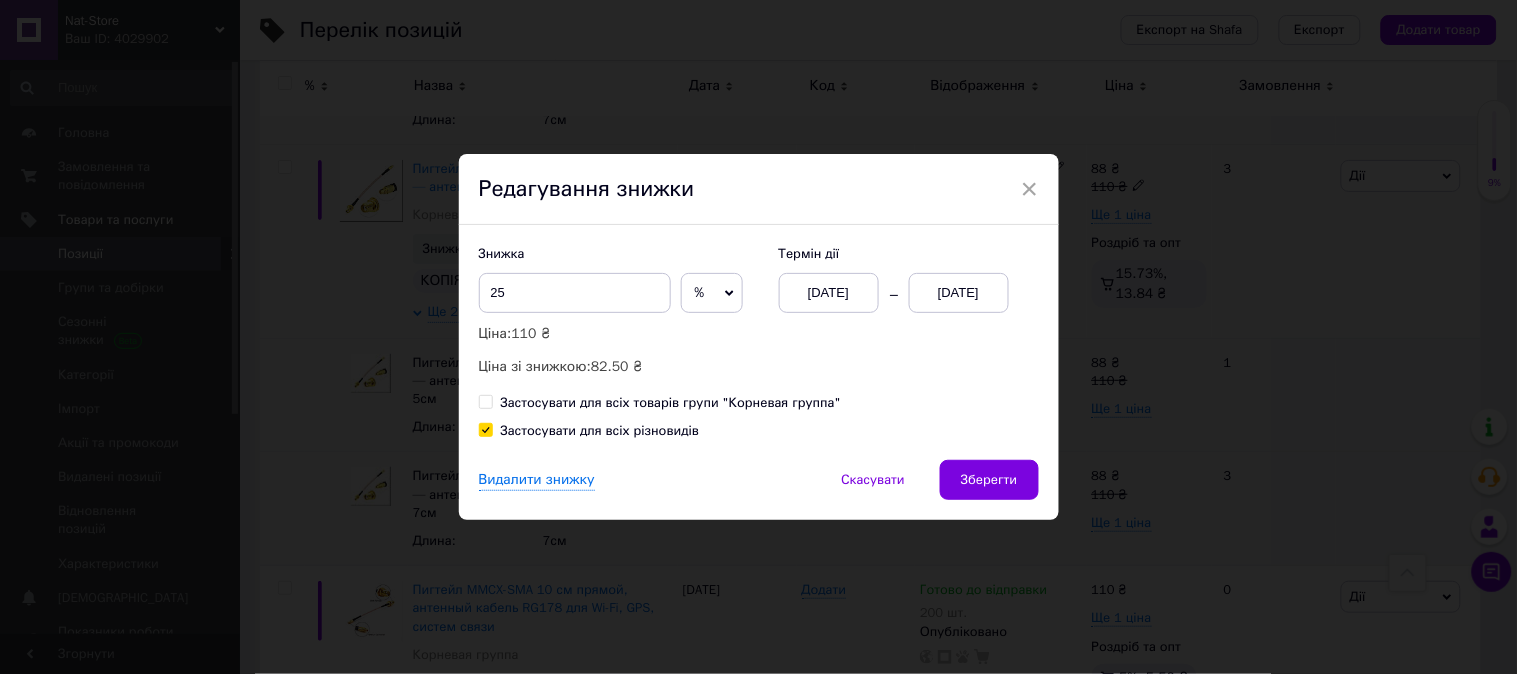 click on "[DATE]" at bounding box center (829, 293) 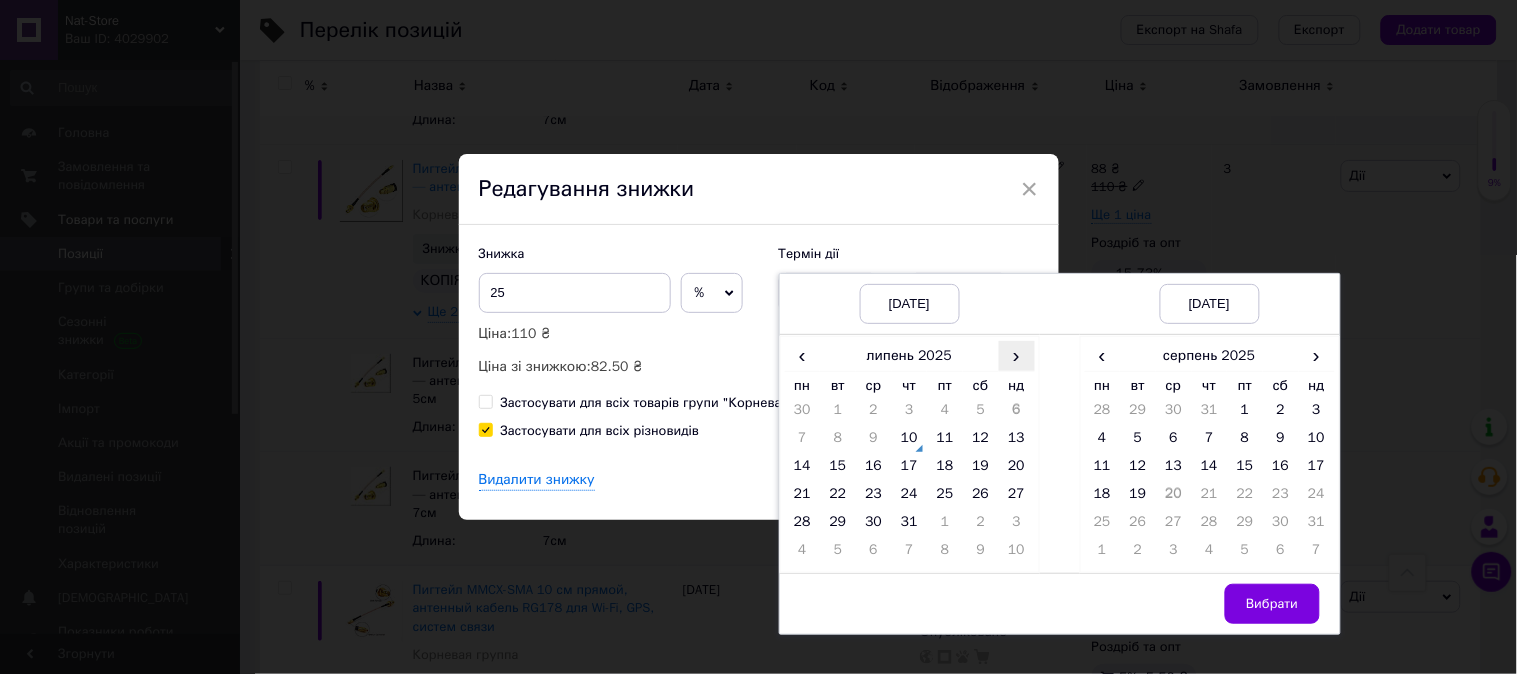 click on "›" at bounding box center (1017, 355) 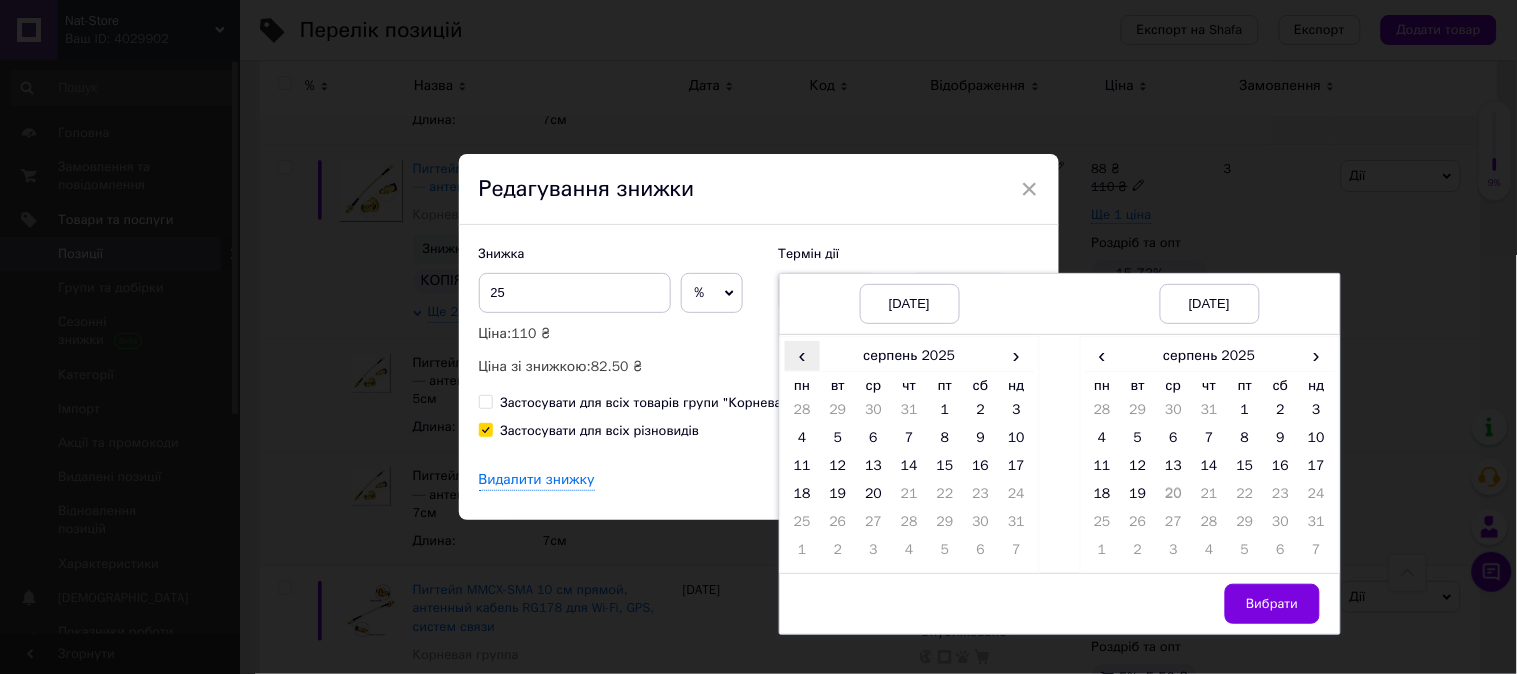 click on "‹" at bounding box center [803, 355] 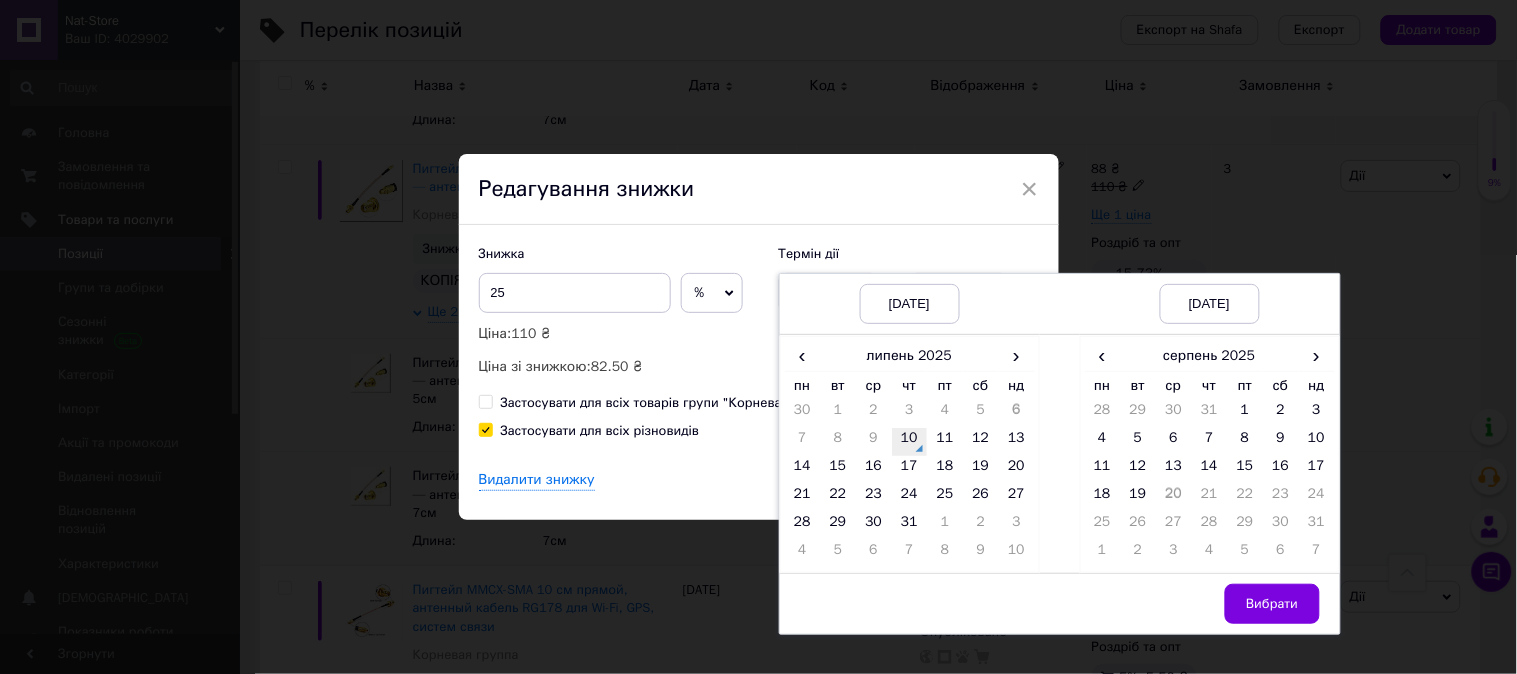 click on "10" at bounding box center (910, 442) 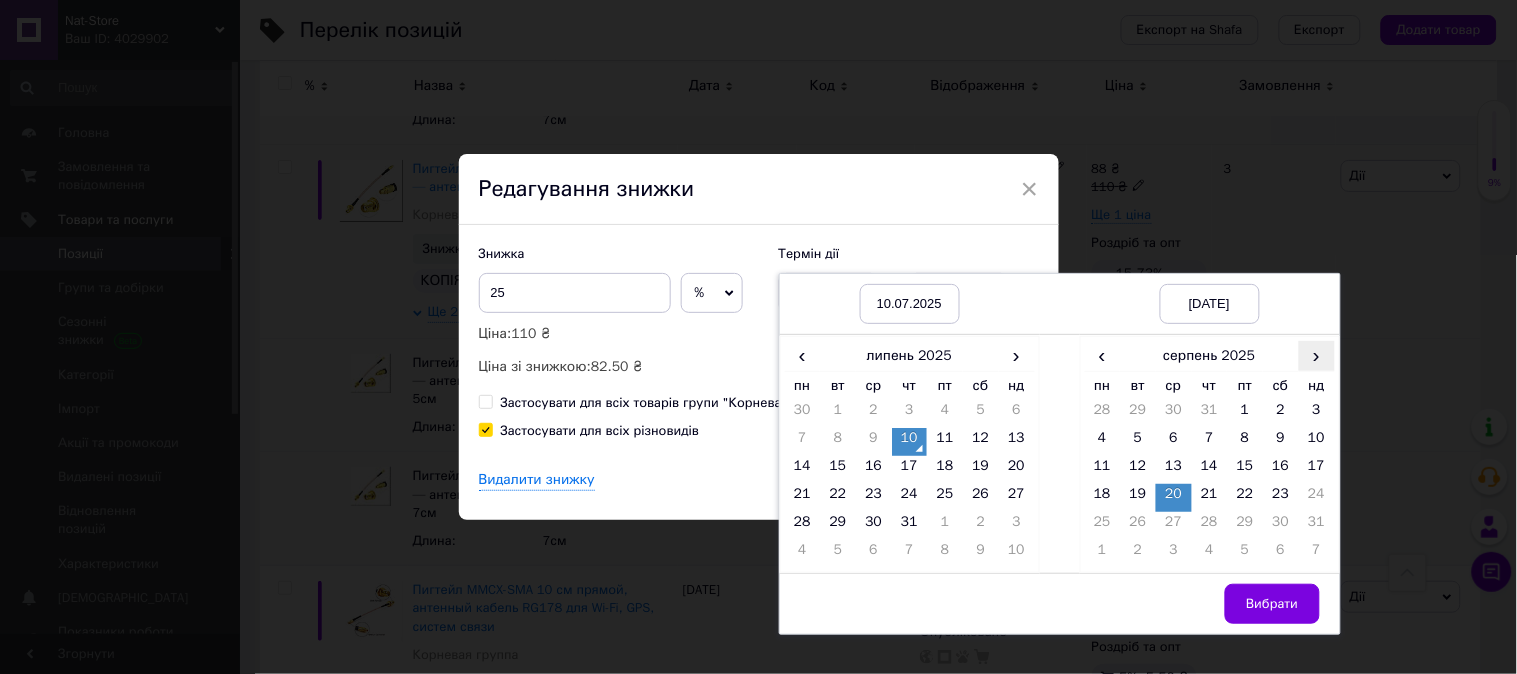 click on "›" at bounding box center (1317, 355) 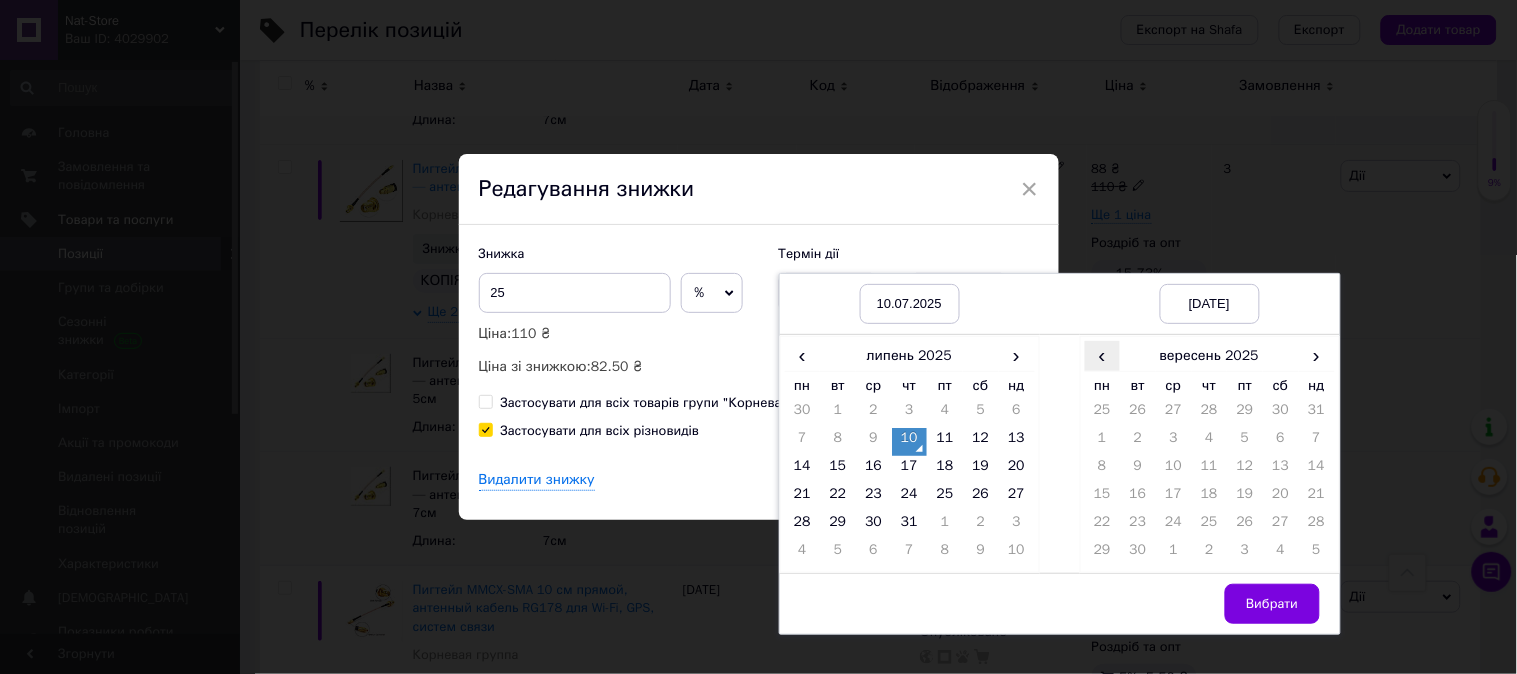 click on "‹" at bounding box center (1103, 355) 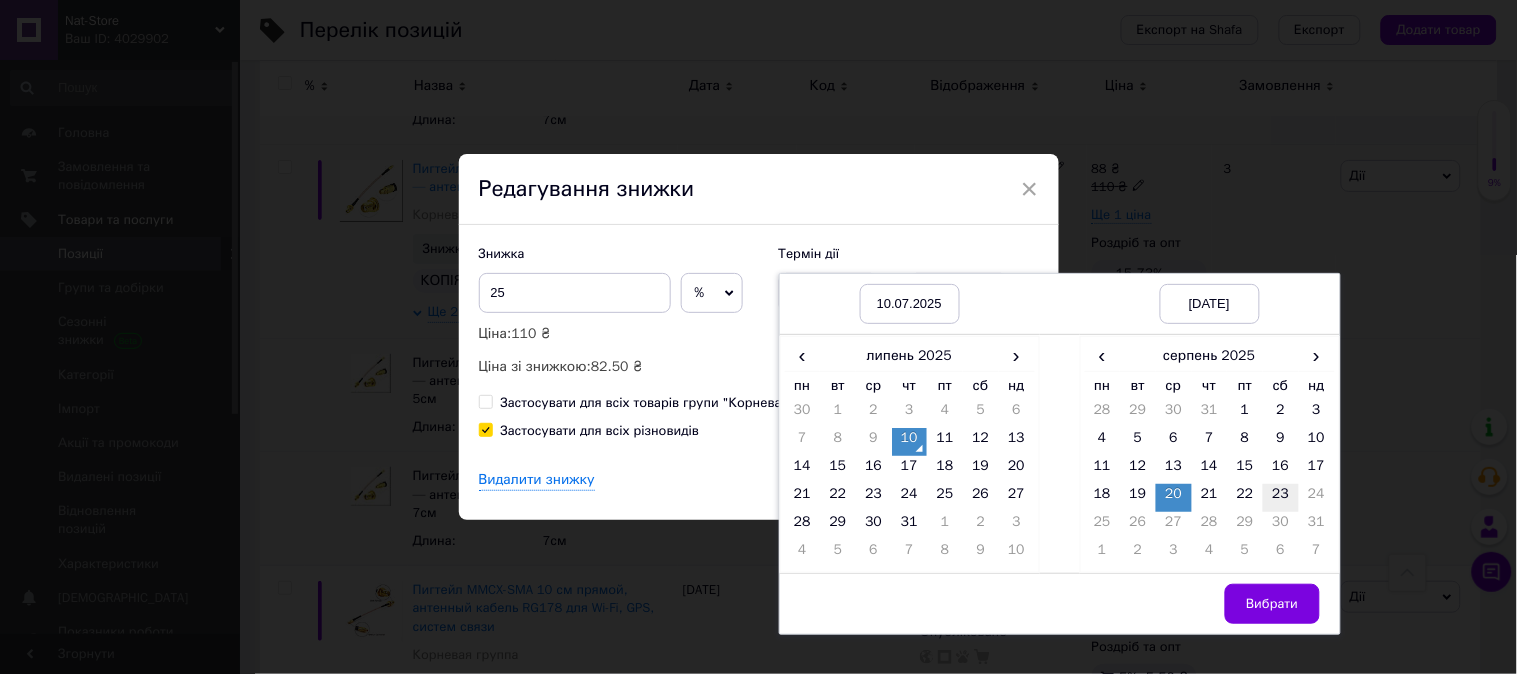 click on "23" at bounding box center (1281, 498) 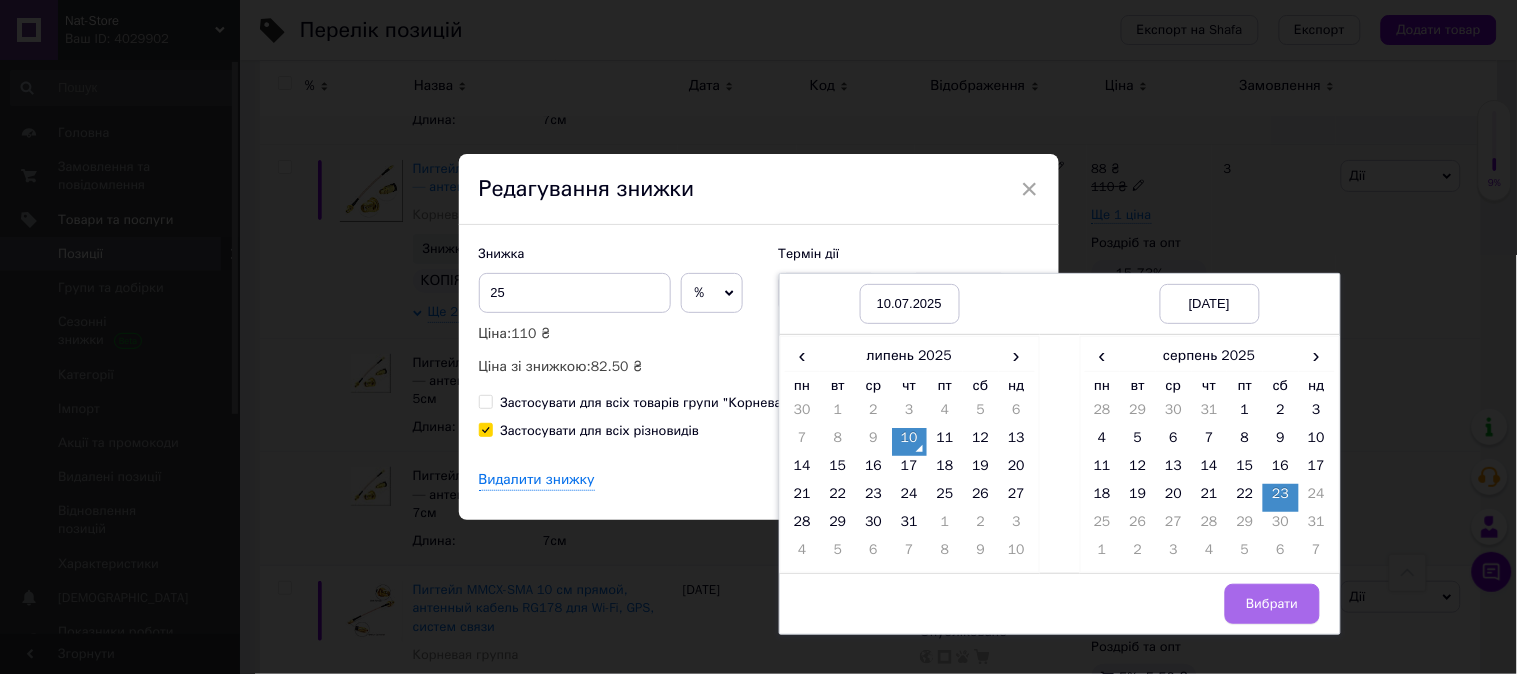 click on "Вибрати" at bounding box center (1272, 604) 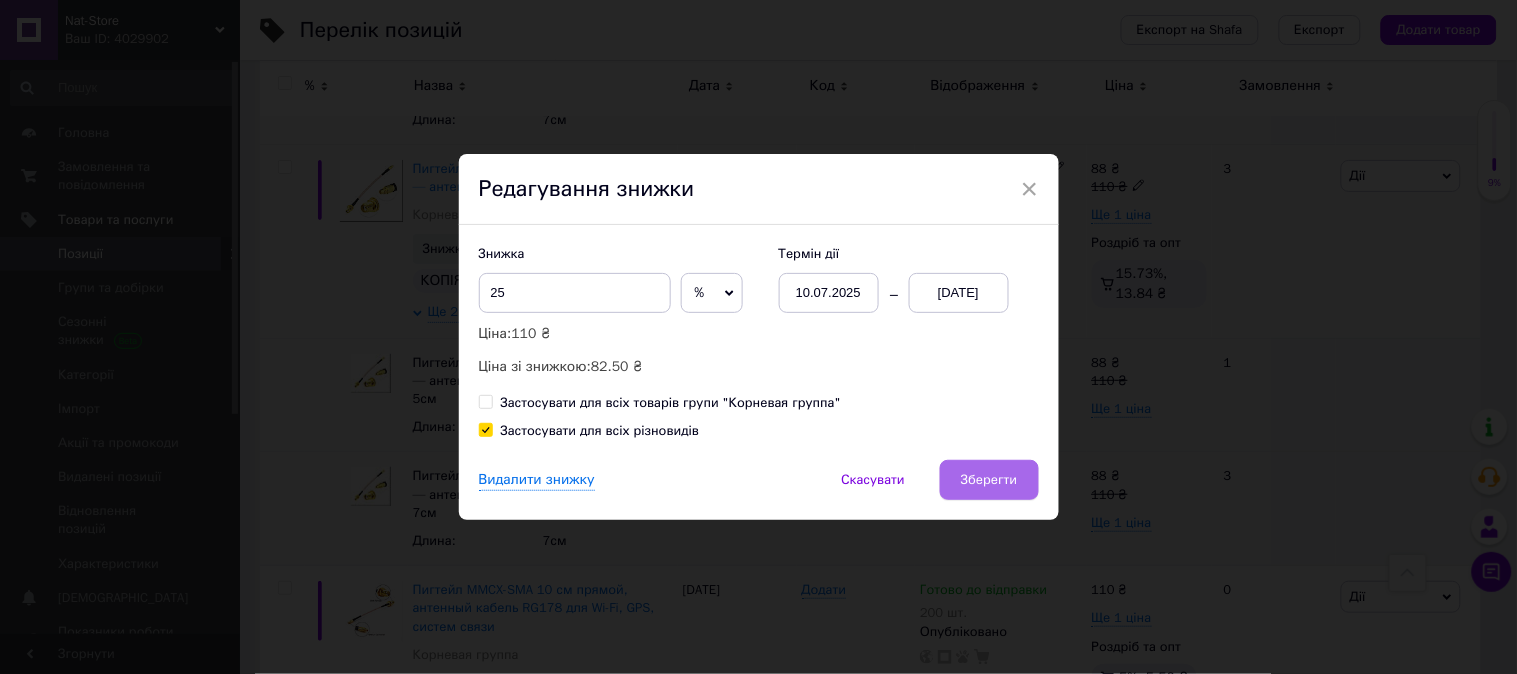 click on "Зберегти" at bounding box center [989, 480] 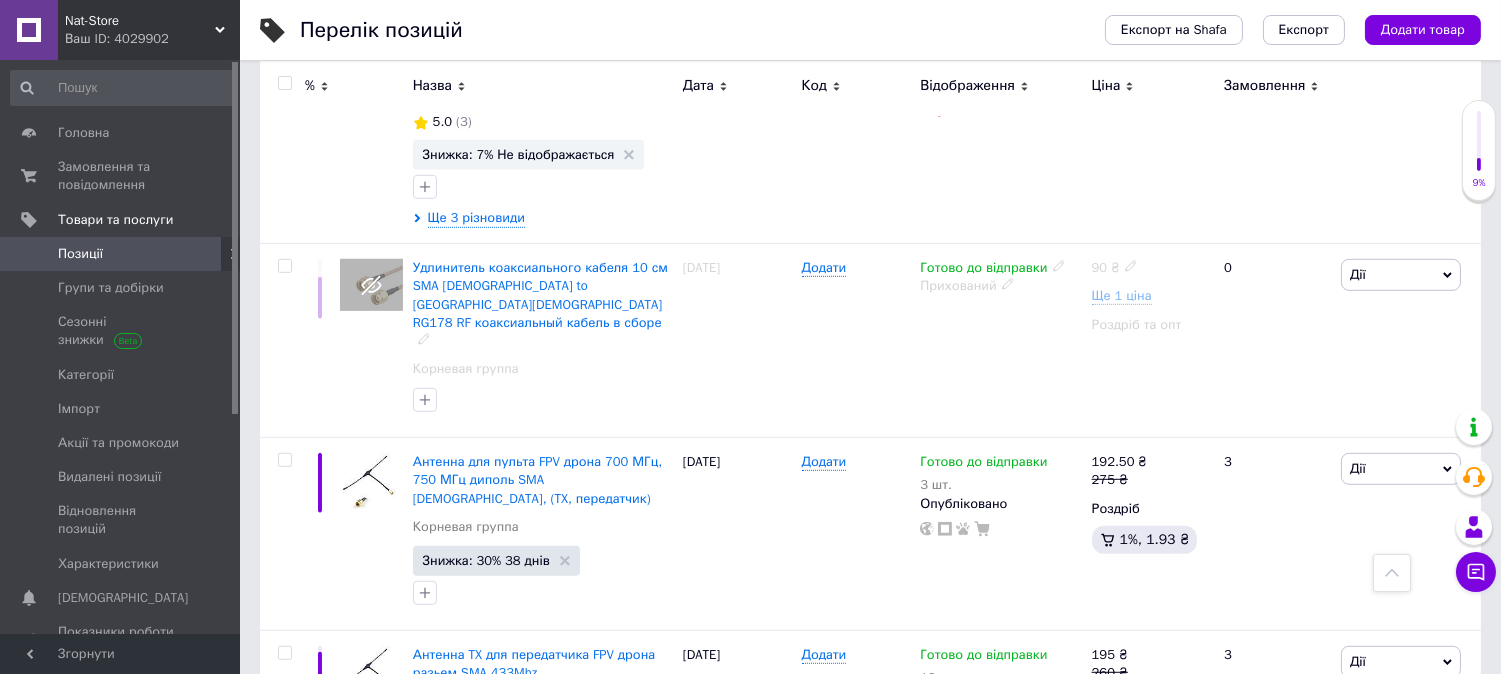 scroll, scrollTop: 2333, scrollLeft: 0, axis: vertical 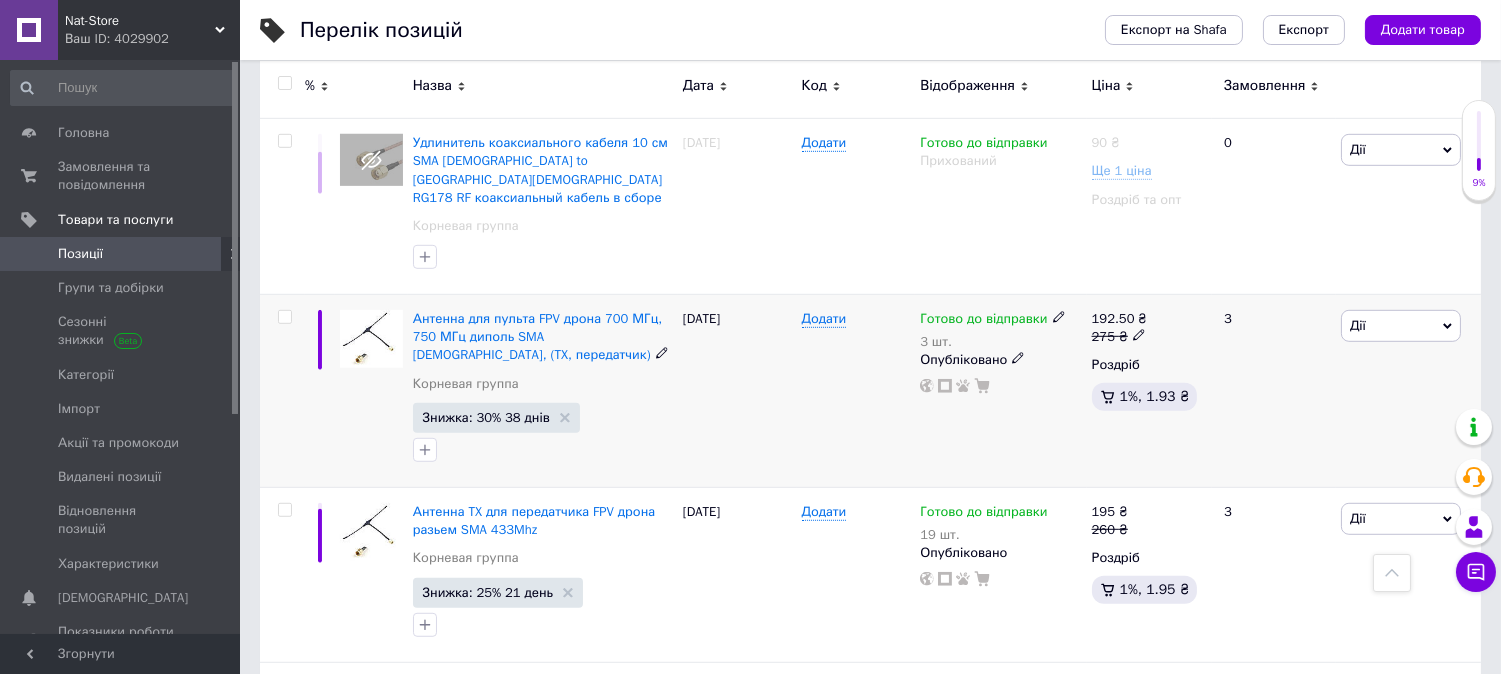 click on "Готово до відправки 3 шт. Опубліковано" at bounding box center [1000, 352] 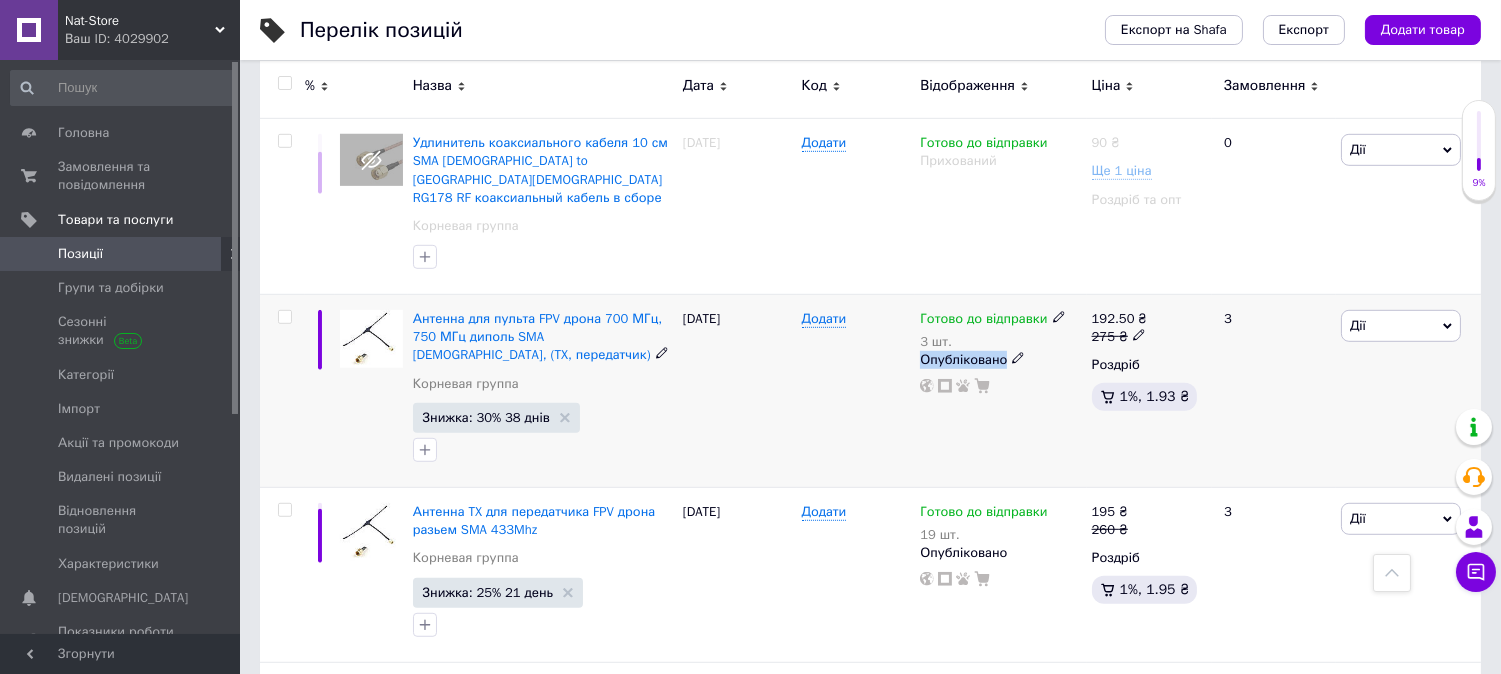 click on "Опубліковано" at bounding box center [1000, 360] 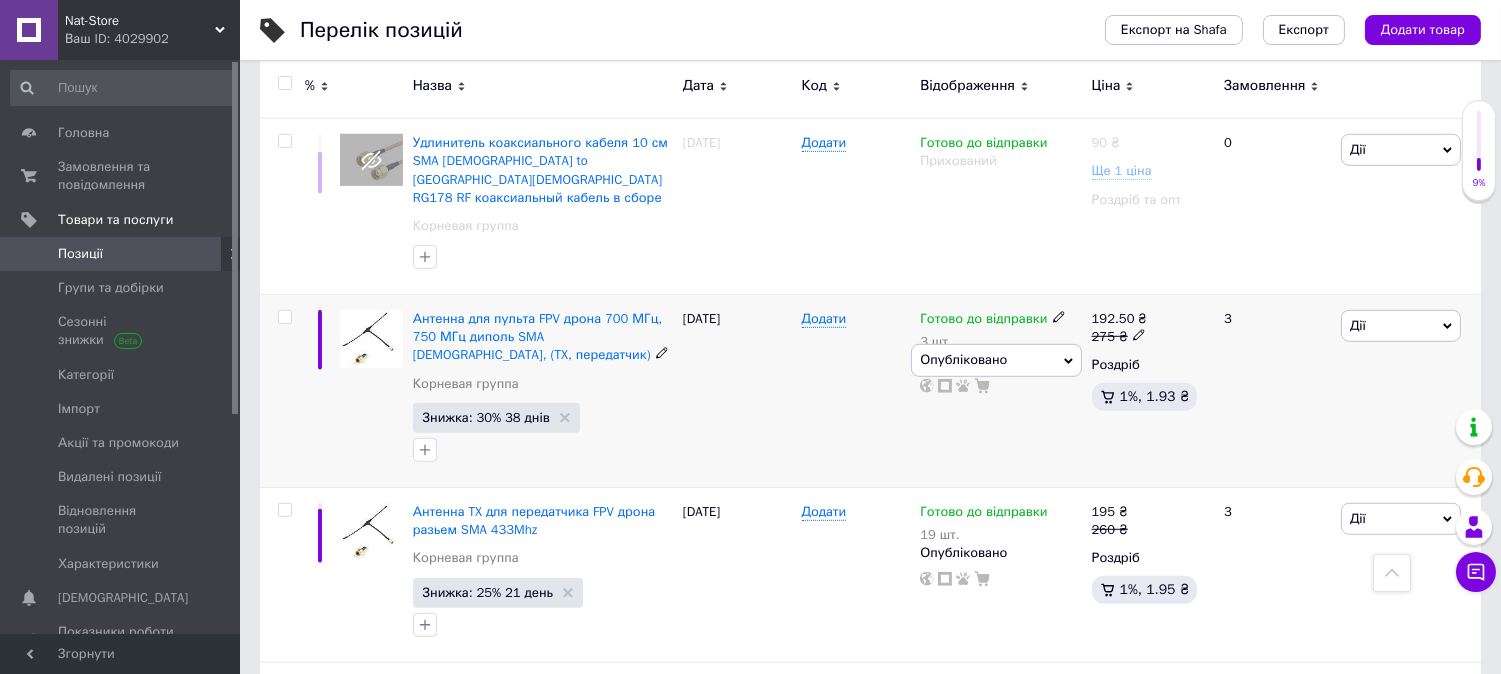 click on "192.50   ₴ 275   ₴ Роздріб 1%, 1.93 ₴" at bounding box center (1149, 391) 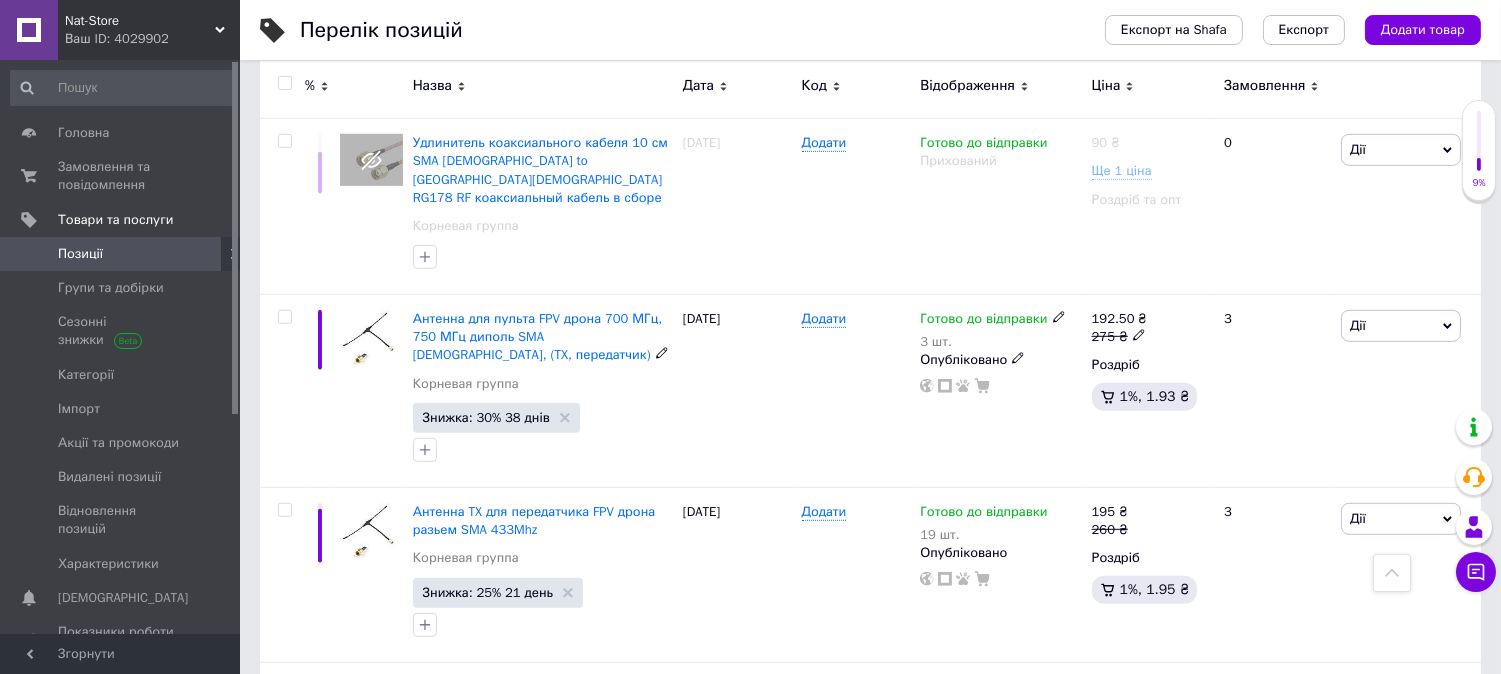 click on "Готово до відправки 3 шт." at bounding box center [1000, 330] 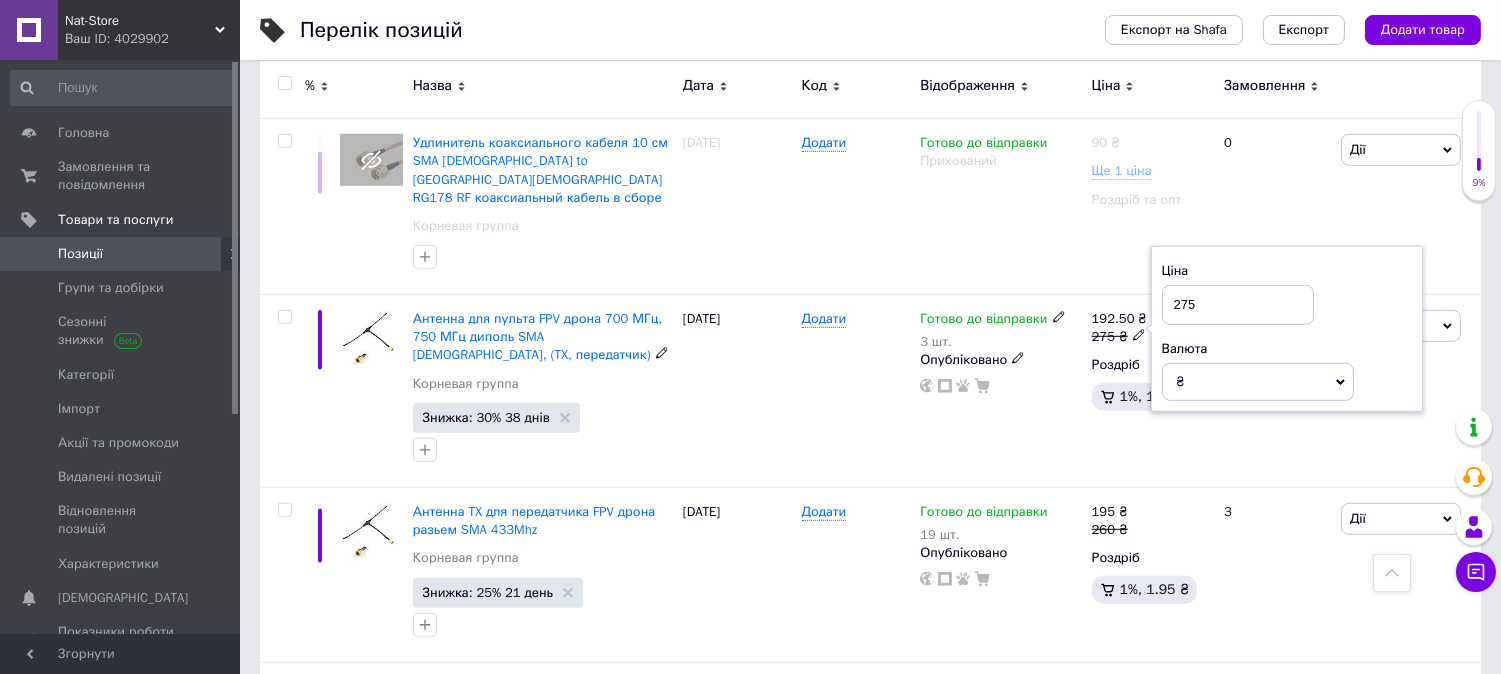 click on "192.50   ₴ 275   ₴ Ціна 275 Валюта ₴ $ EUR CHF GBP ¥ PLN ₸ MDL HUF KGS CNY TRY KRW lei Роздріб 1%, 1.93 ₴" at bounding box center (1149, 364) 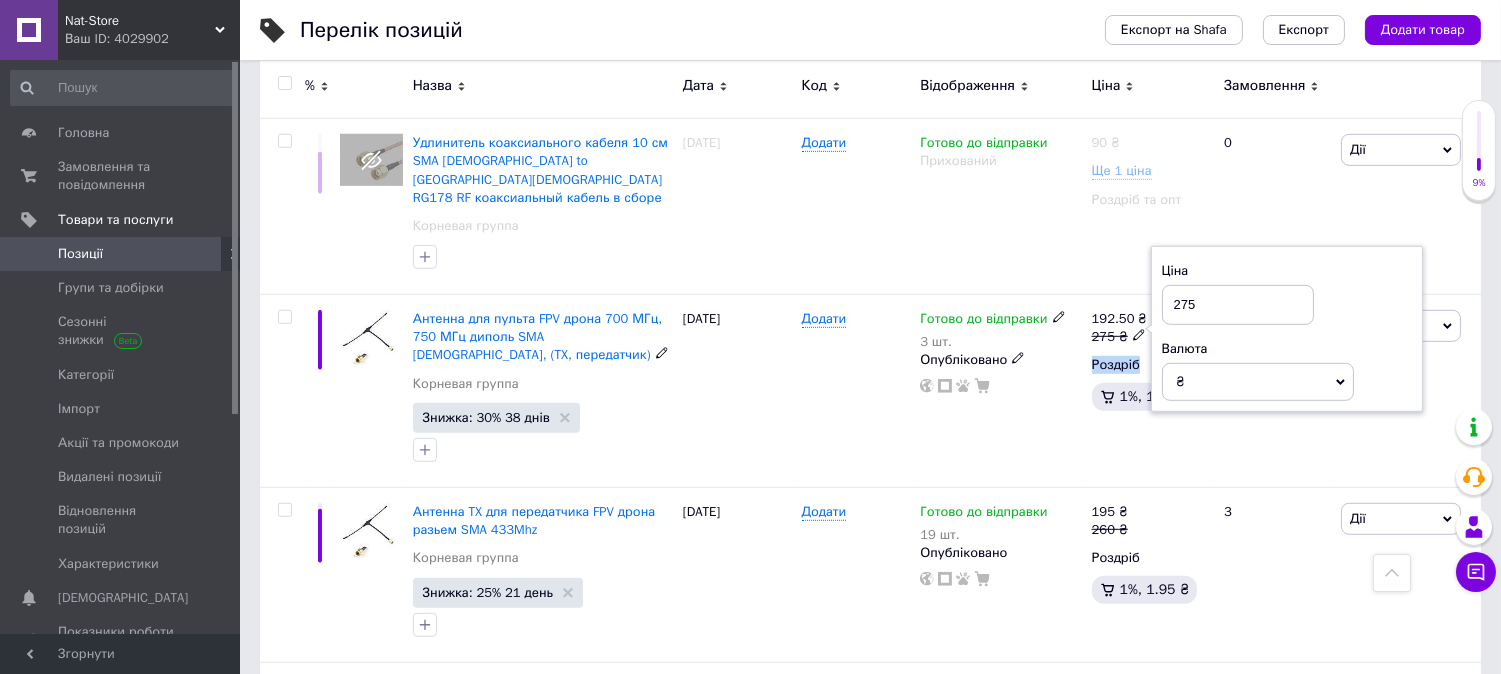 click on "192.50   ₴ 275   ₴ Ціна 275 Валюта ₴ $ EUR CHF GBP ¥ PLN ₸ MDL HUF KGS CNY TRY KRW lei Роздріб 1%, 1.93 ₴" at bounding box center (1149, 364) 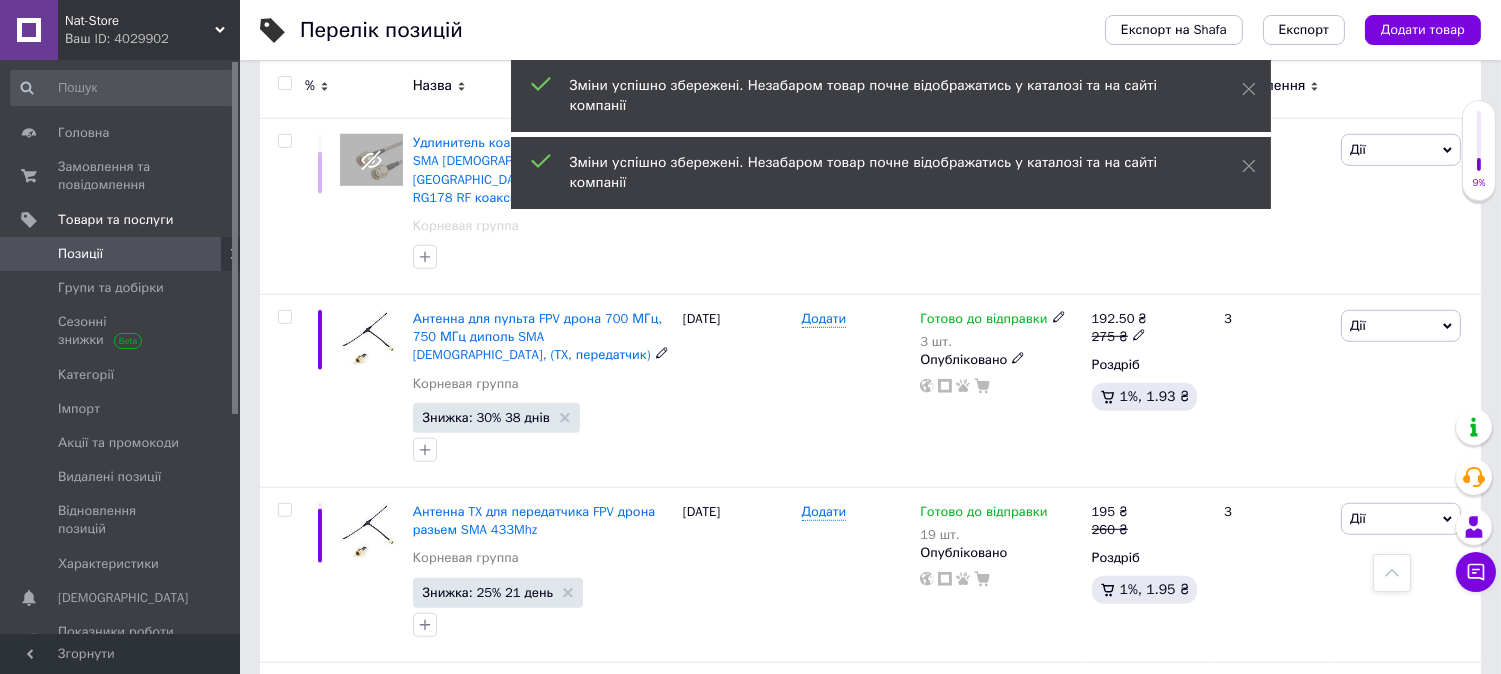 click 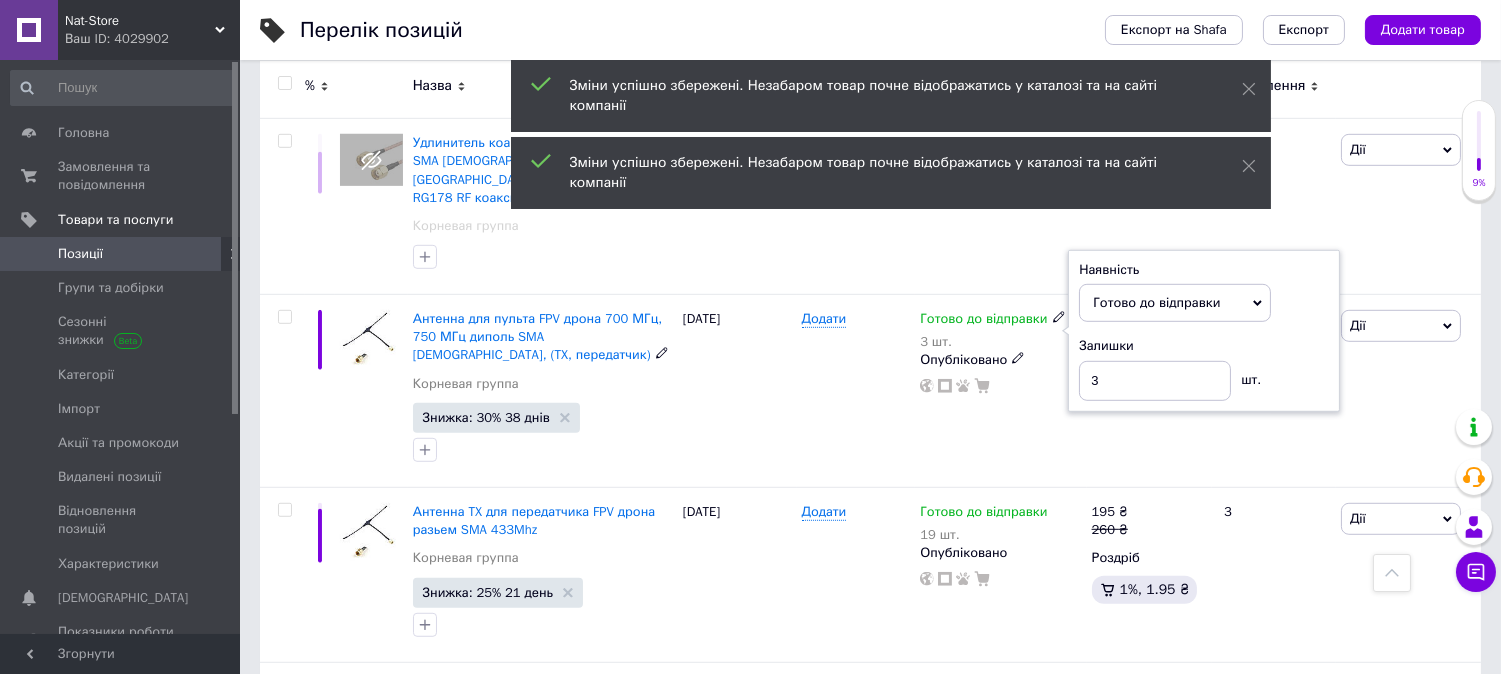 click 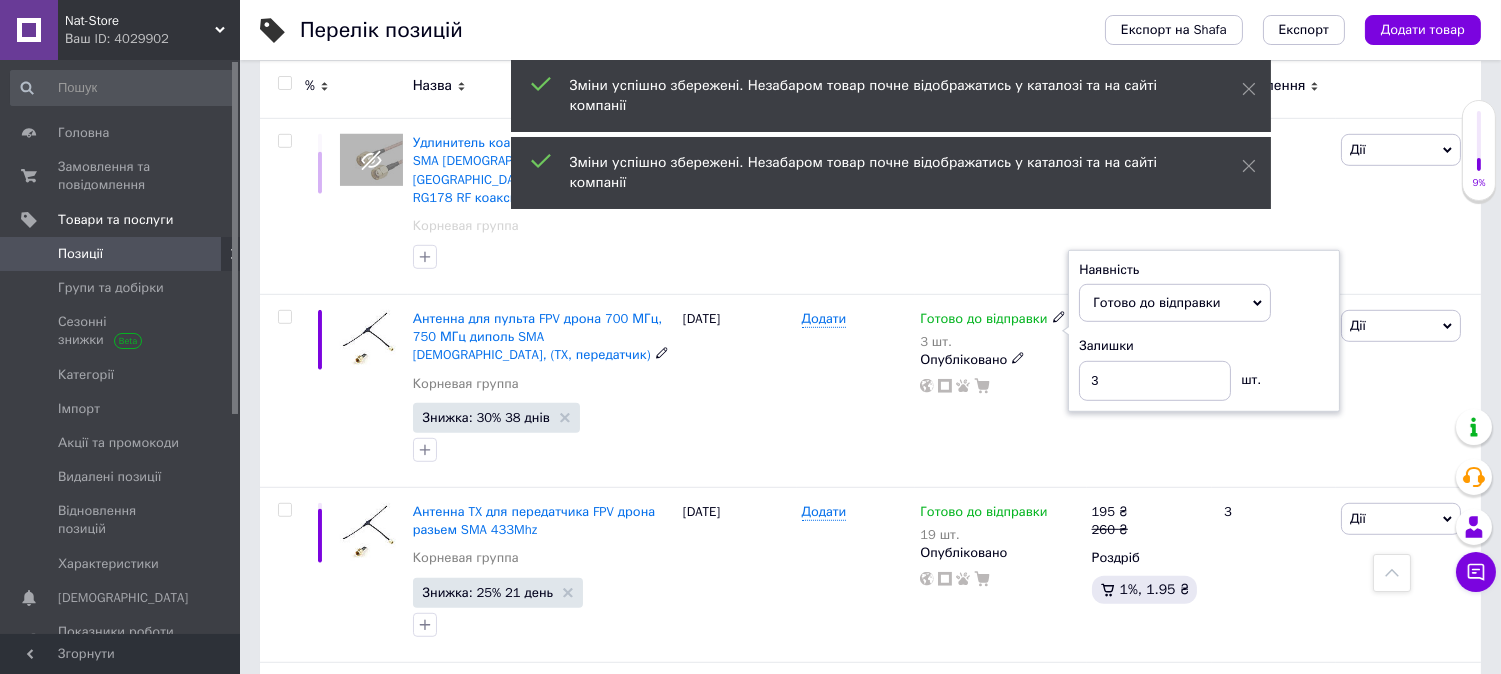 click 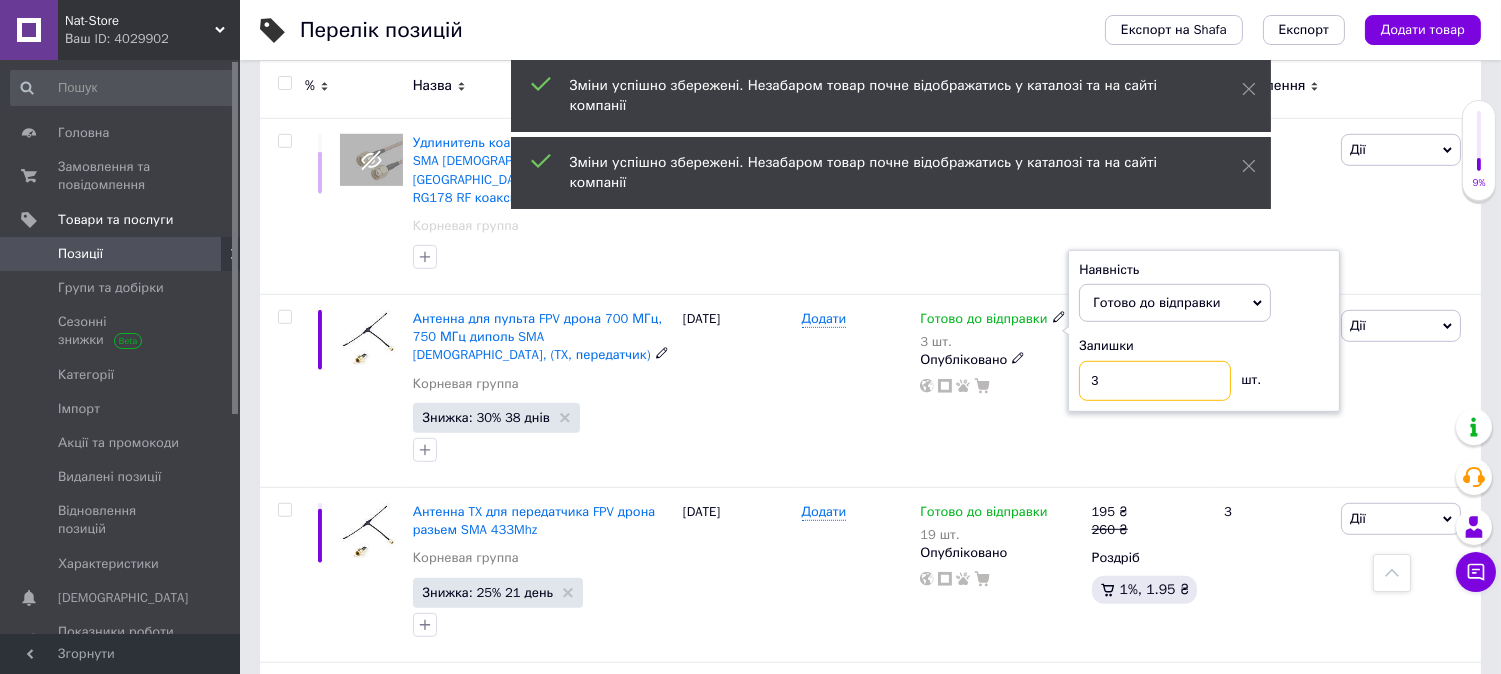 drag, startPoint x: 1088, startPoint y: 354, endPoint x: 1073, endPoint y: 346, distance: 17 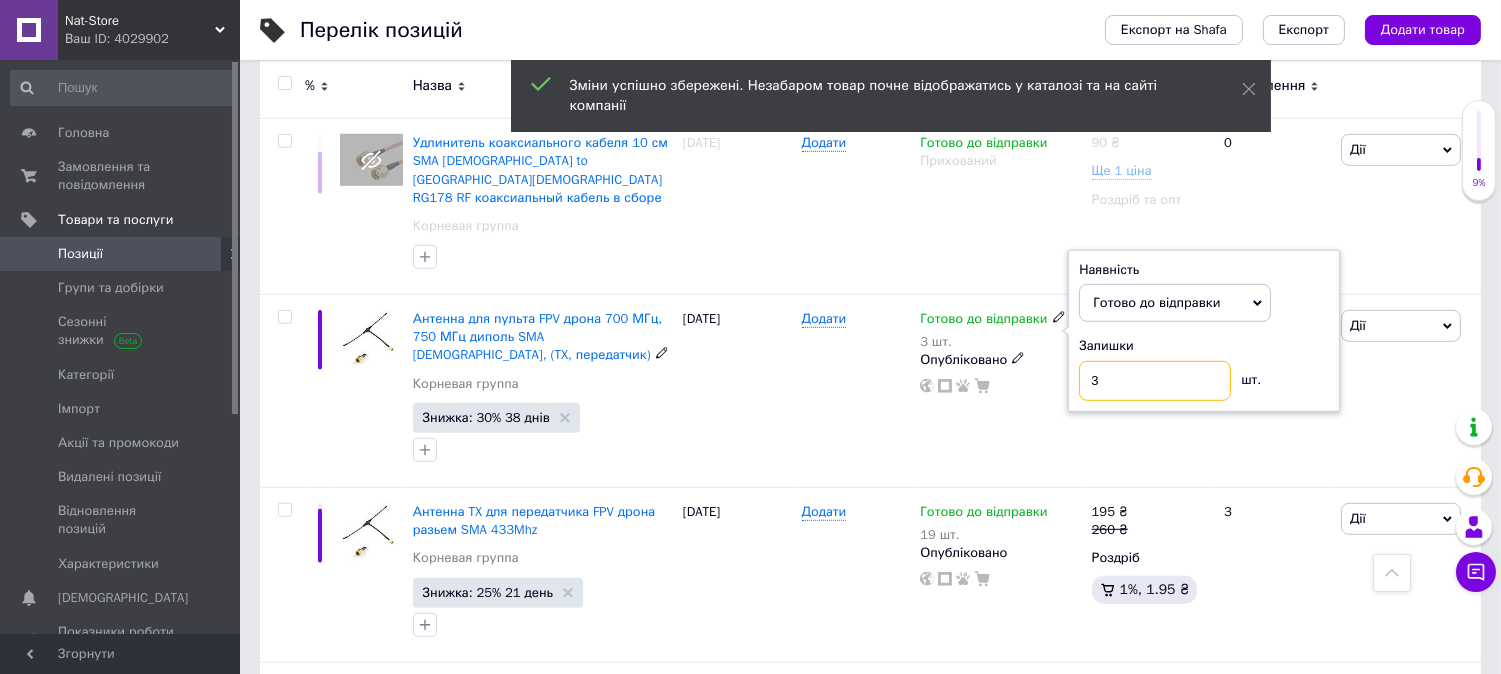 type on "1" 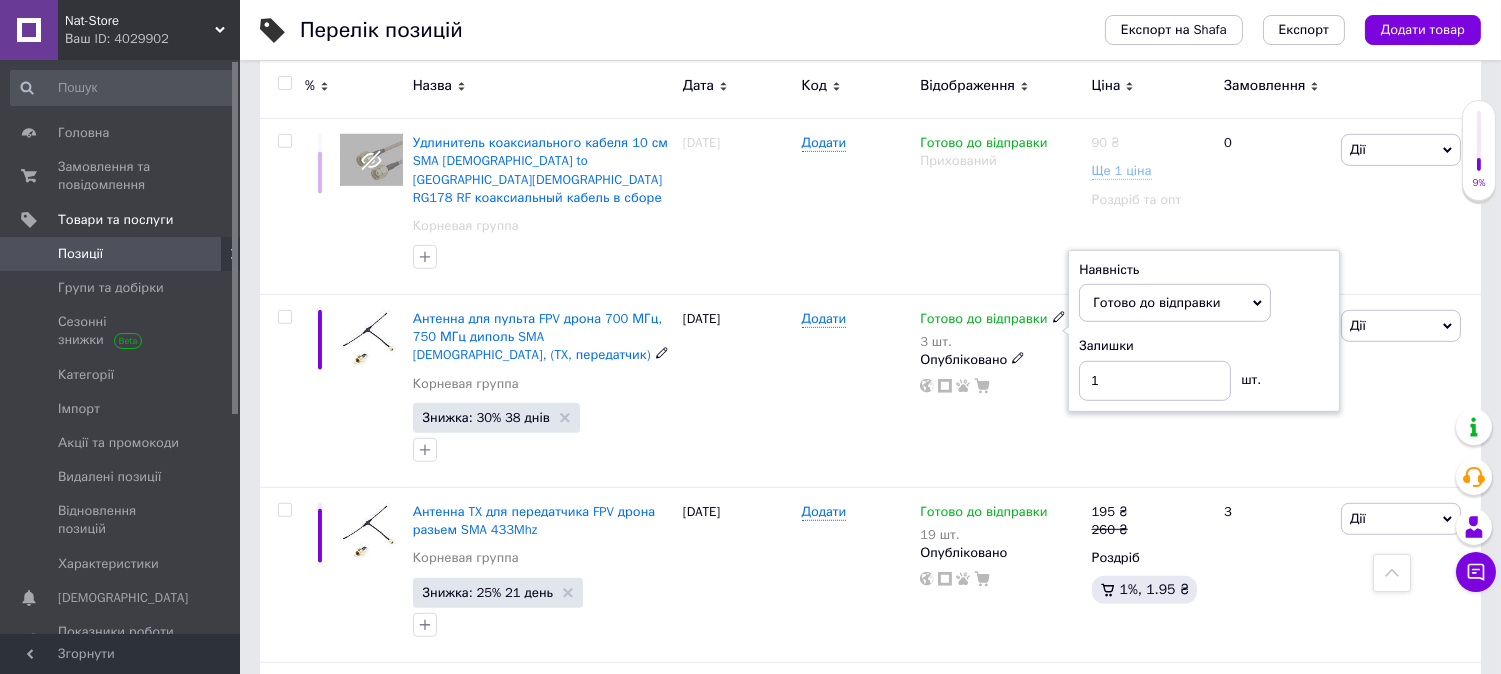 click on "Готово до відправки 3 шт. Наявність [PERSON_NAME] до відправки В наявності Немає в наявності Під замовлення Залишки 1 шт. Опубліковано" at bounding box center (1000, 391) 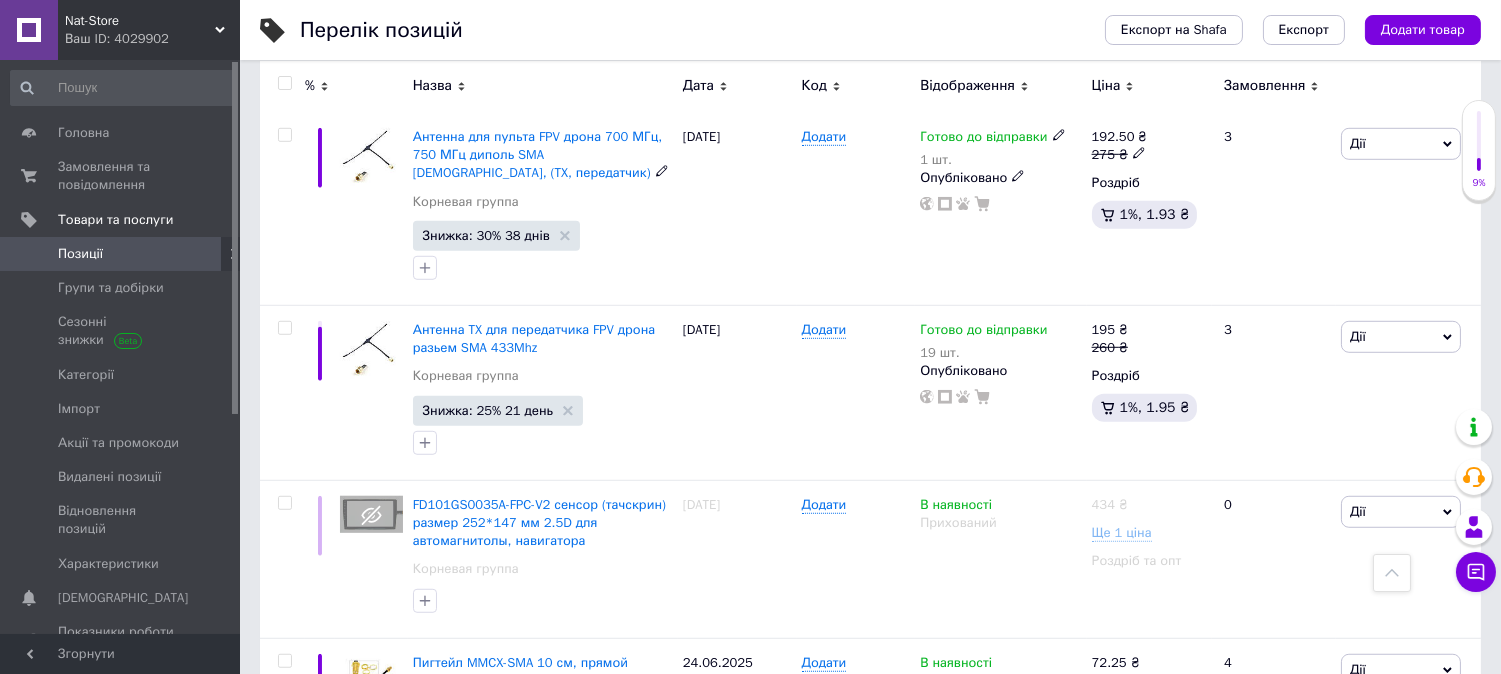 scroll, scrollTop: 2555, scrollLeft: 0, axis: vertical 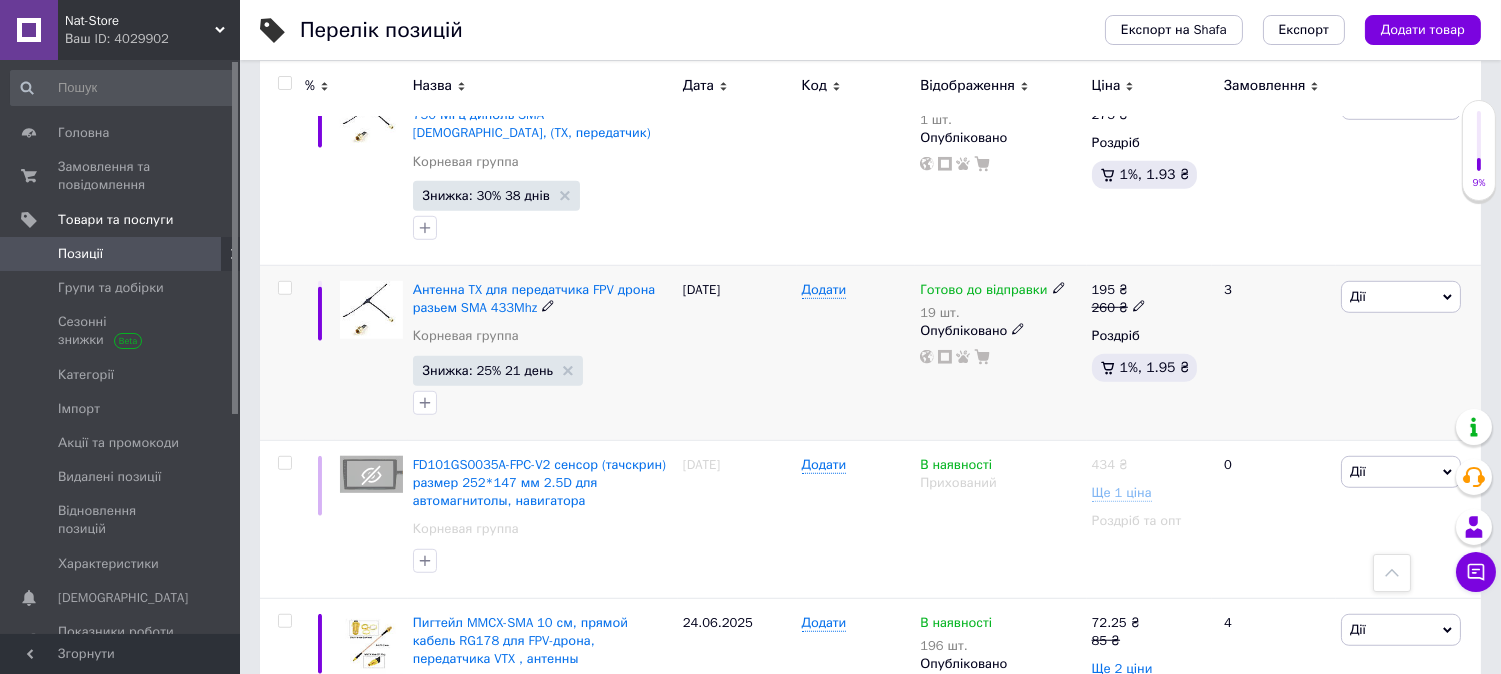 click on "Опубліковано" at bounding box center (1000, 331) 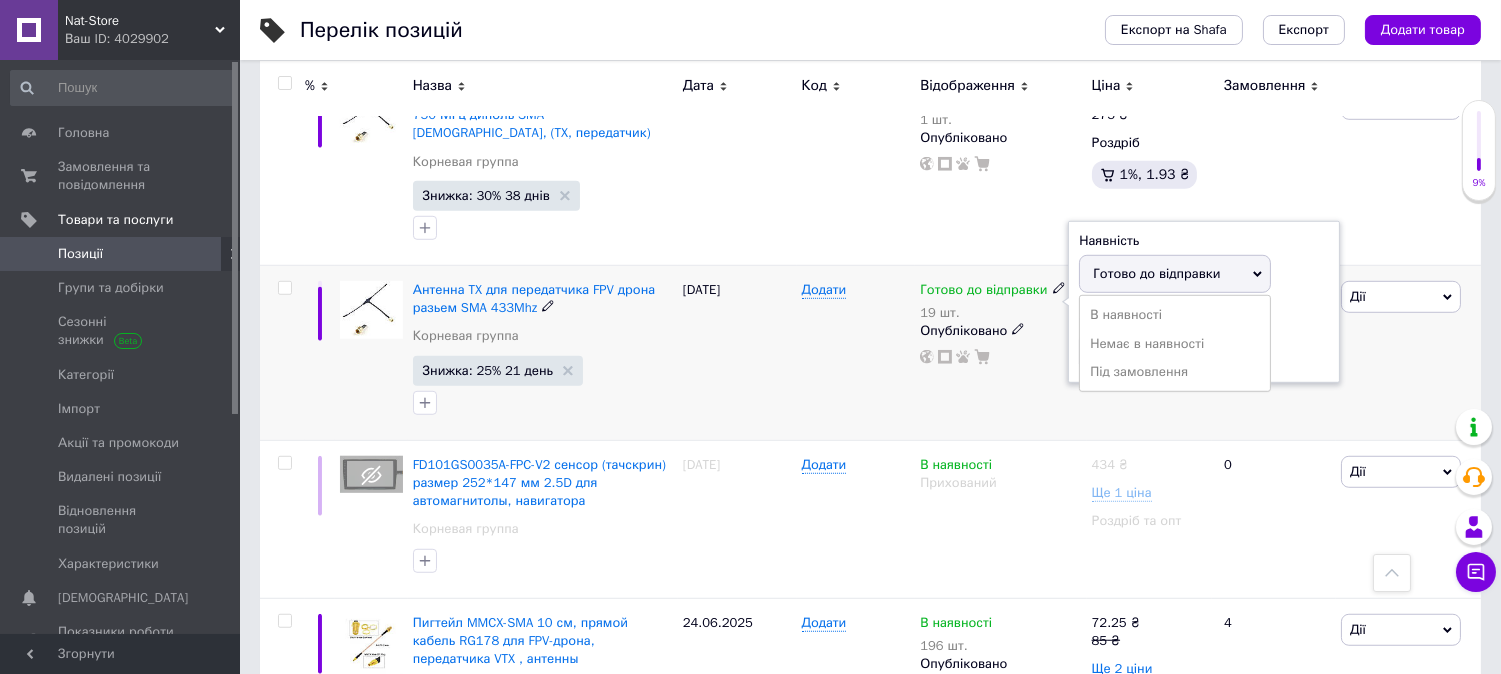 click on "В наявності Немає в наявності Під замовлення" at bounding box center (1175, 343) 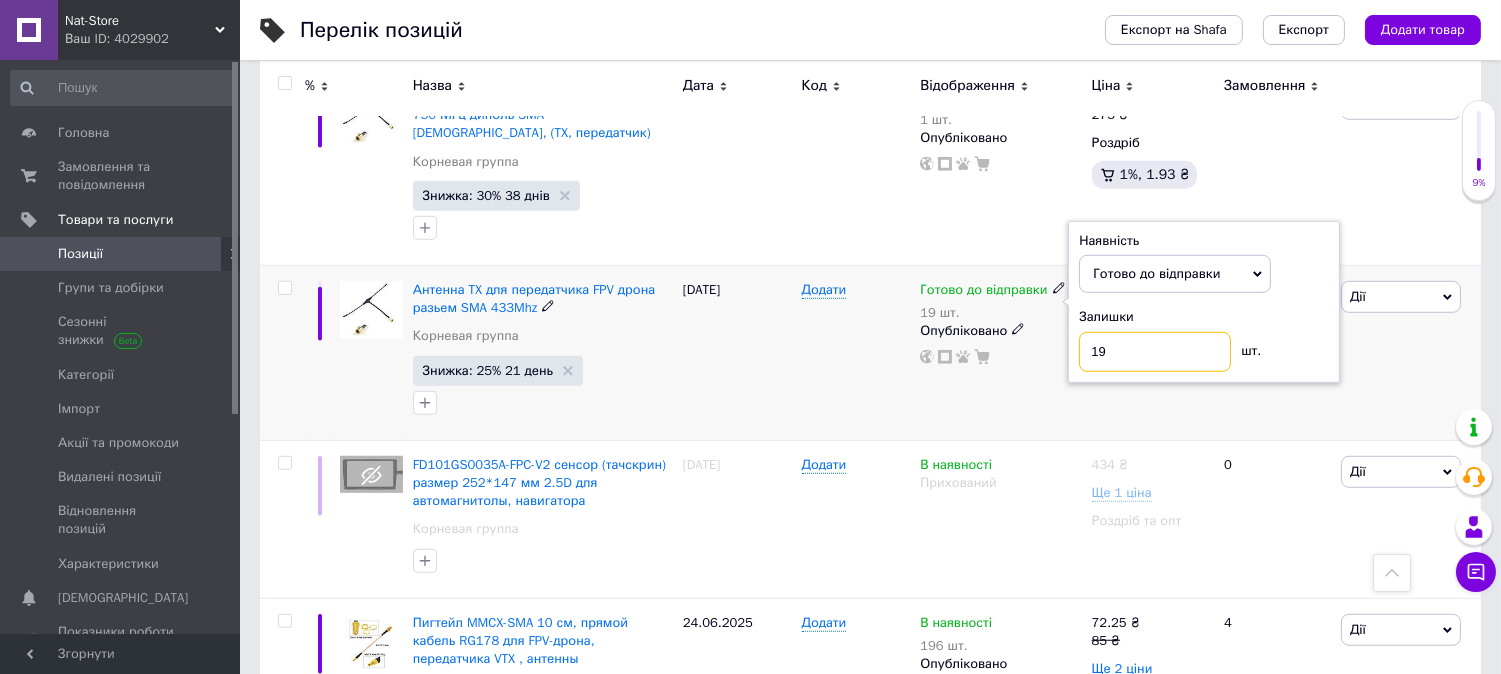 click on "Готово до відправки 19 шт. Наявність [PERSON_NAME] до відправки В наявності Немає в наявності Під замовлення Залишки 19 шт. Опубліковано" at bounding box center (1000, 323) 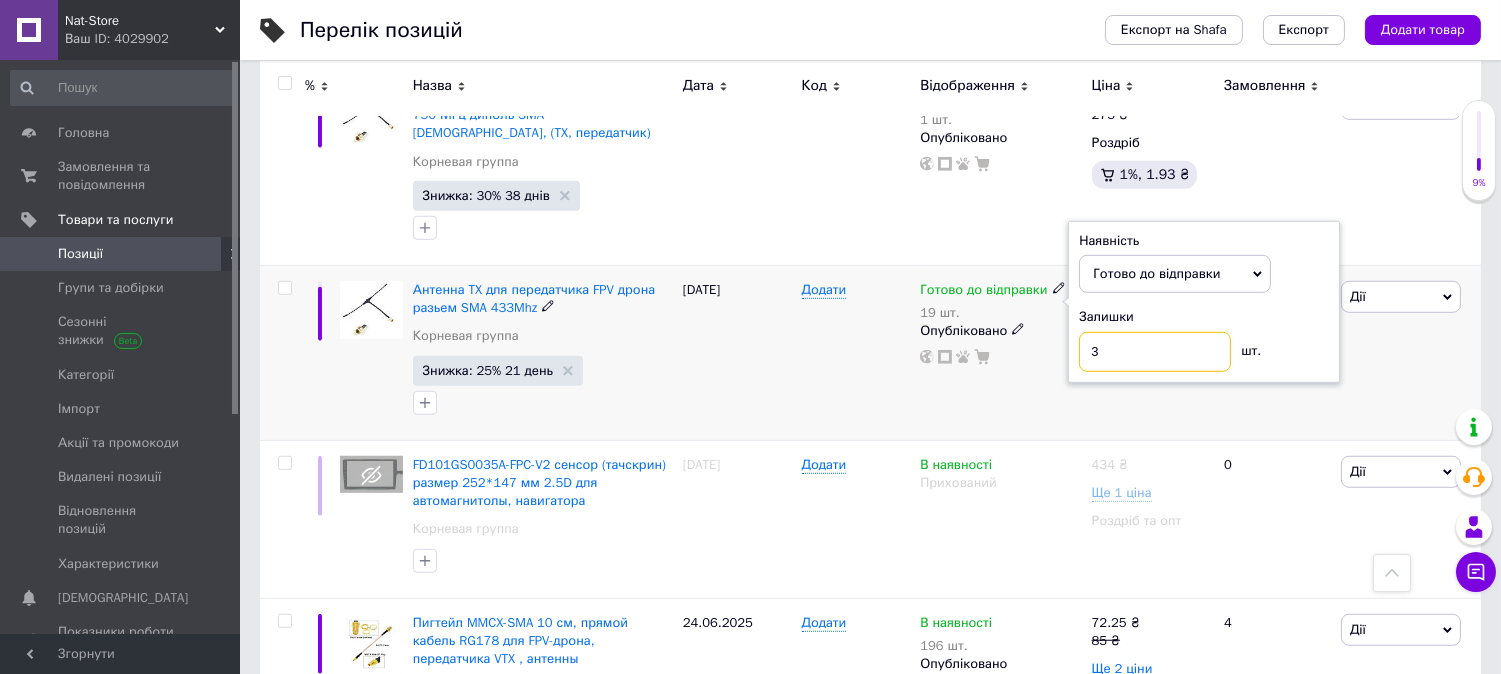 type on "30" 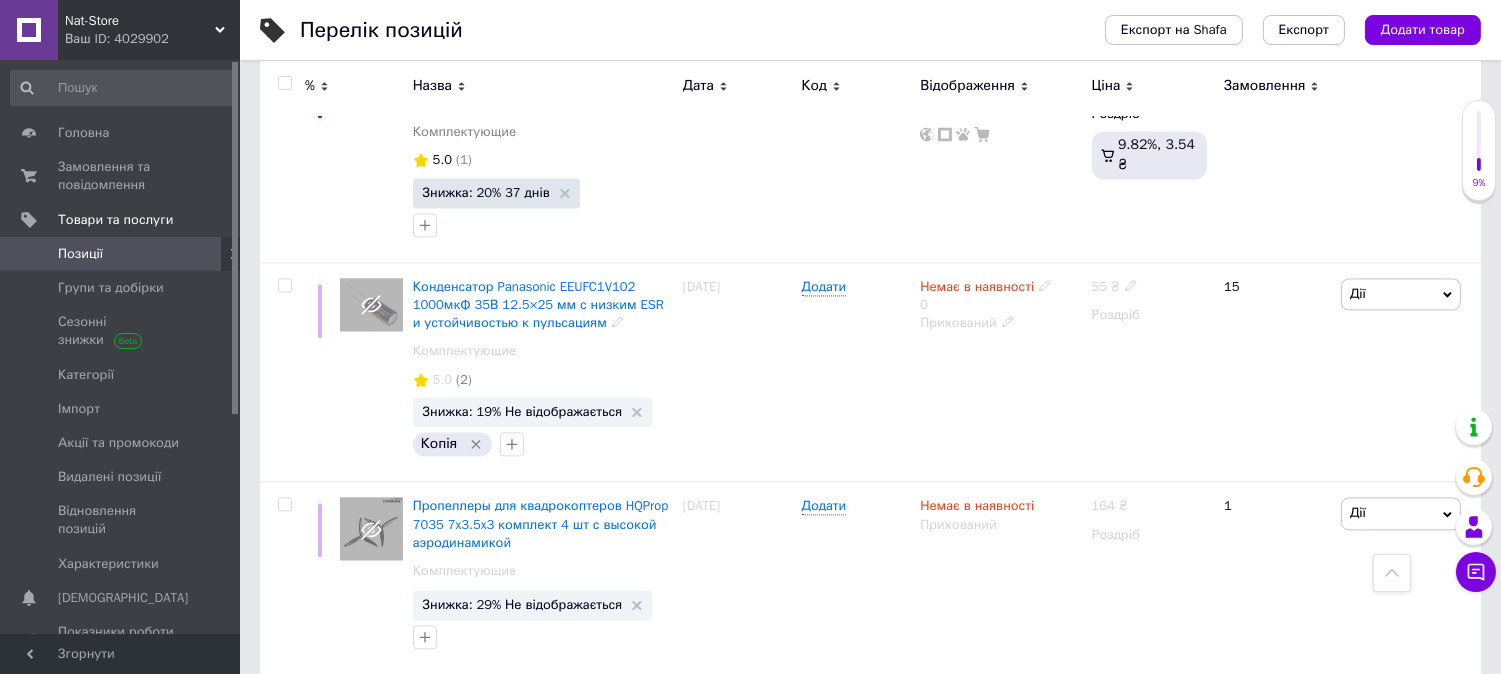 scroll, scrollTop: 7555, scrollLeft: 0, axis: vertical 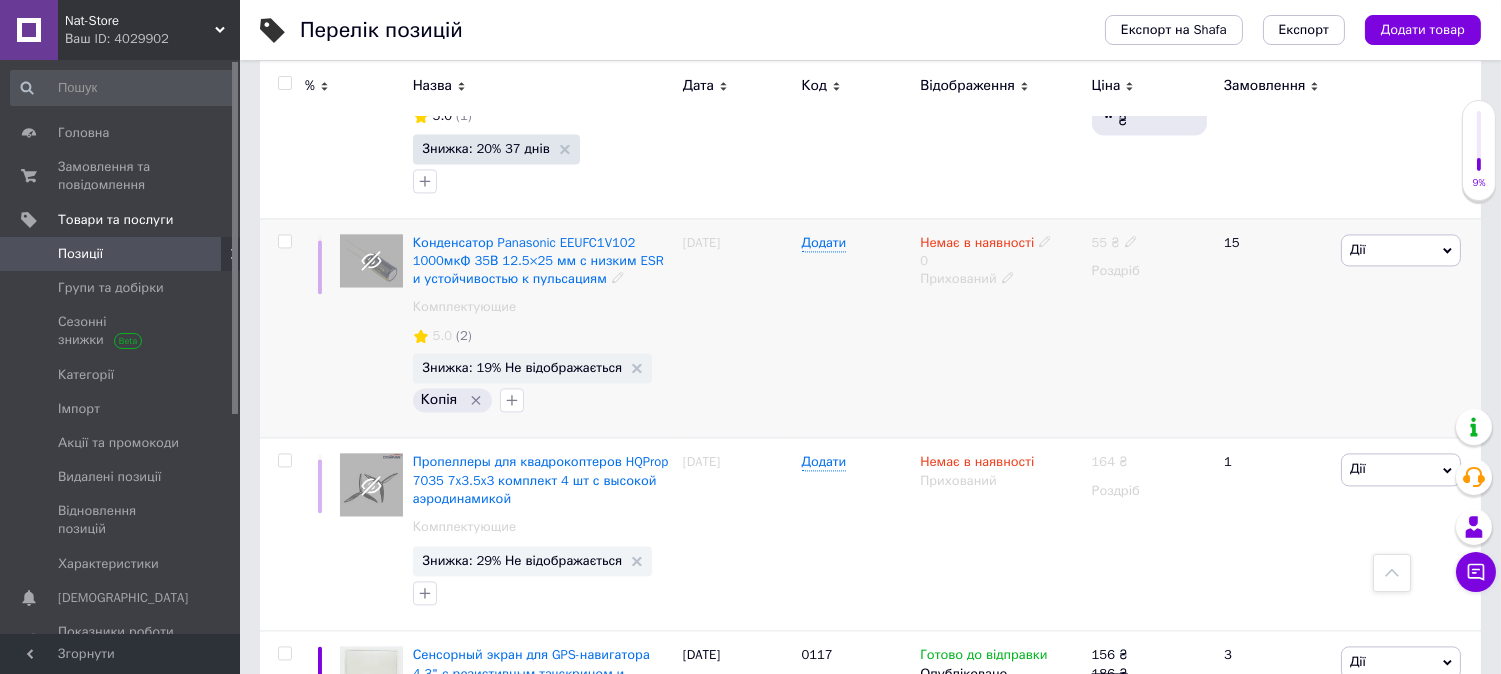 click 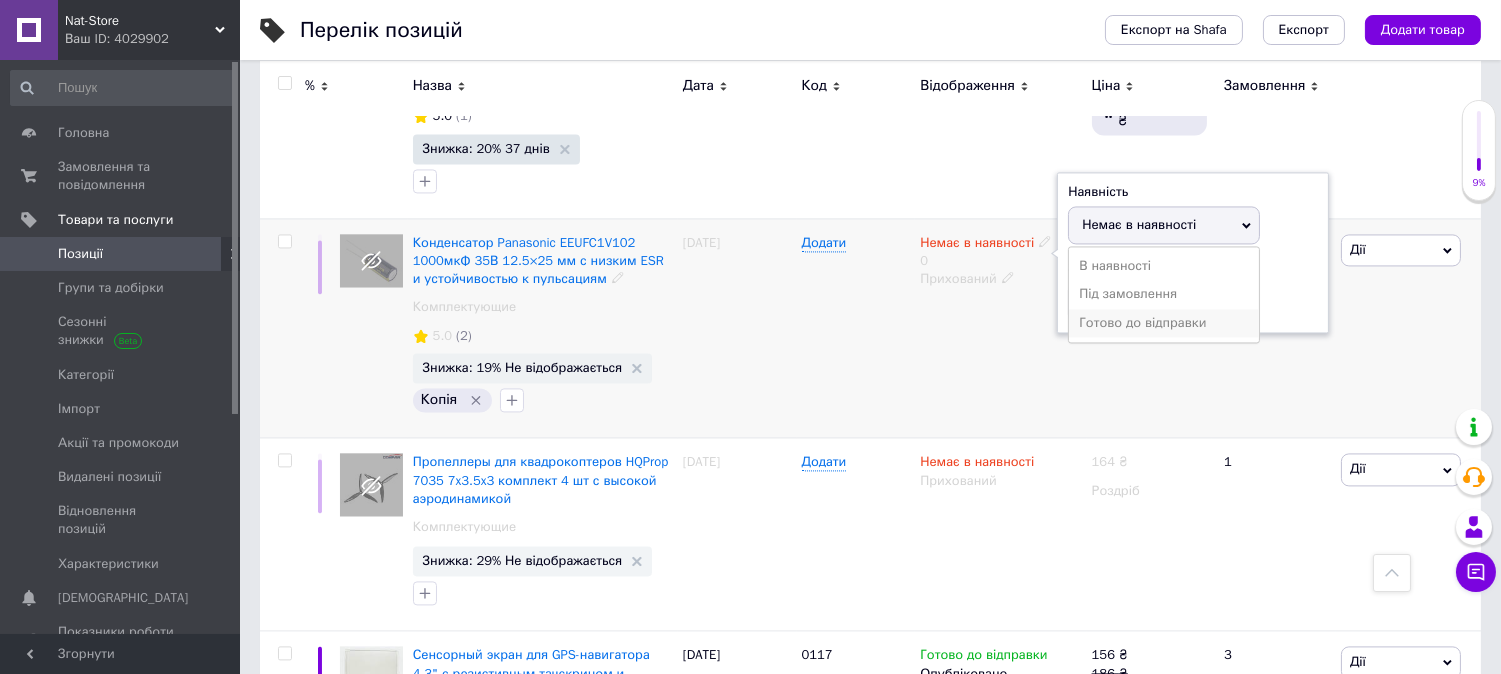 click on "Готово до відправки" at bounding box center (1164, 323) 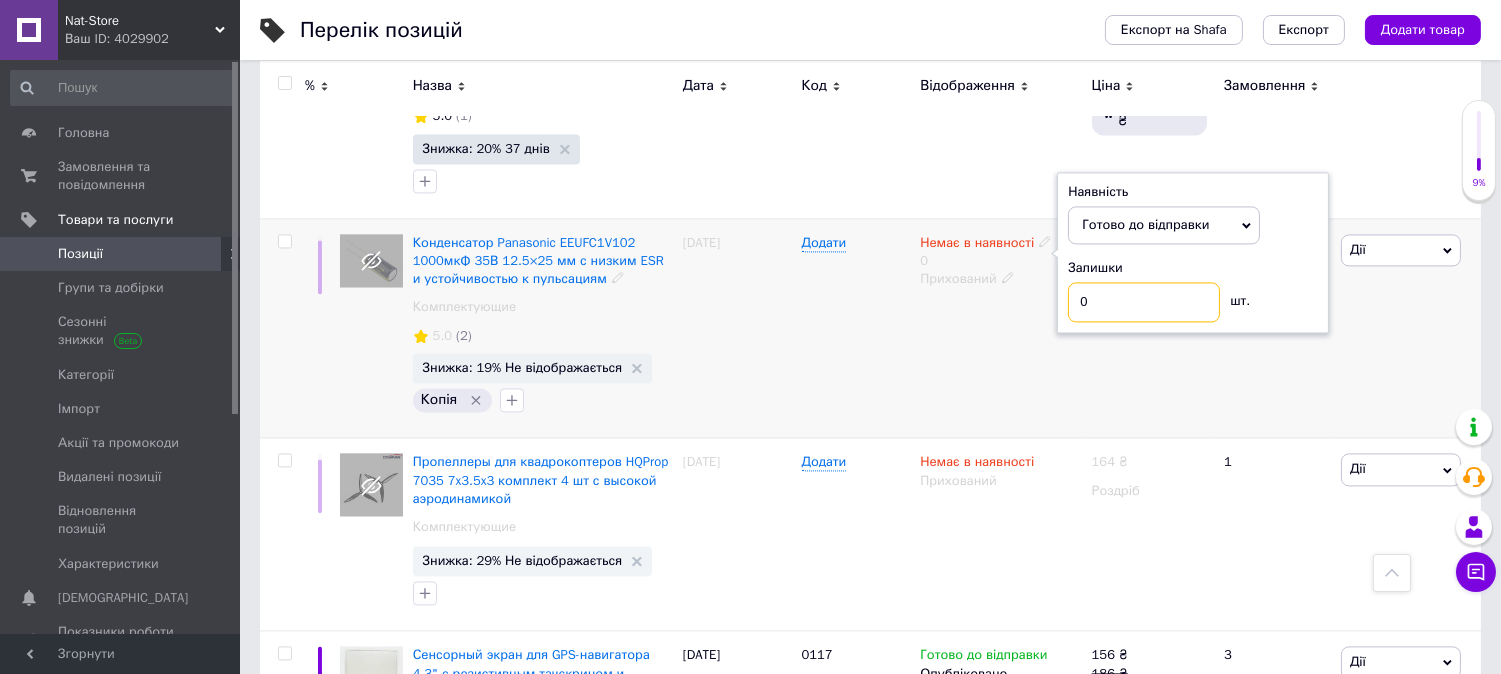 drag, startPoint x: 1123, startPoint y: 263, endPoint x: 1017, endPoint y: 236, distance: 109.38464 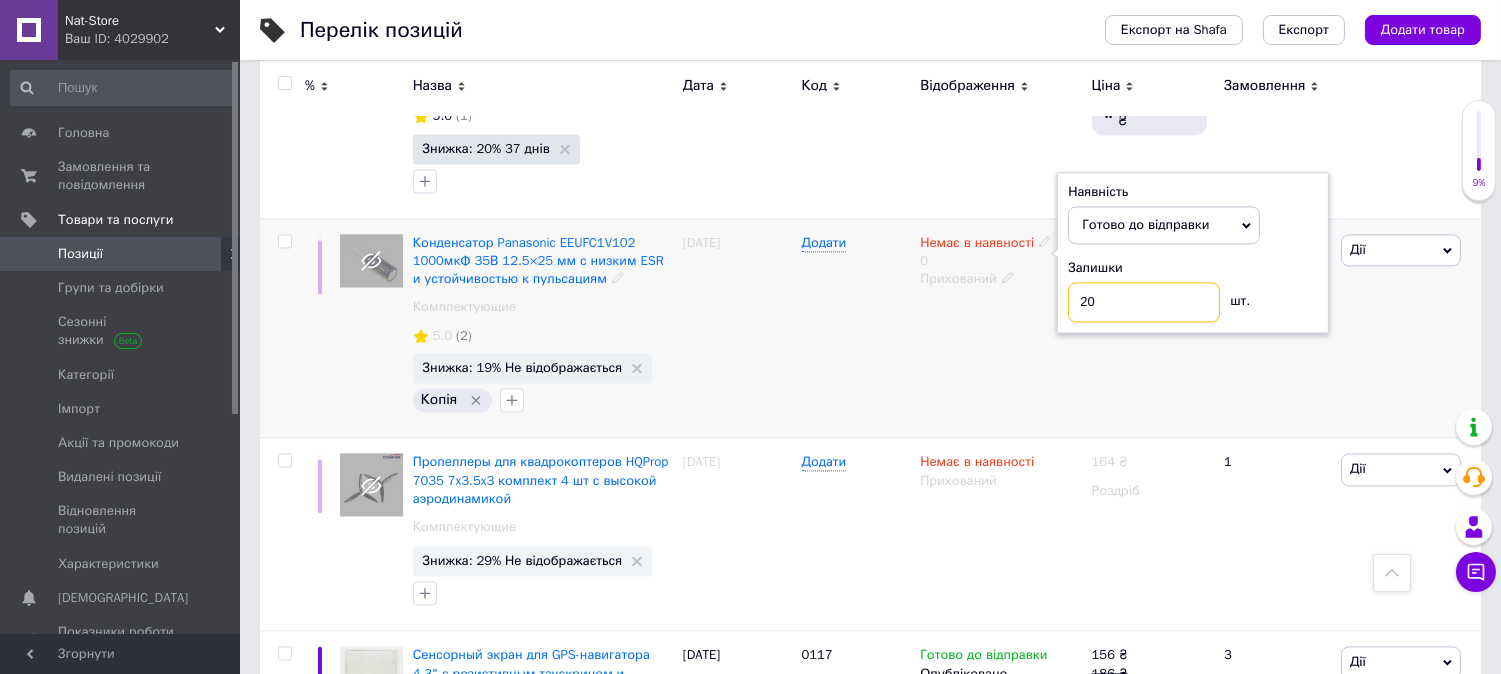 type on "200" 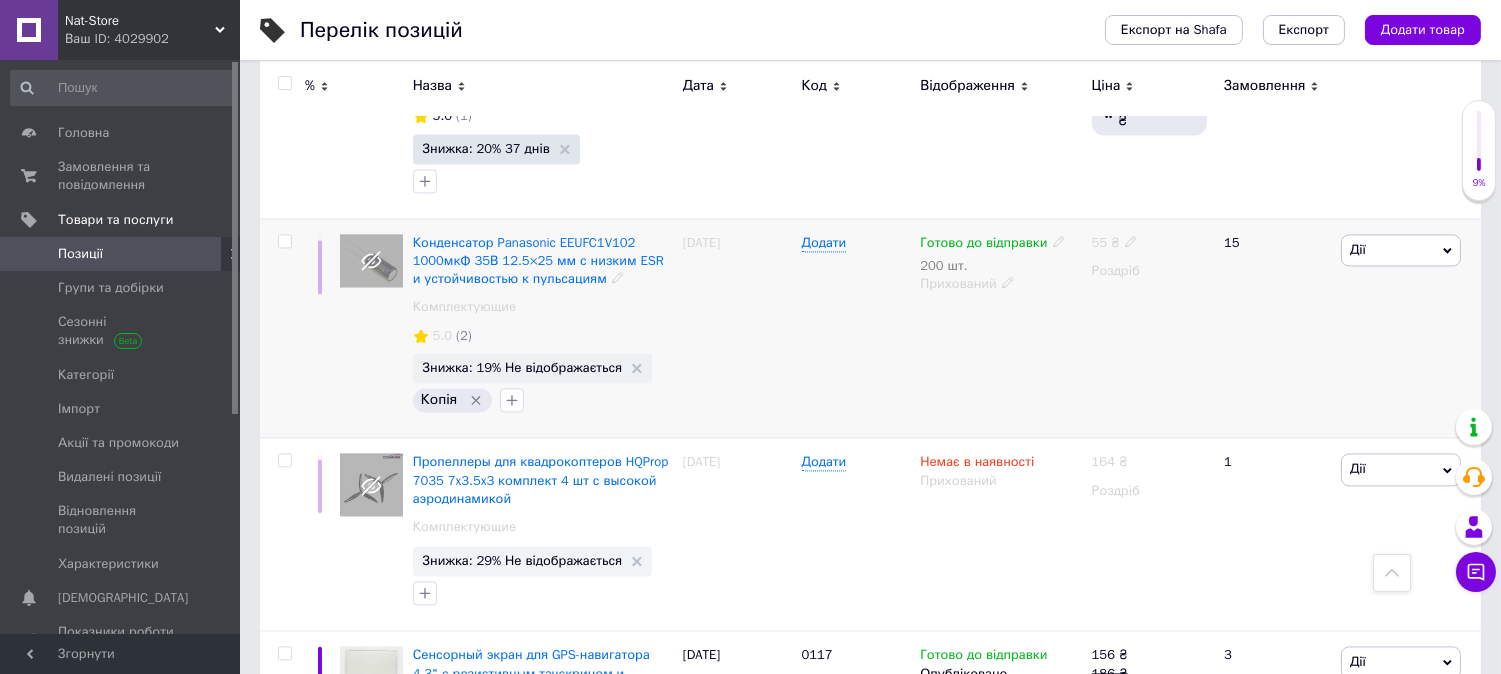 click on "Готово до відправки 200 шт. Прихований" at bounding box center [1000, 328] 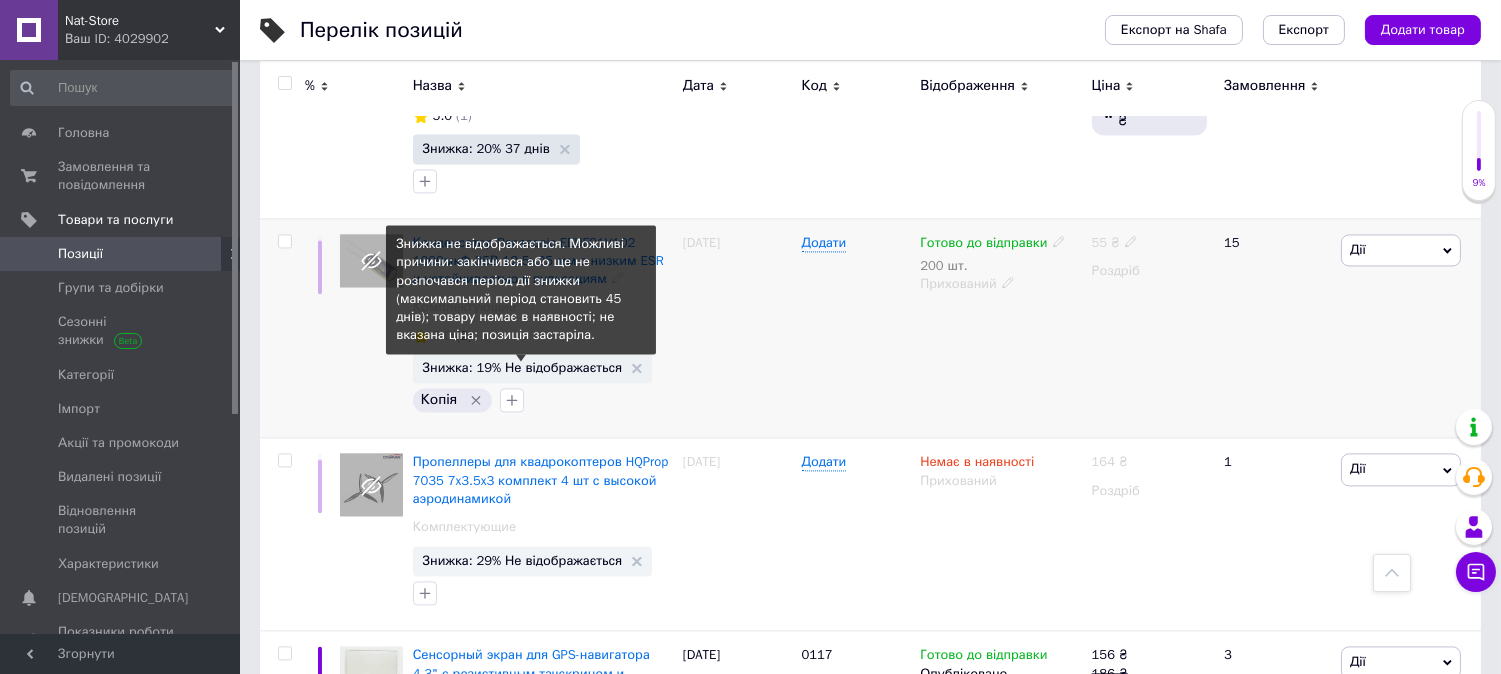 click on "Знижка: 19% Не відображається" at bounding box center (523, 367) 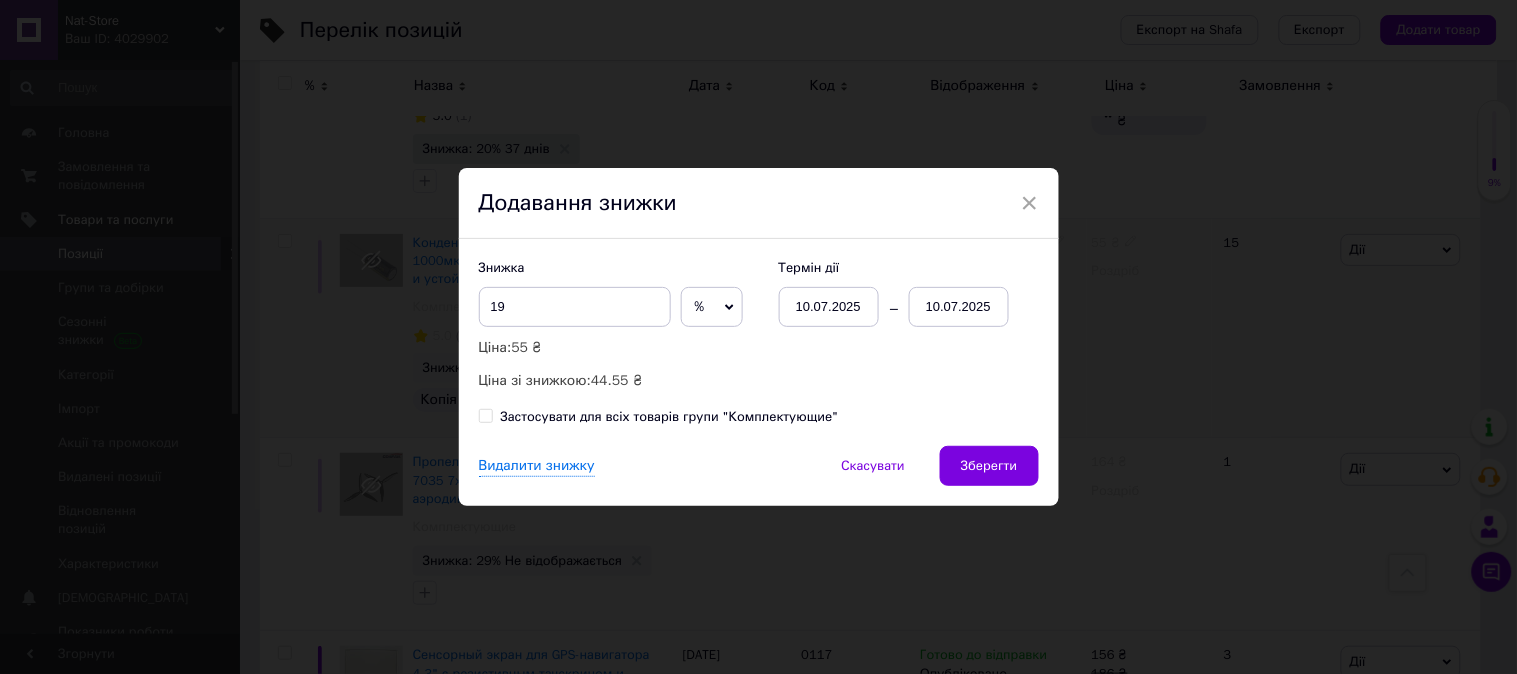 click on "10.07.2025" at bounding box center [959, 307] 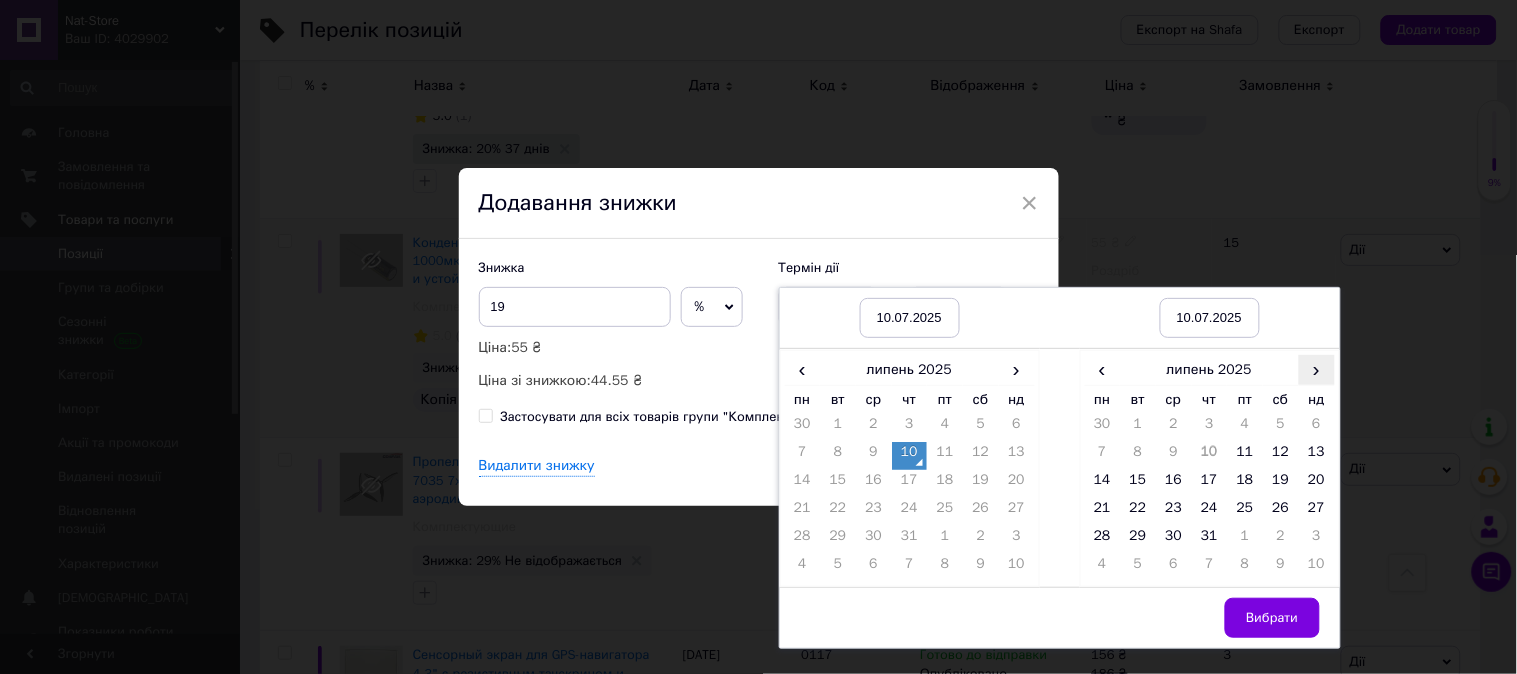 click on "›" at bounding box center [1317, 369] 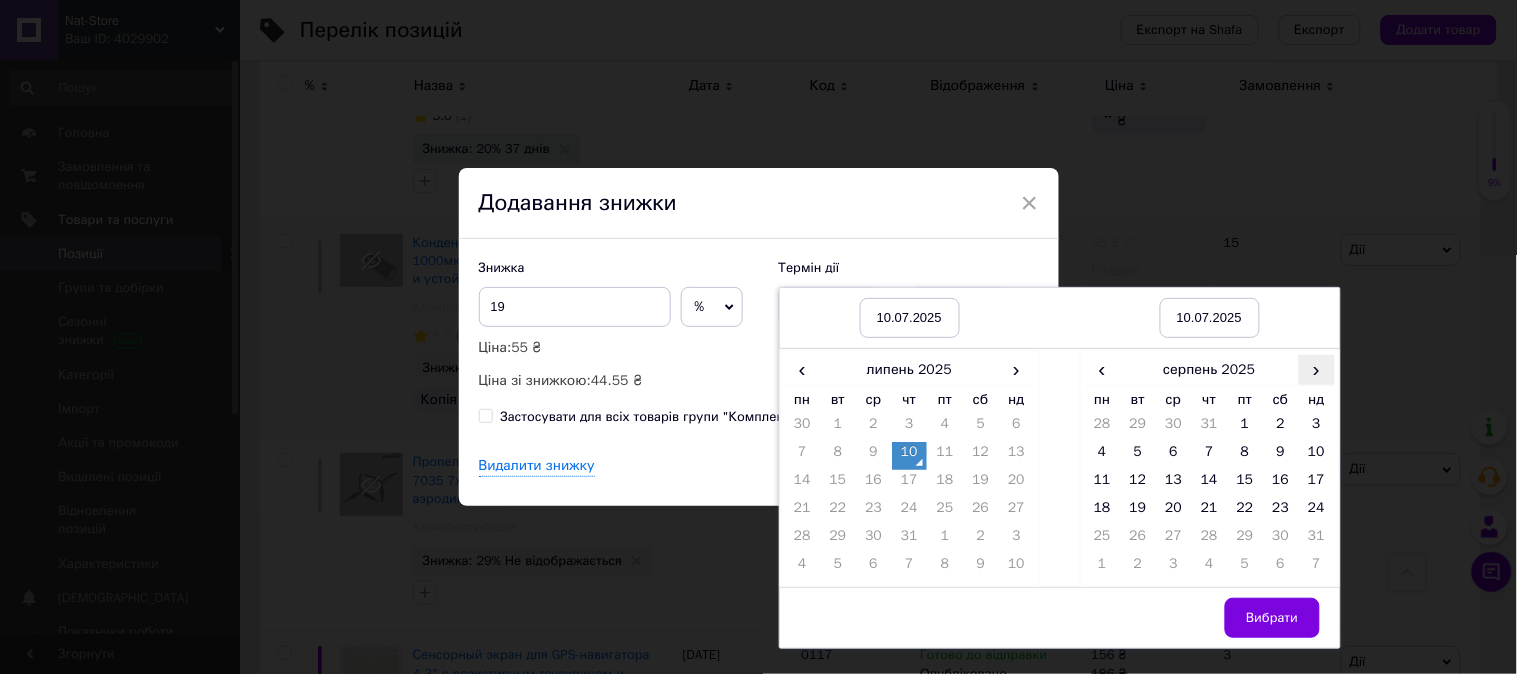click on "›" at bounding box center [1317, 369] 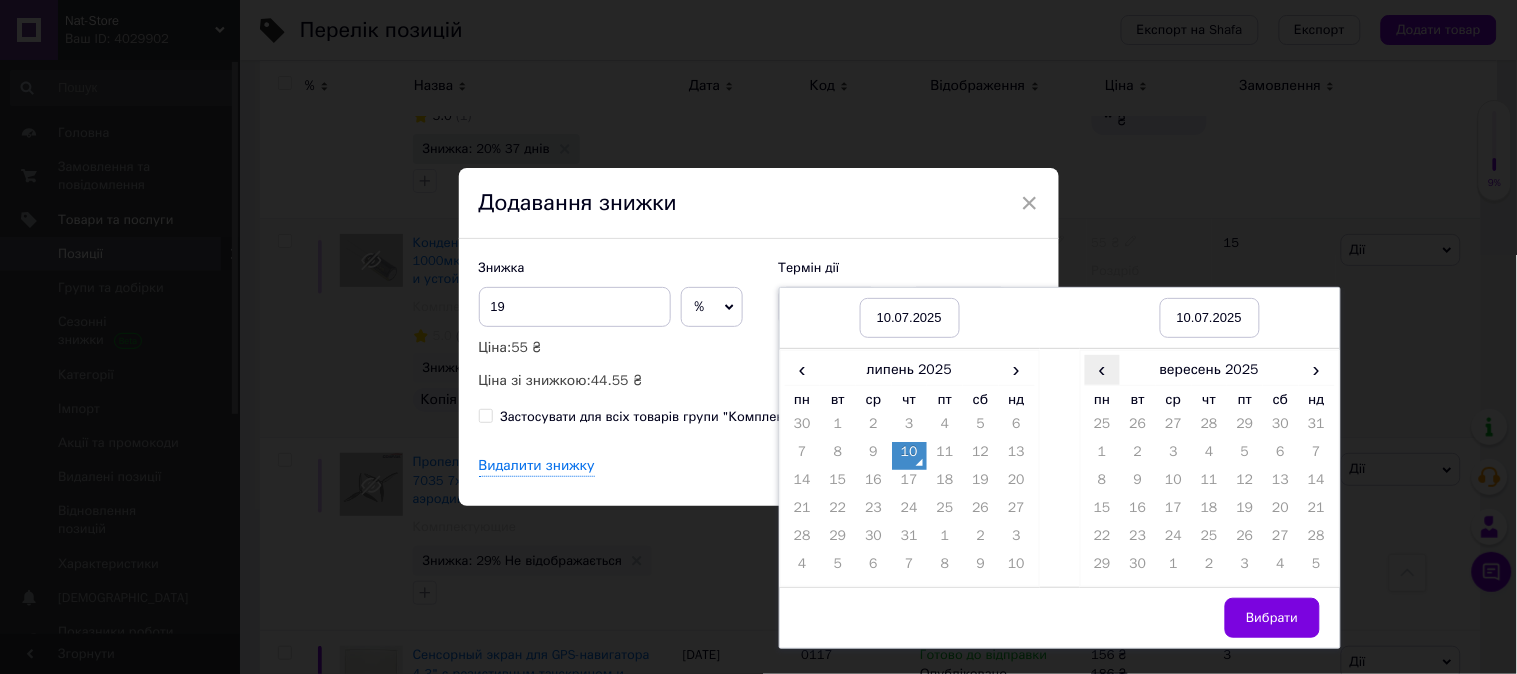 click on "‹" at bounding box center (1103, 369) 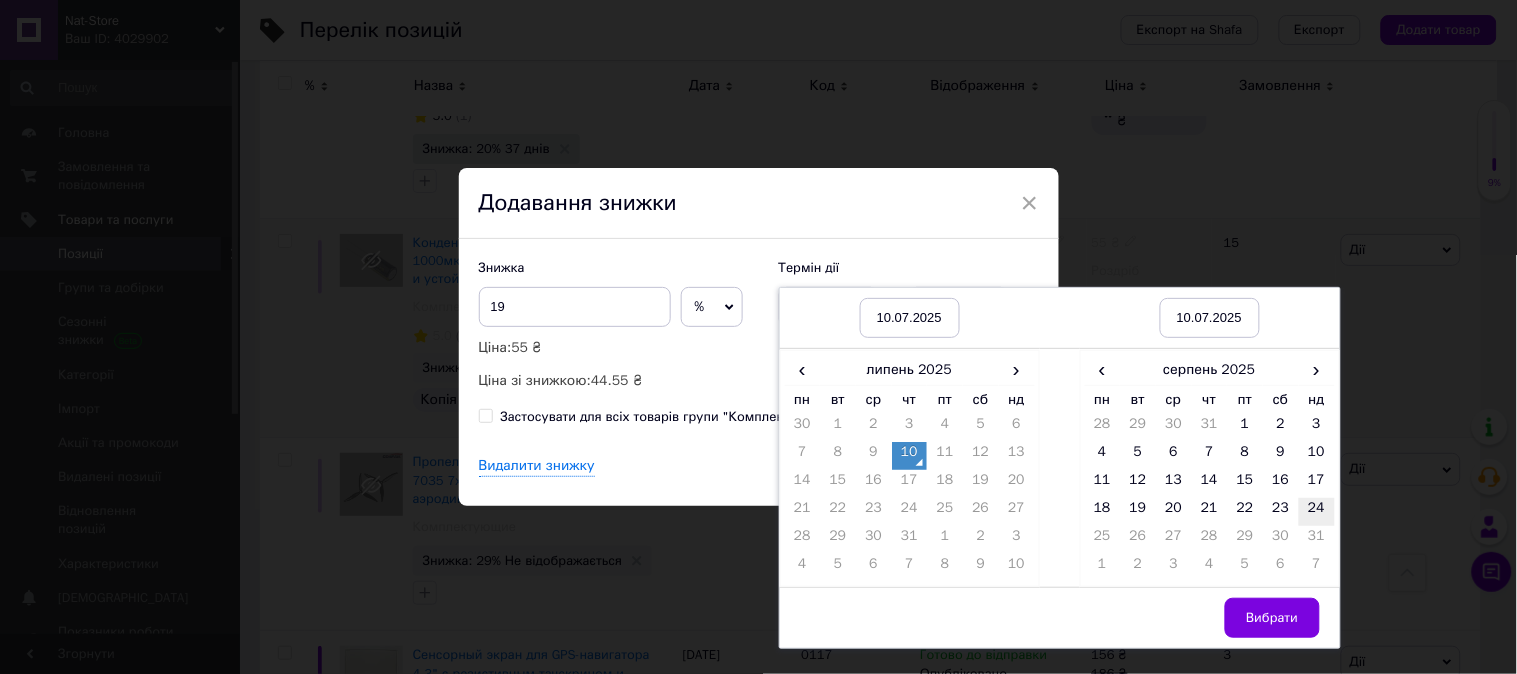 click on "24" at bounding box center [1317, 512] 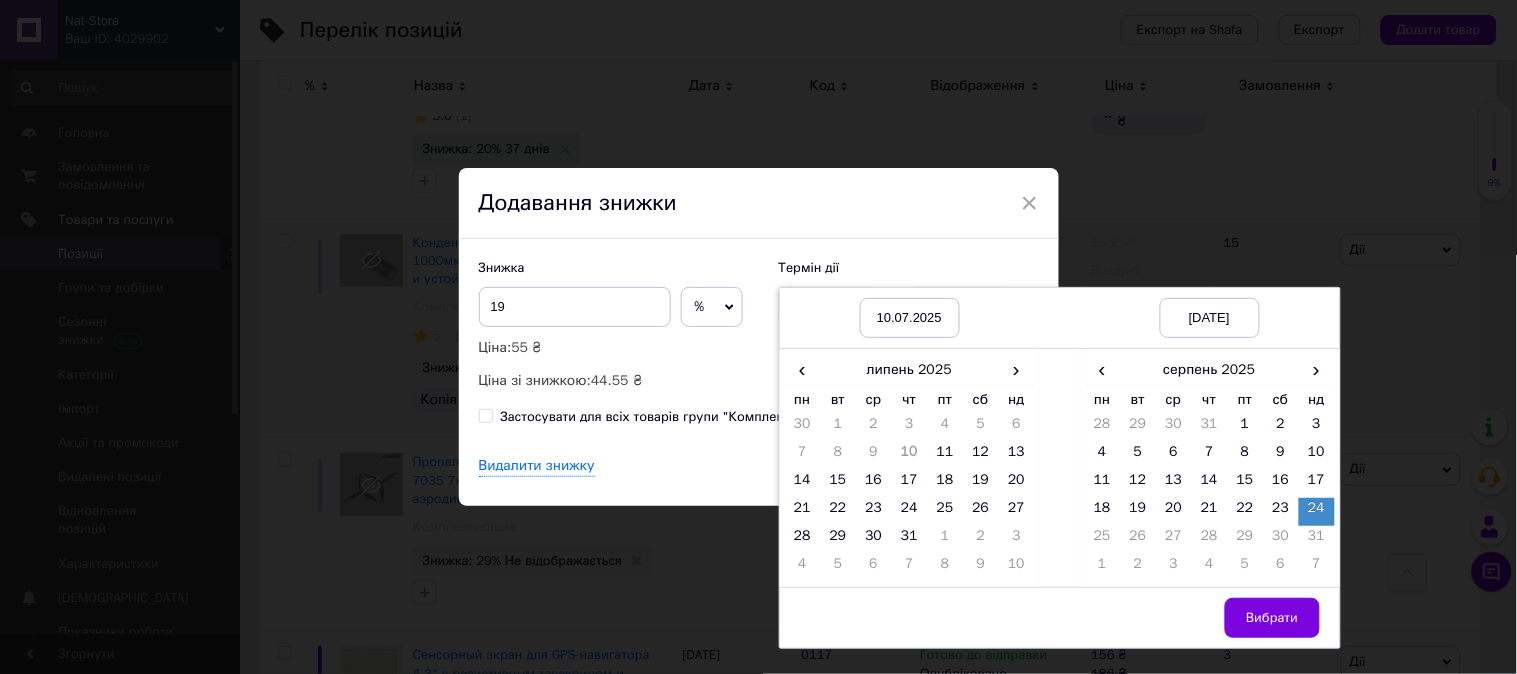 click on "Вибрати" at bounding box center [1272, 618] 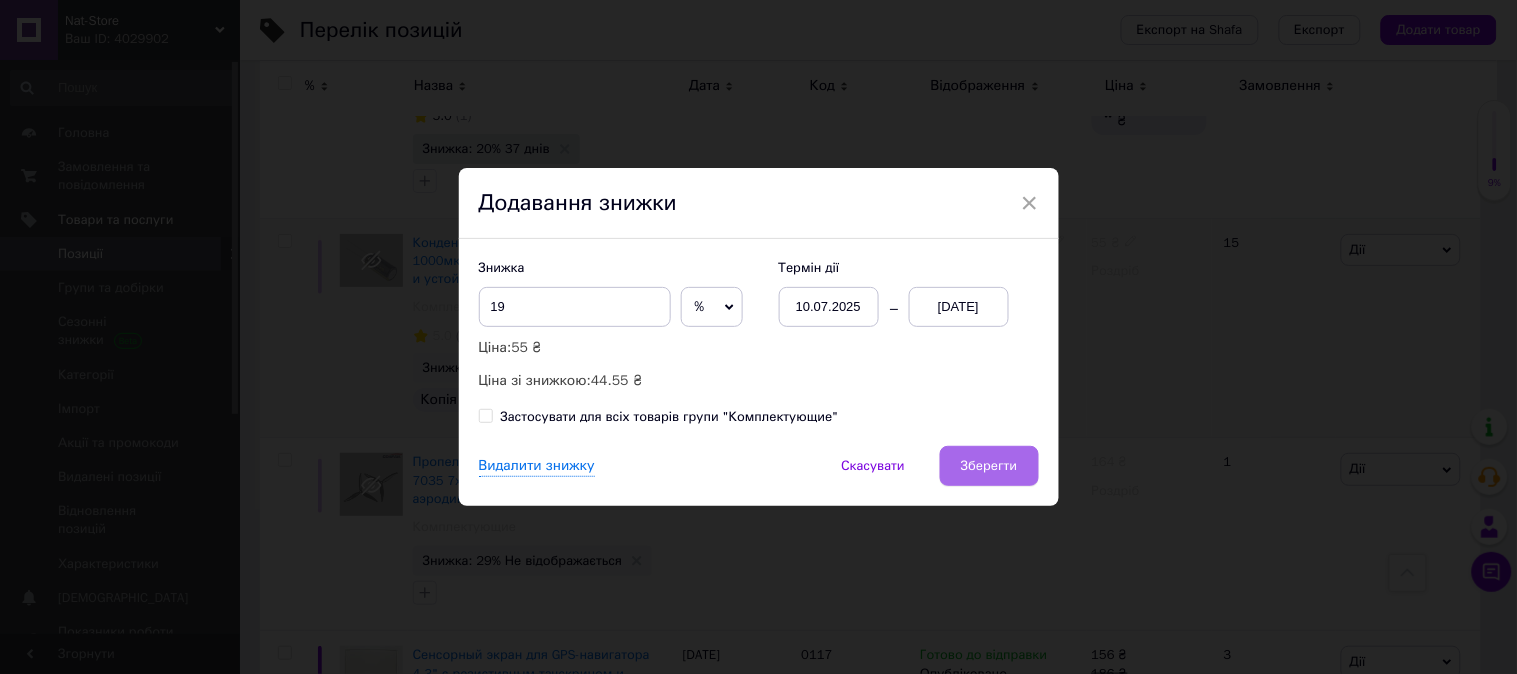 click on "Зберегти" at bounding box center (989, 466) 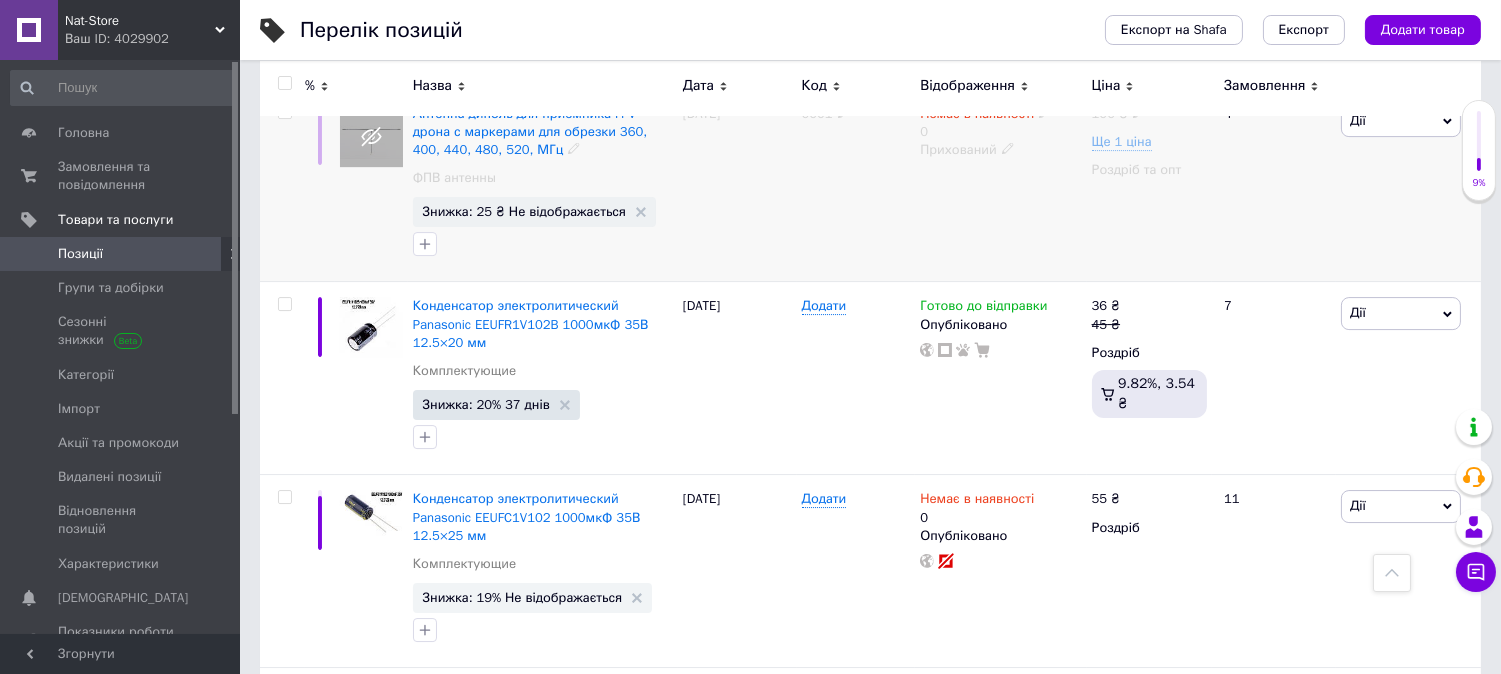scroll, scrollTop: 12000, scrollLeft: 0, axis: vertical 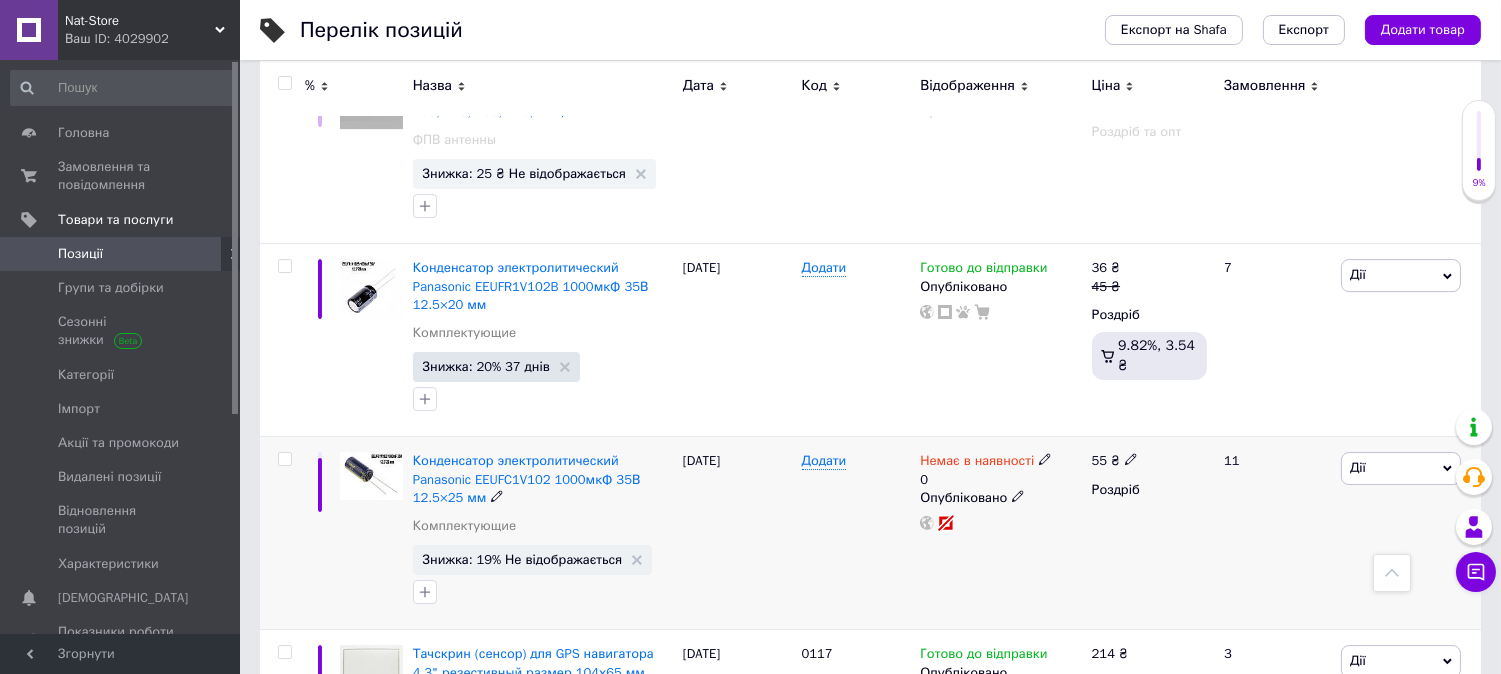 click 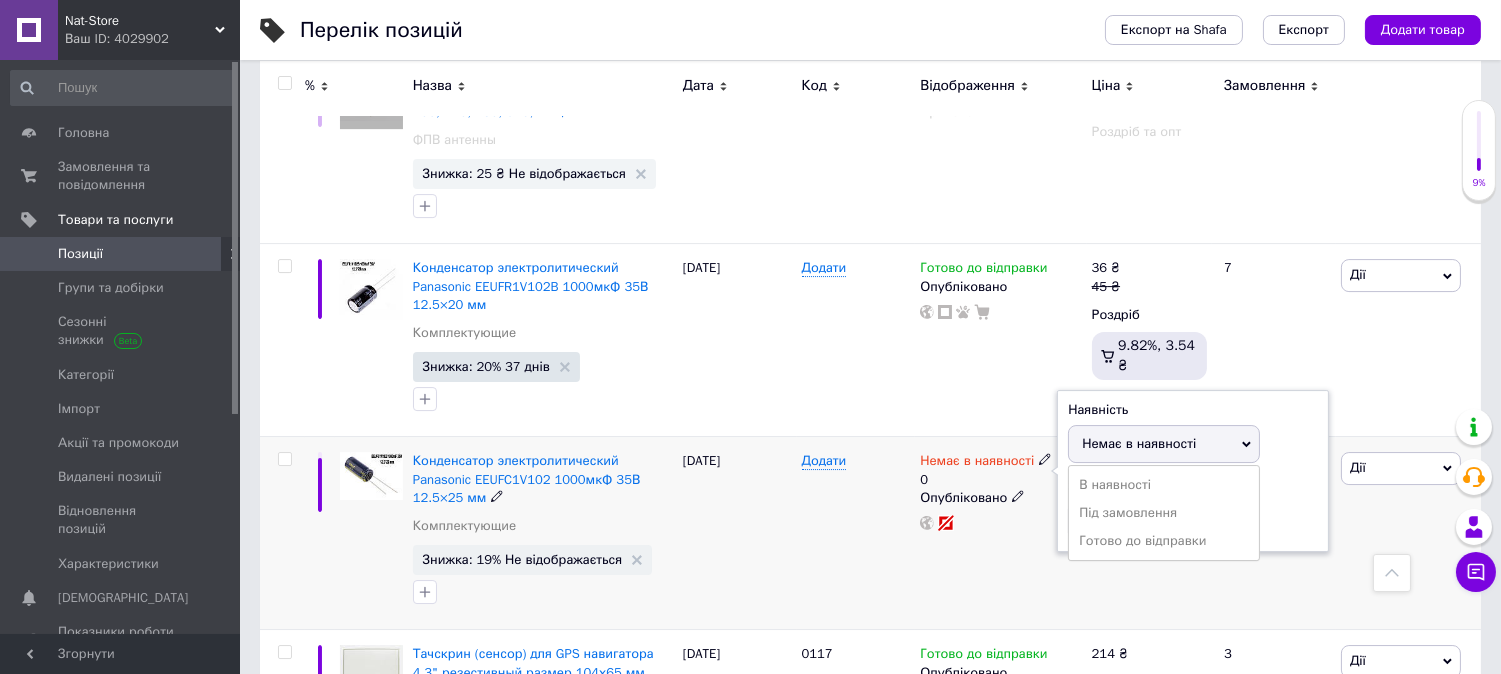 click on "Опубліковано" at bounding box center (1000, 498) 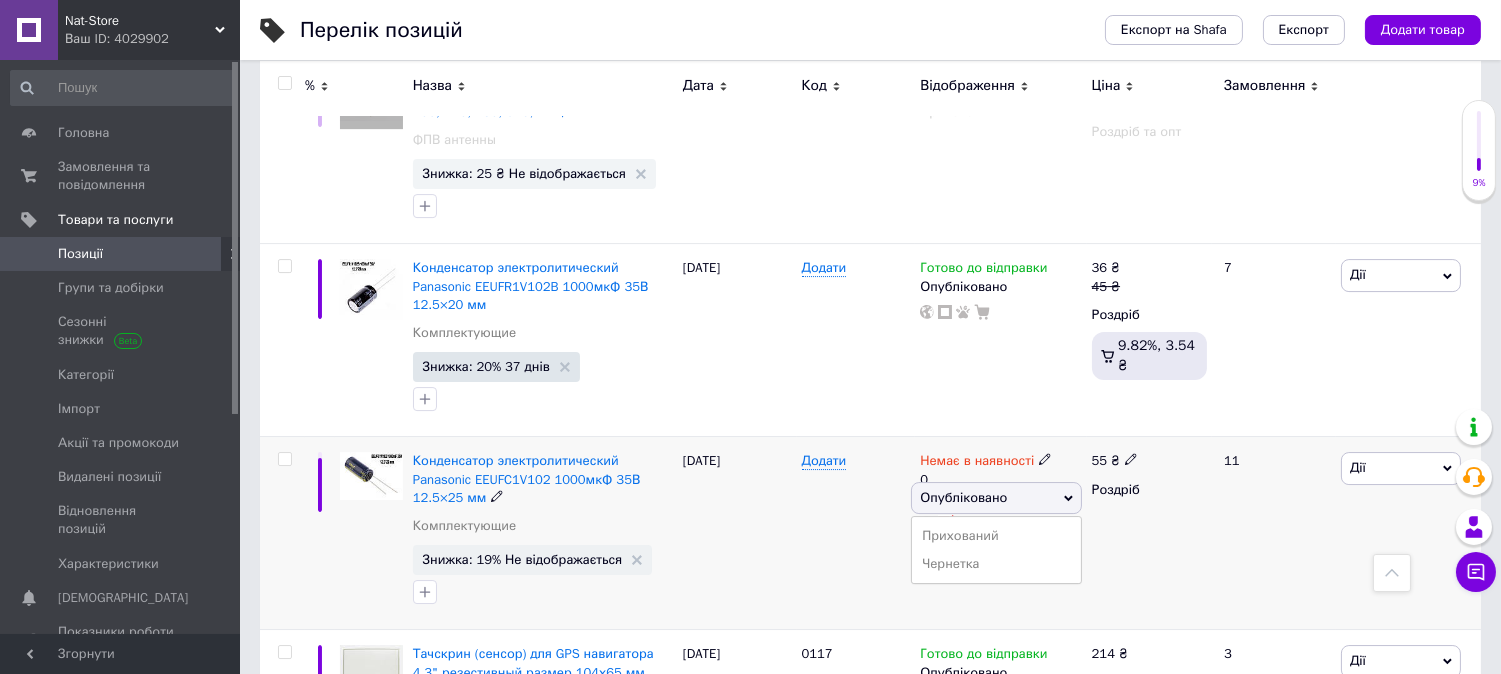 drag, startPoint x: 1127, startPoint y: 503, endPoint x: 1120, endPoint y: 490, distance: 14.764823 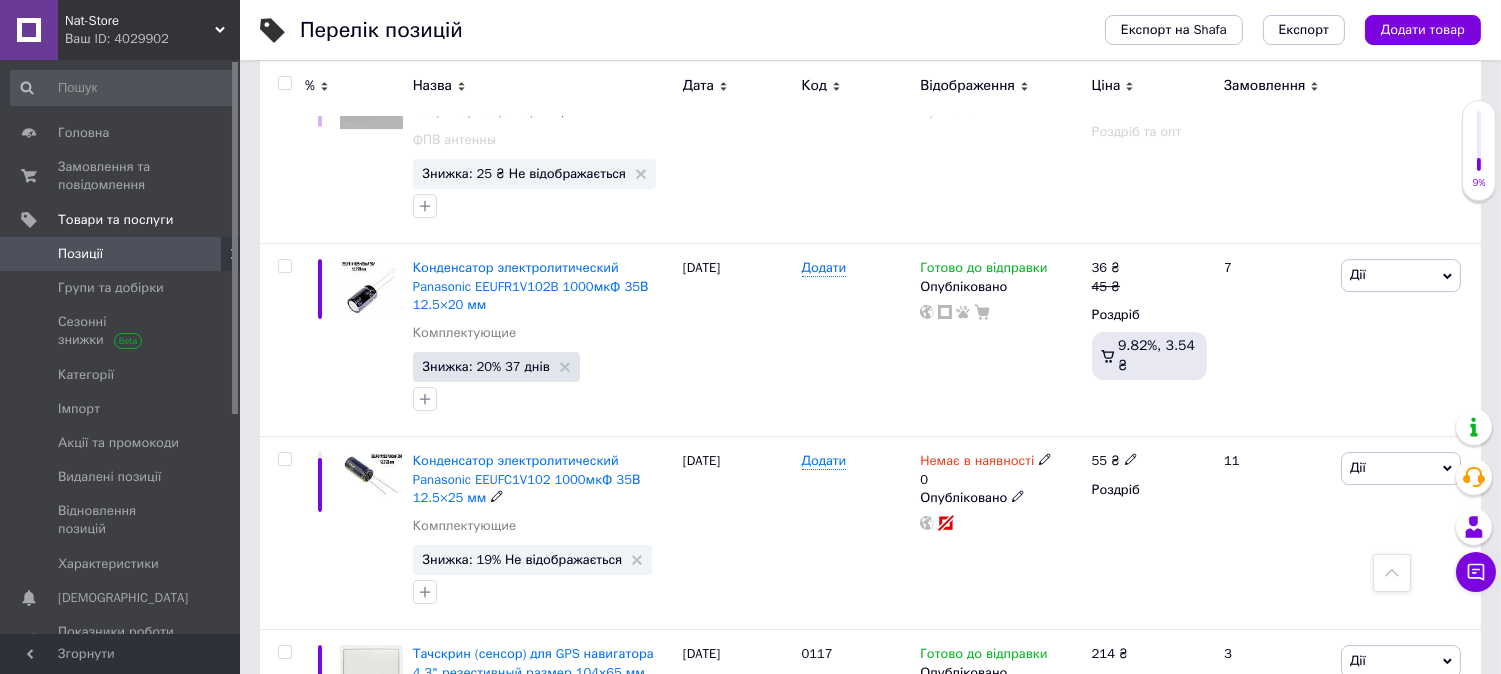 click on "Опубліковано" at bounding box center (1000, 498) 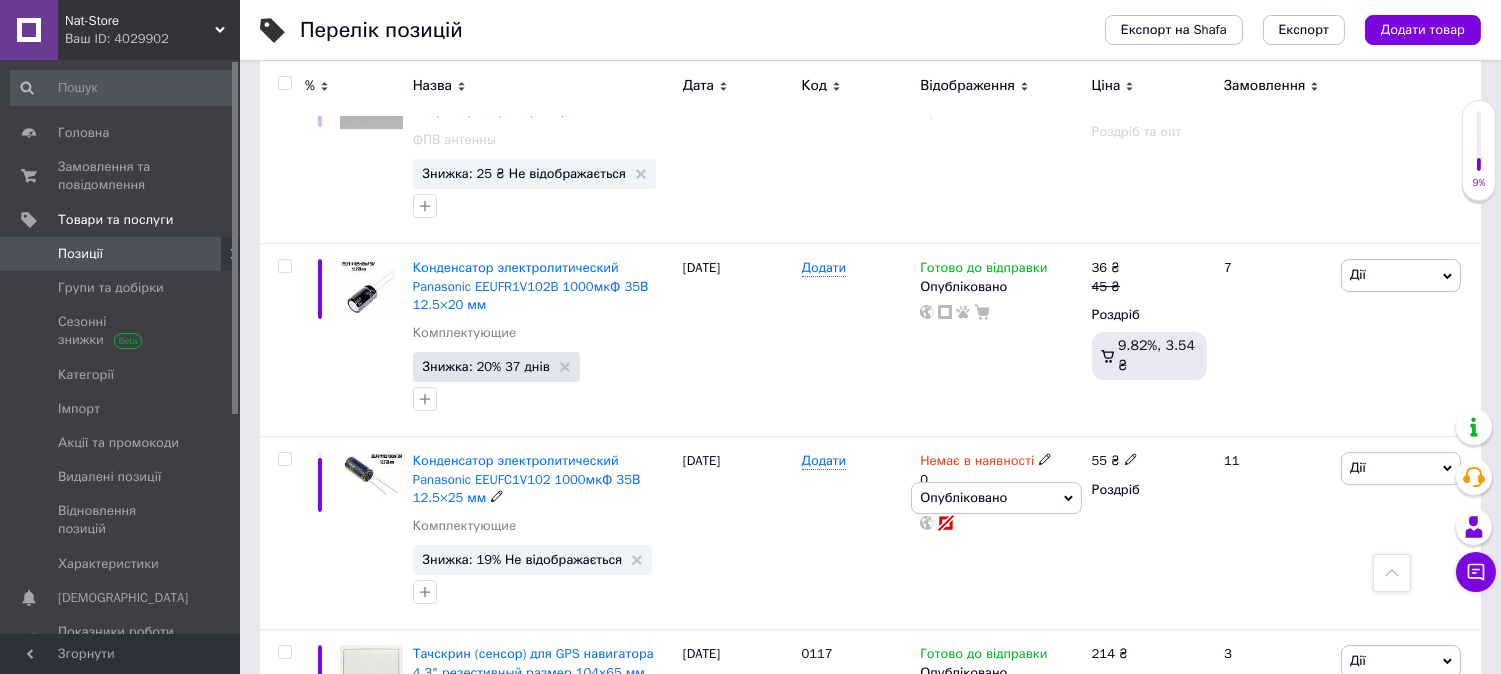 click on "Немає в наявності 0 Опубліковано Прихований Чернетка" at bounding box center [1000, 533] 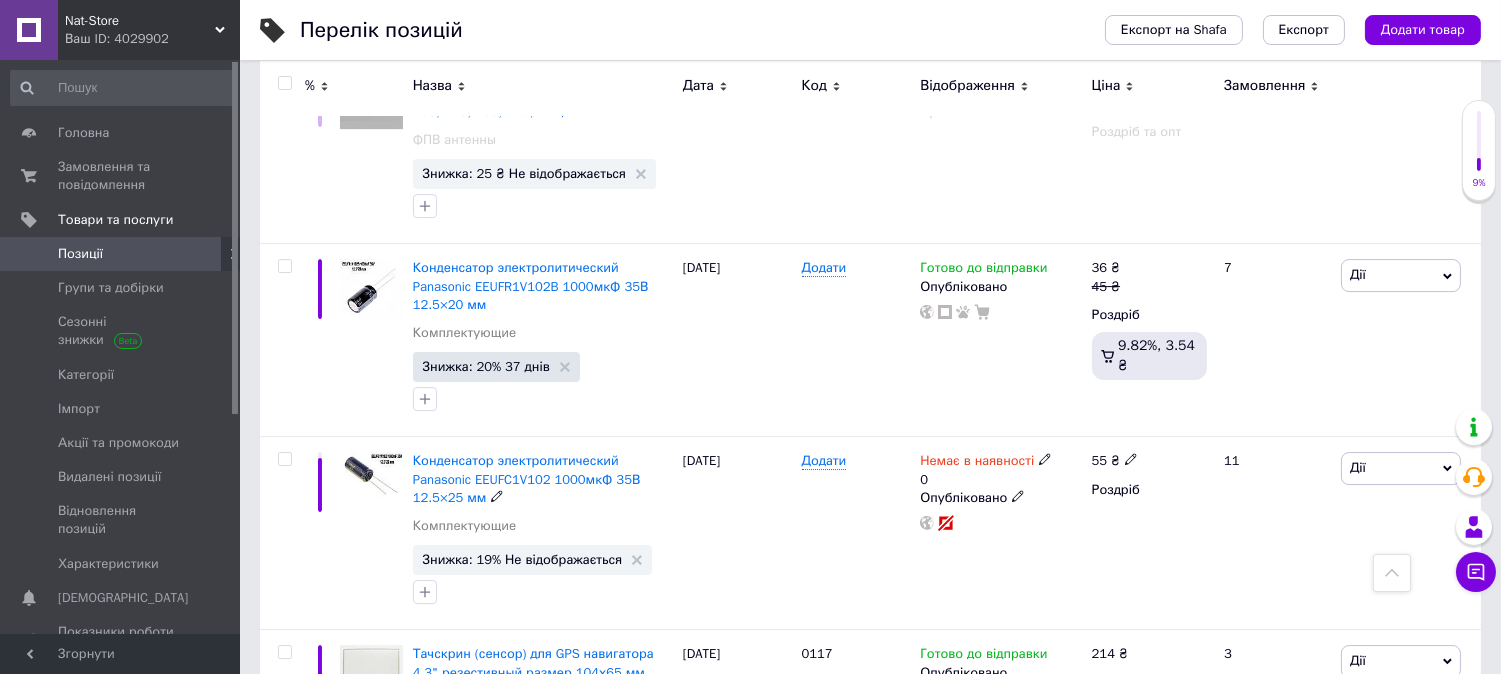 click 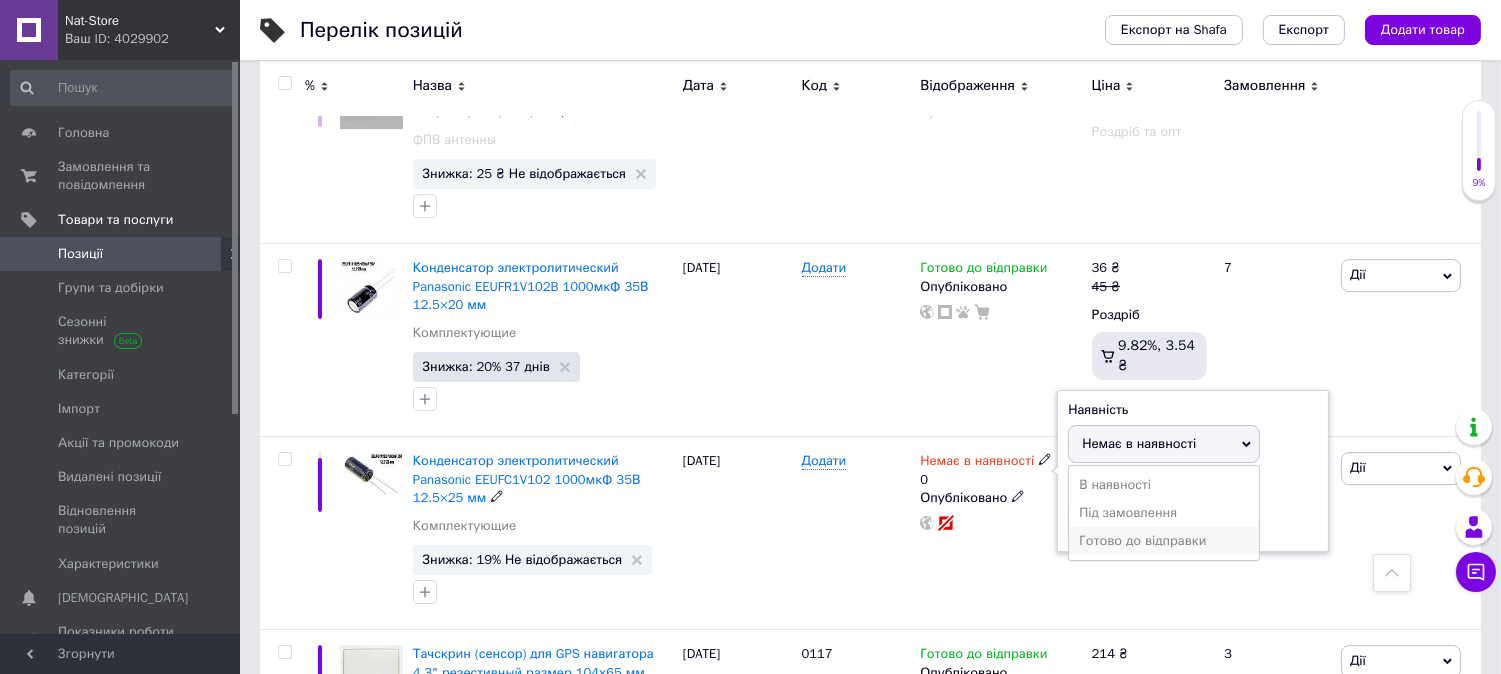 click on "Готово до відправки" at bounding box center (1164, 541) 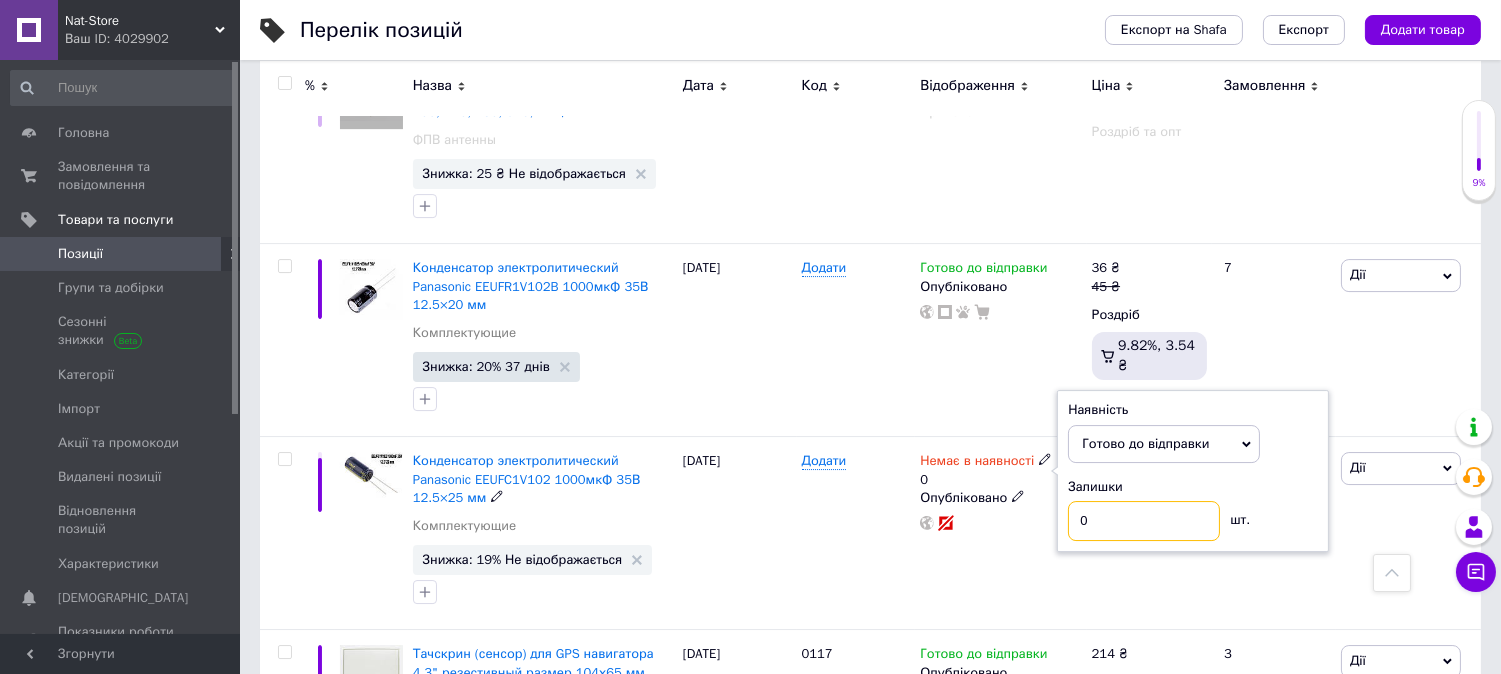 drag, startPoint x: 1091, startPoint y: 480, endPoint x: 1052, endPoint y: 465, distance: 41.785164 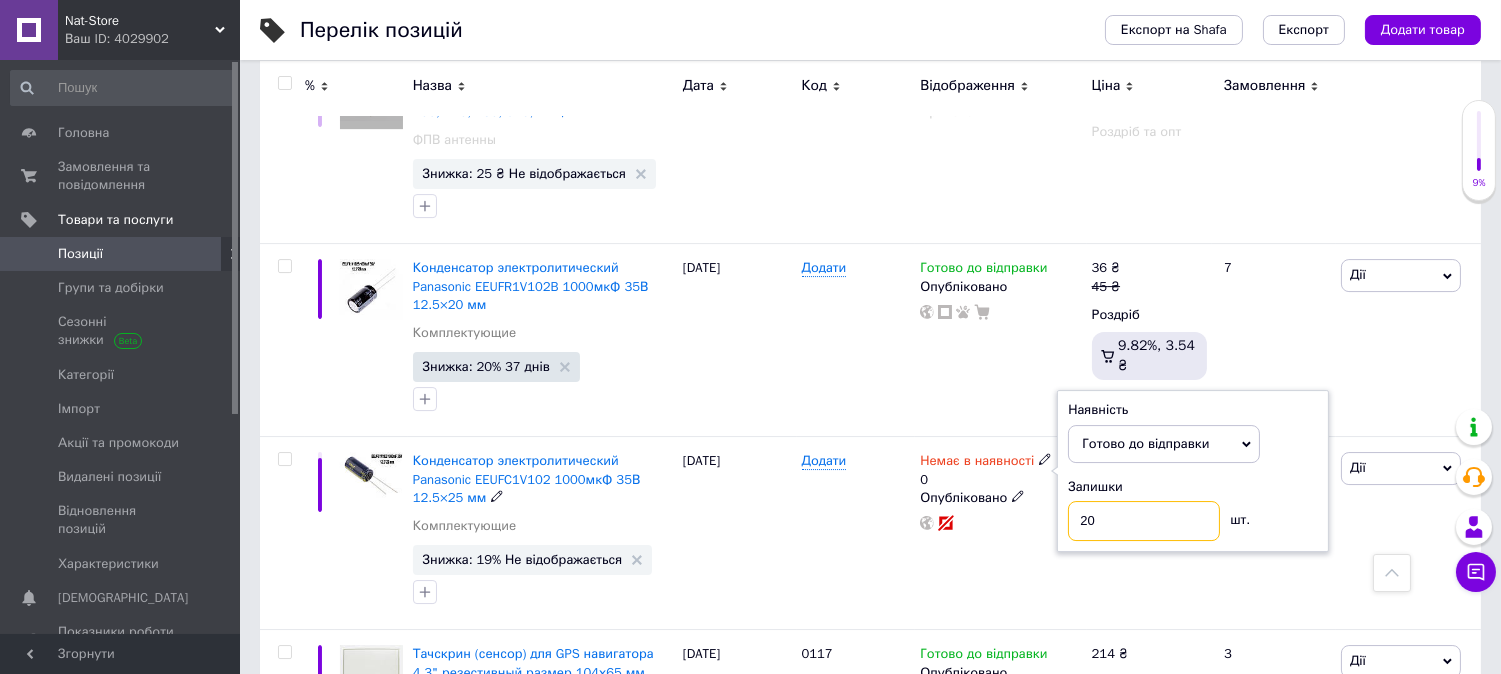 type on "200" 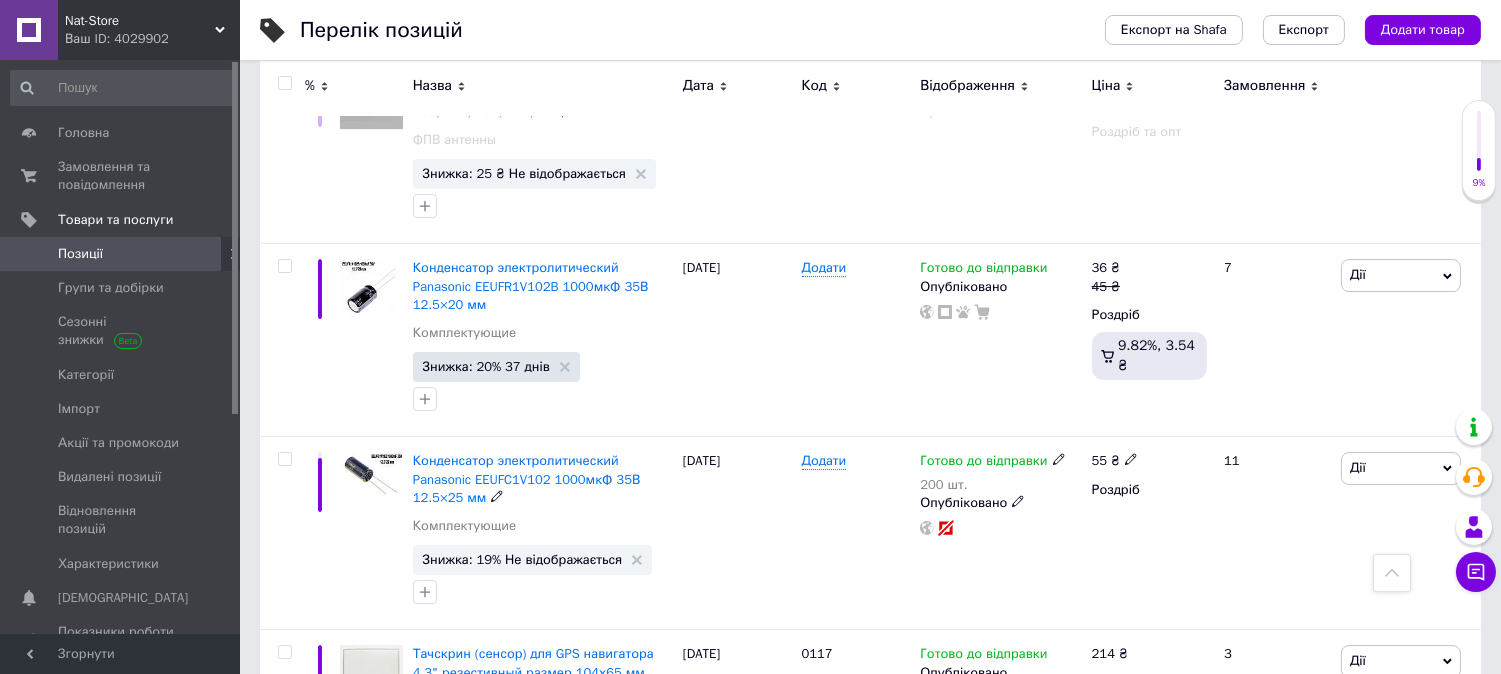 click on "Знижка: 19% Не відображається" at bounding box center [533, 560] 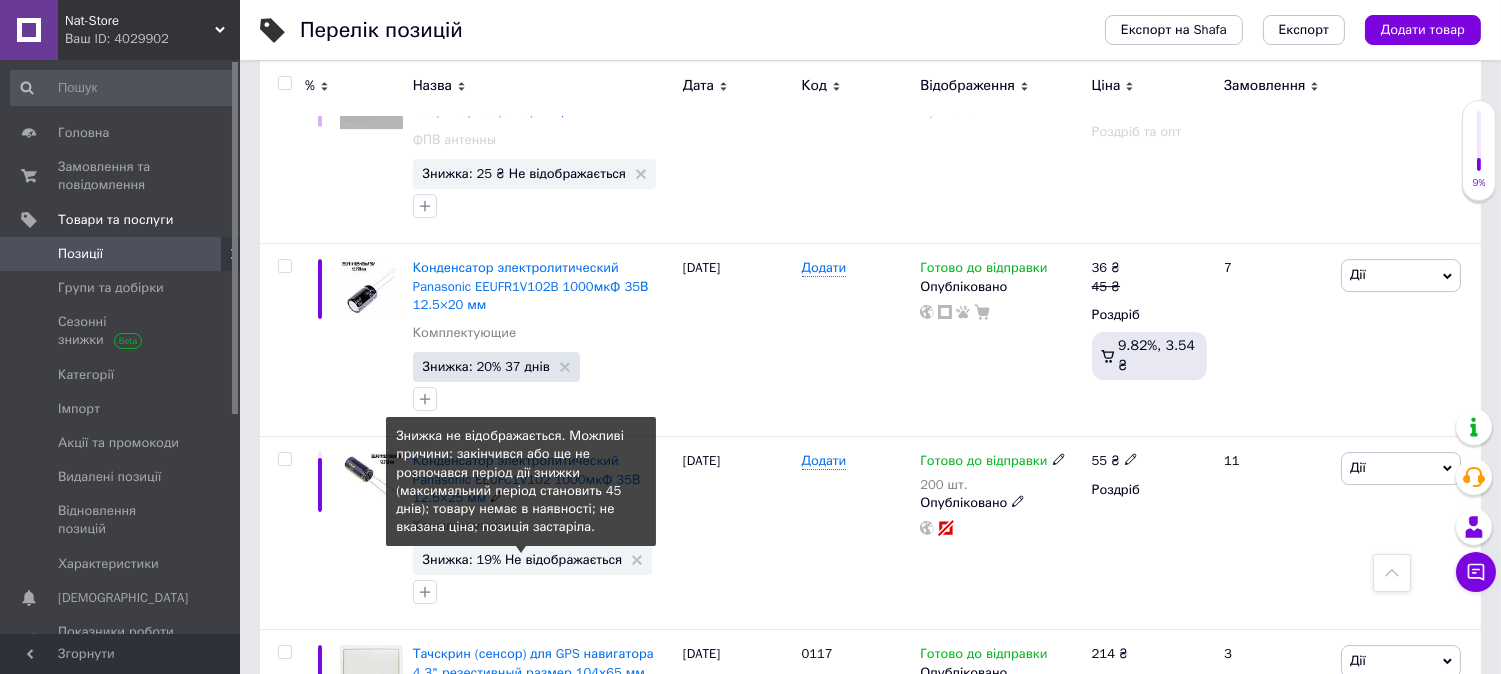 click on "Знижка: 19% Не відображається" at bounding box center (523, 559) 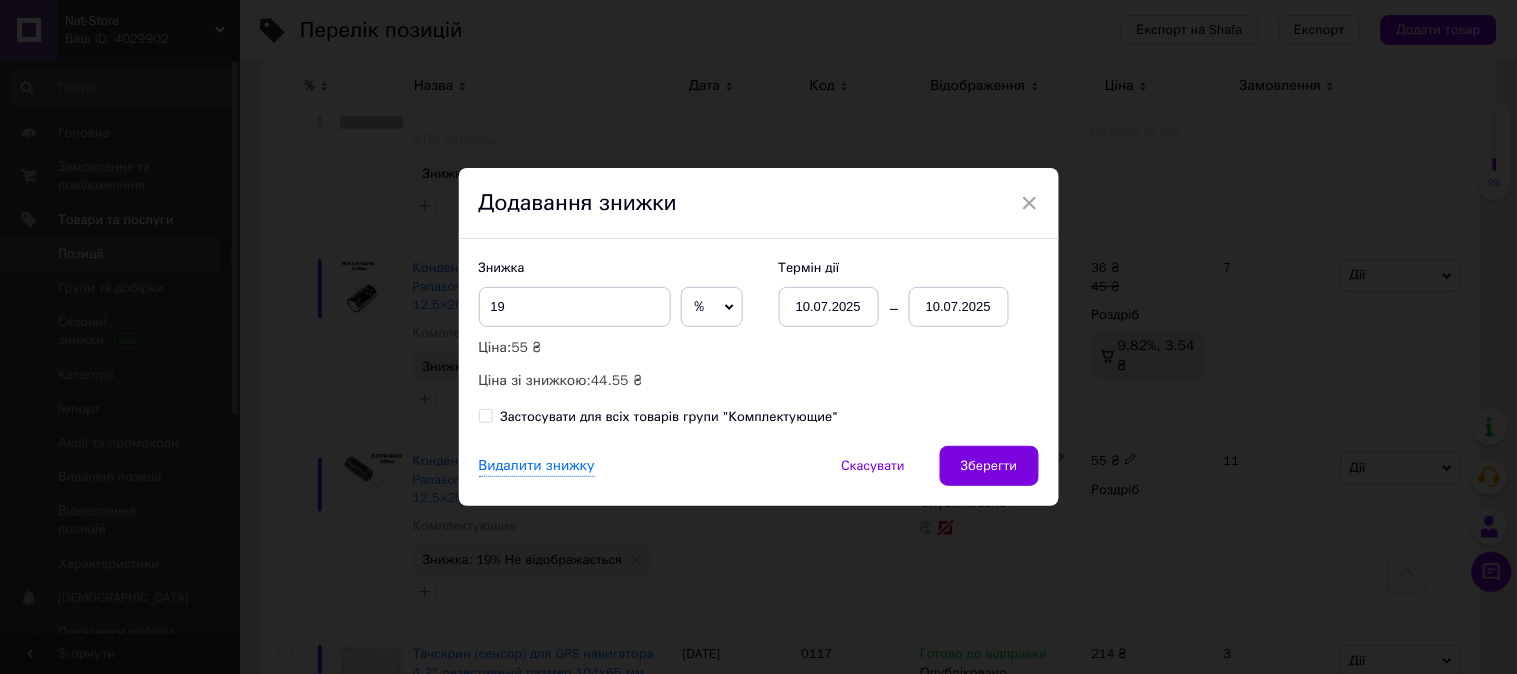 click on "10.07.2025" at bounding box center [959, 307] 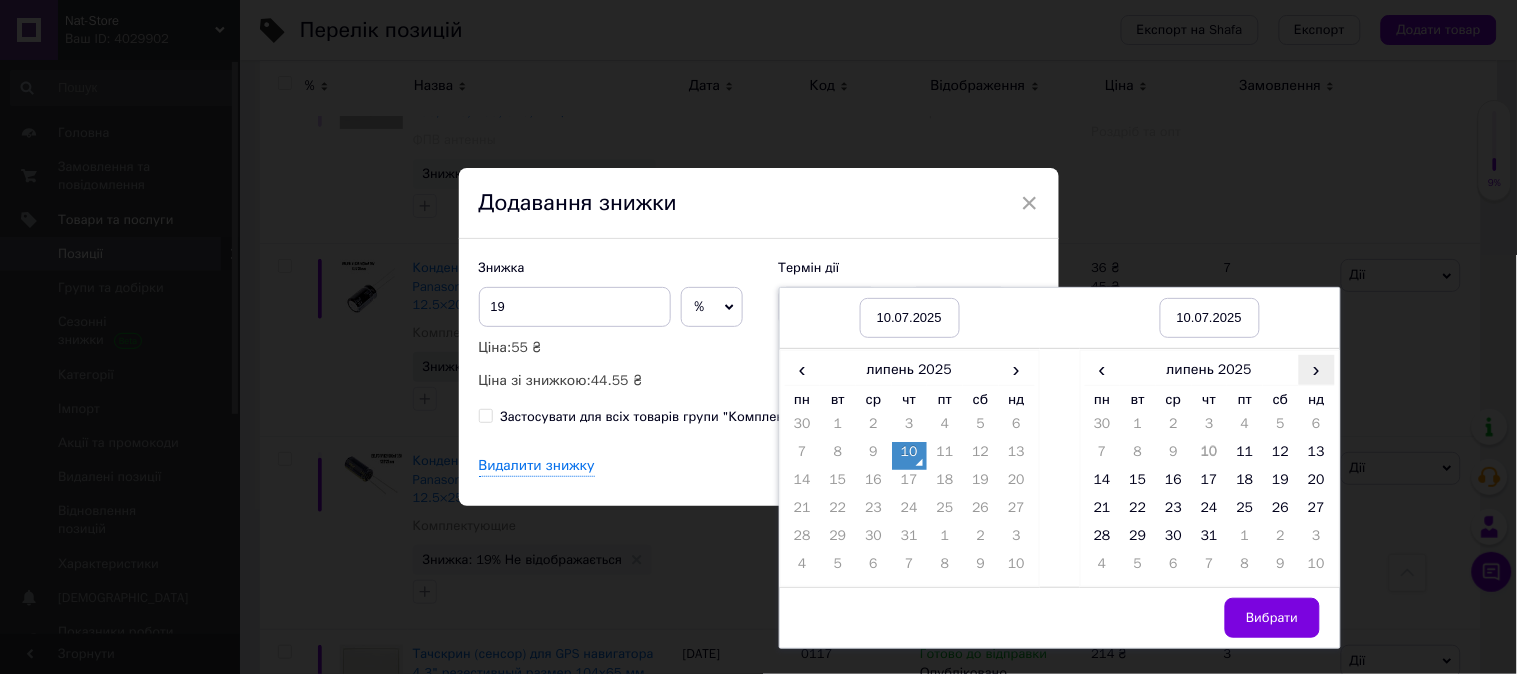 click on "›" at bounding box center (1317, 369) 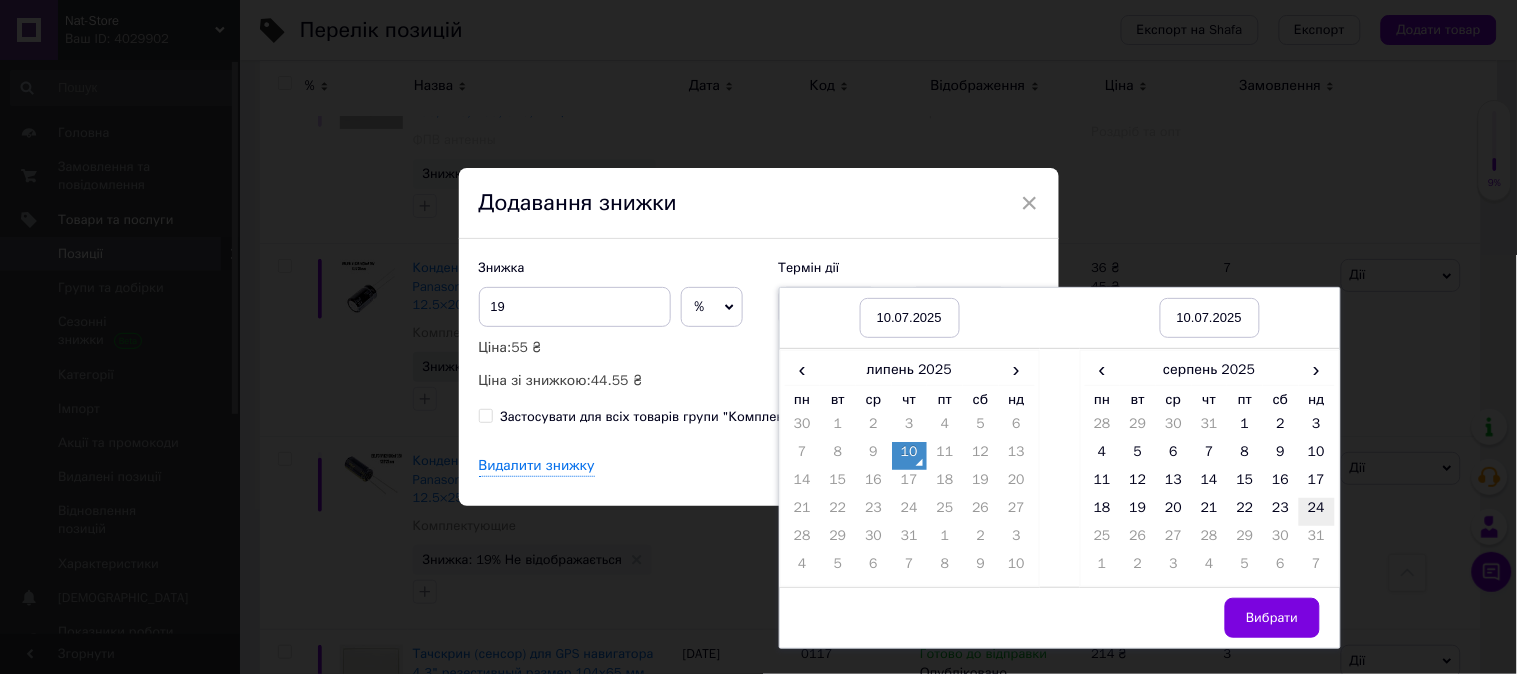 click on "24" at bounding box center (1317, 512) 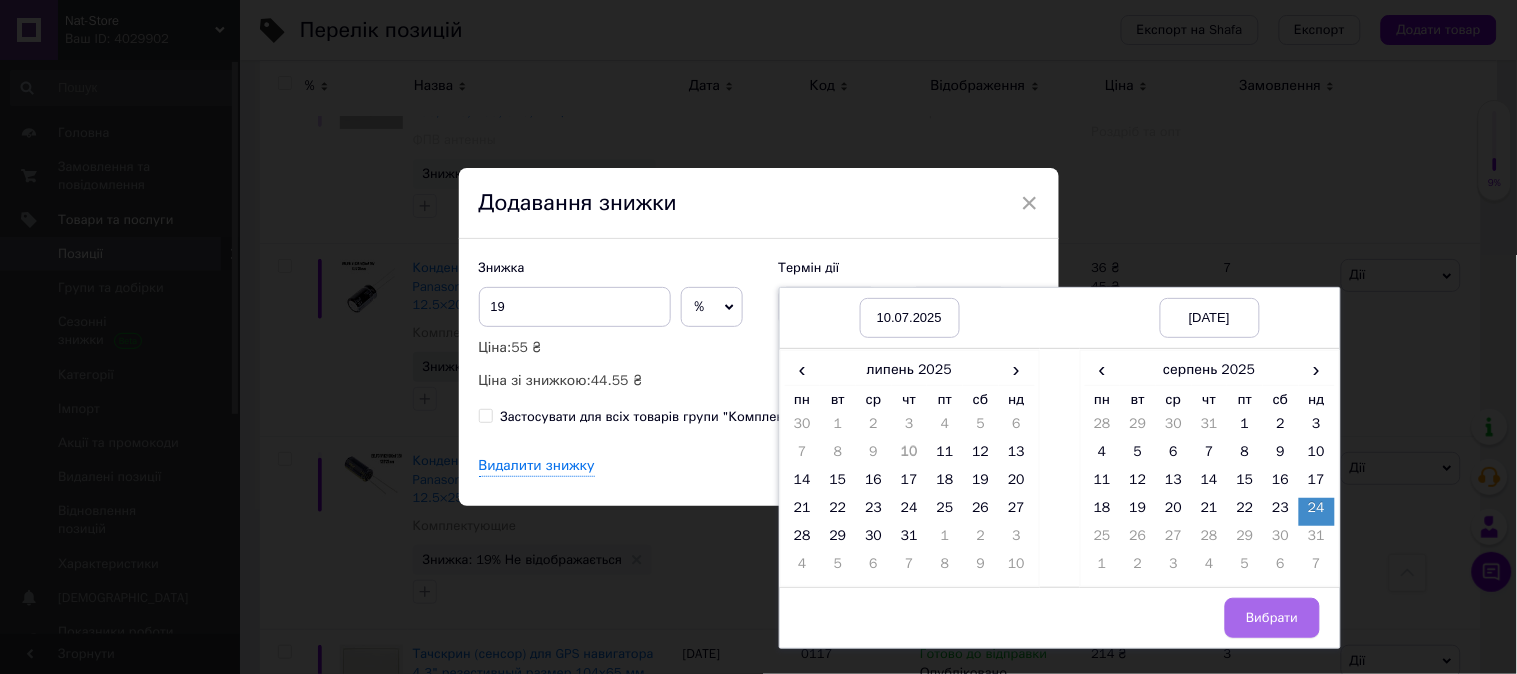 click on "Вибрати" at bounding box center [1272, 618] 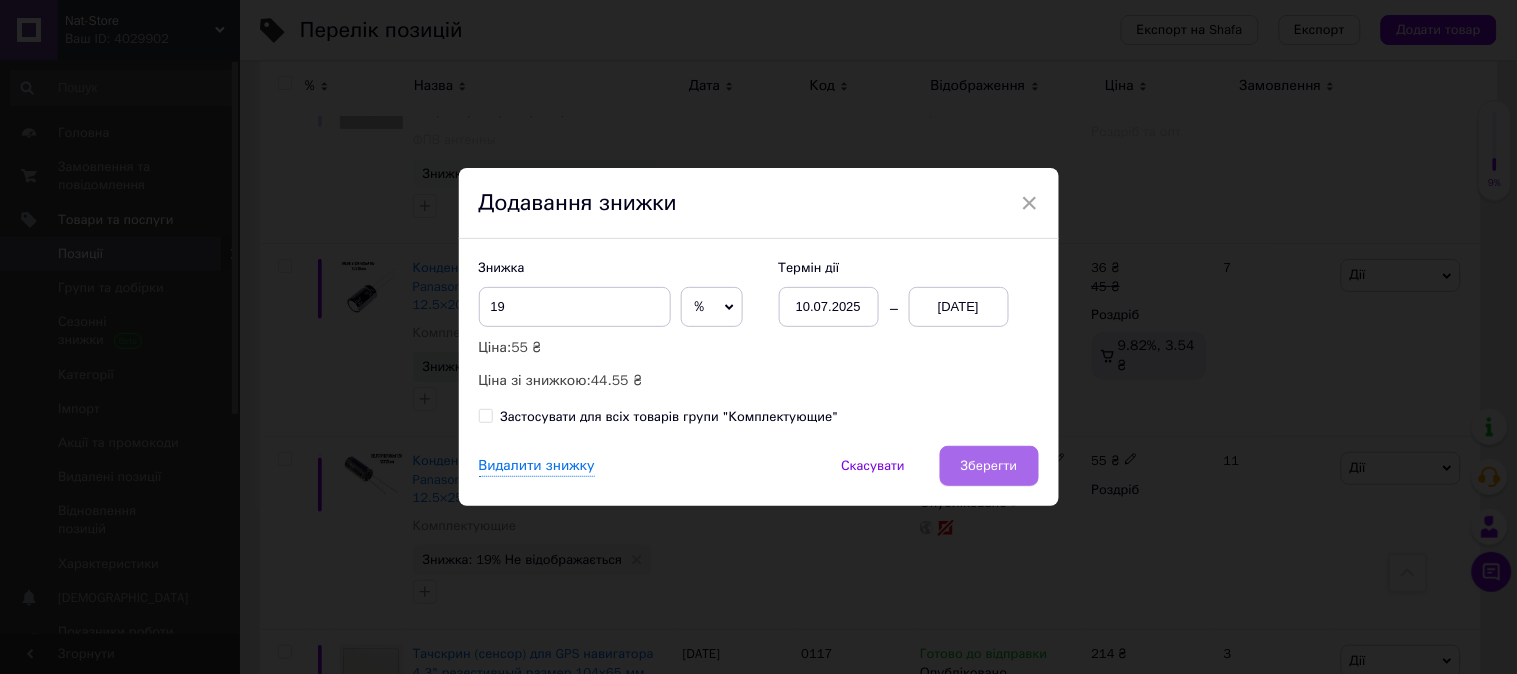 click on "Зберегти" at bounding box center [989, 466] 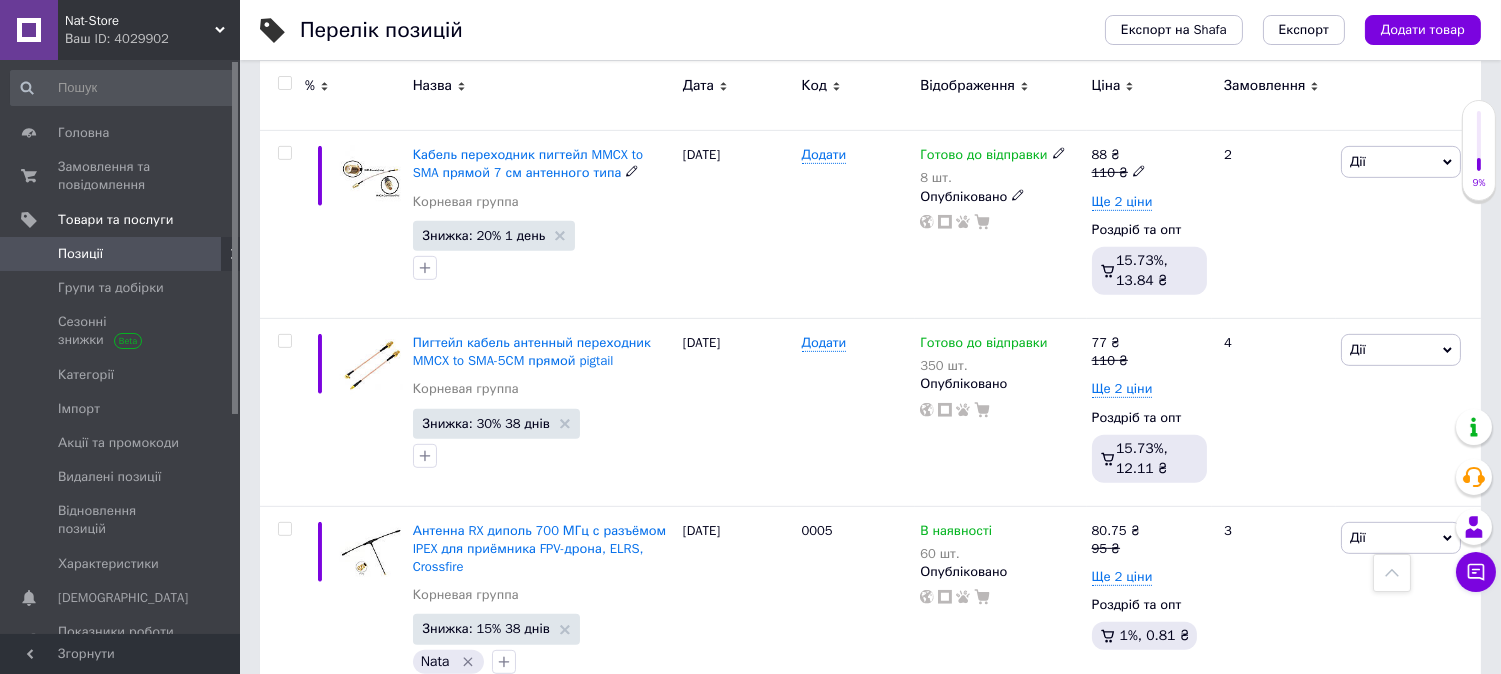 scroll, scrollTop: 15222, scrollLeft: 0, axis: vertical 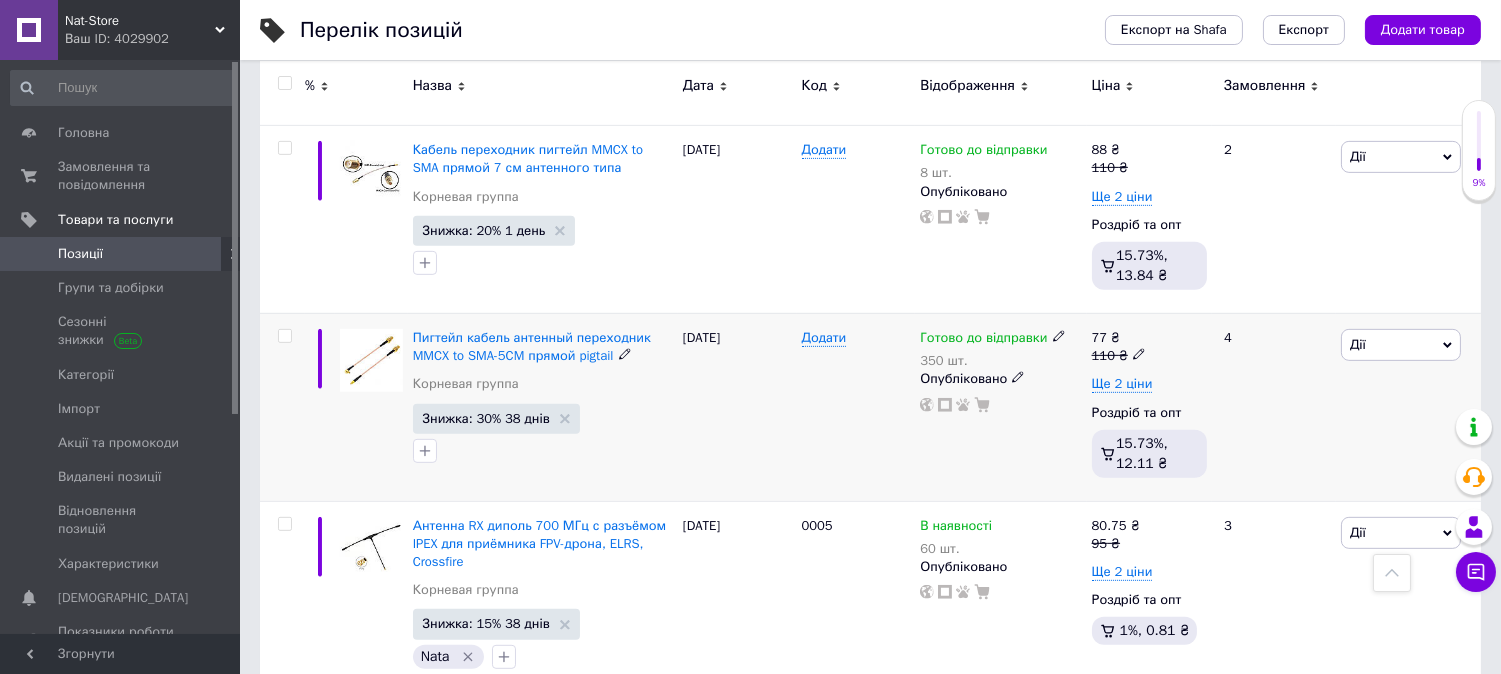 click on "350 шт." at bounding box center [992, 361] 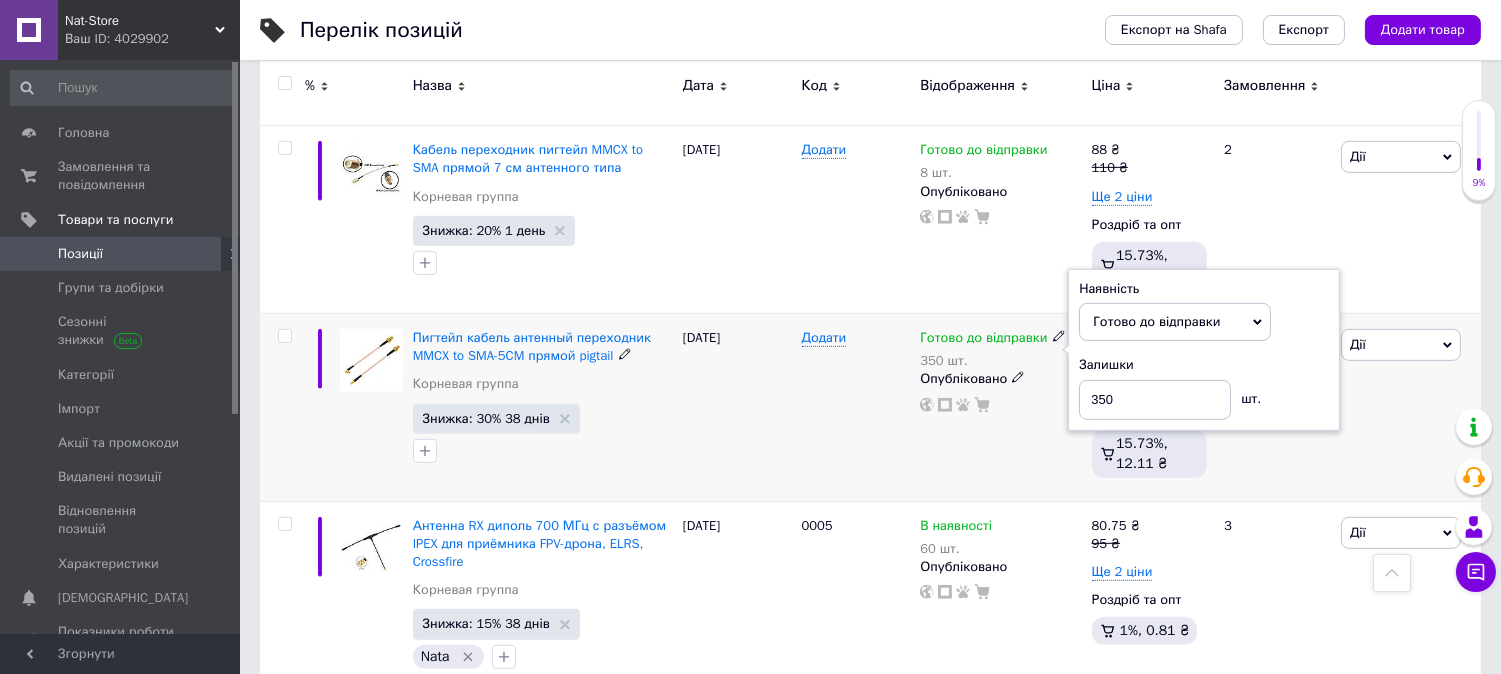 click at bounding box center (1000, 405) 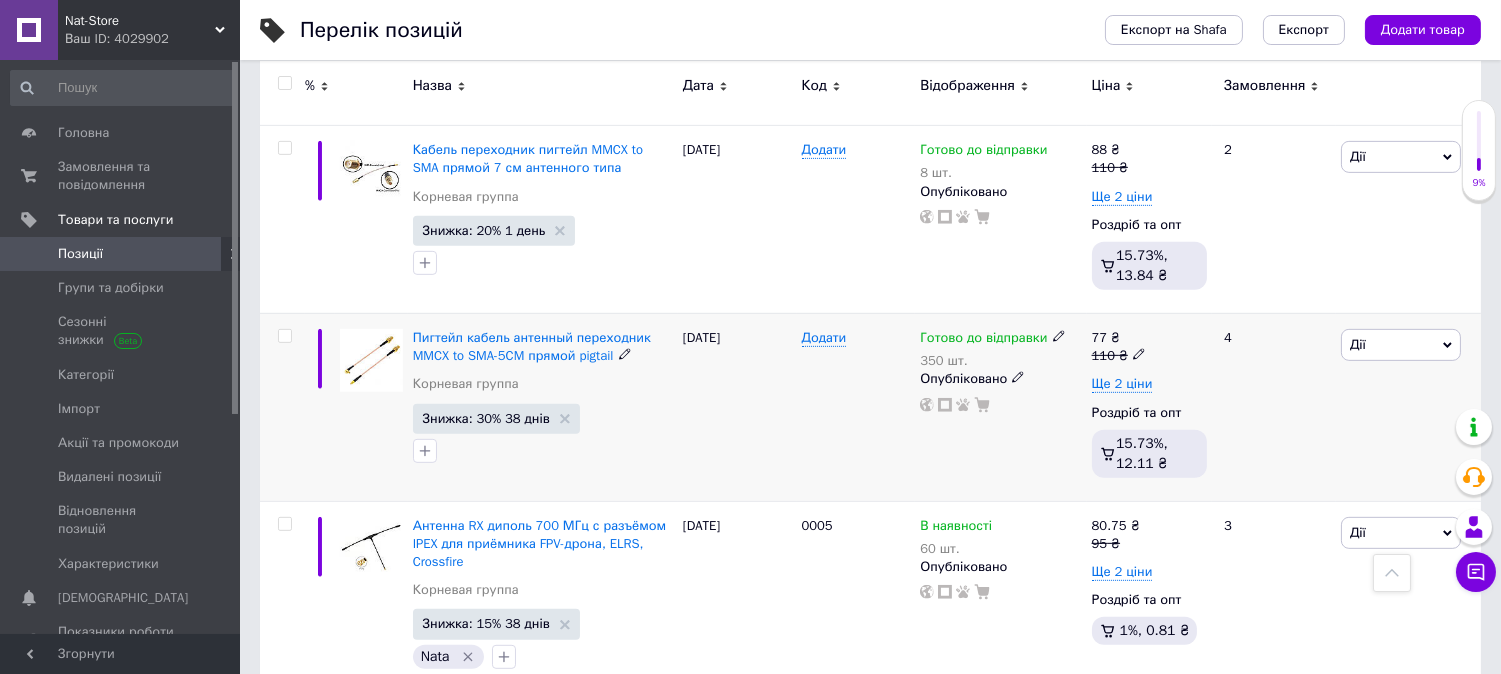 click on "Опубліковано" at bounding box center (1000, 379) 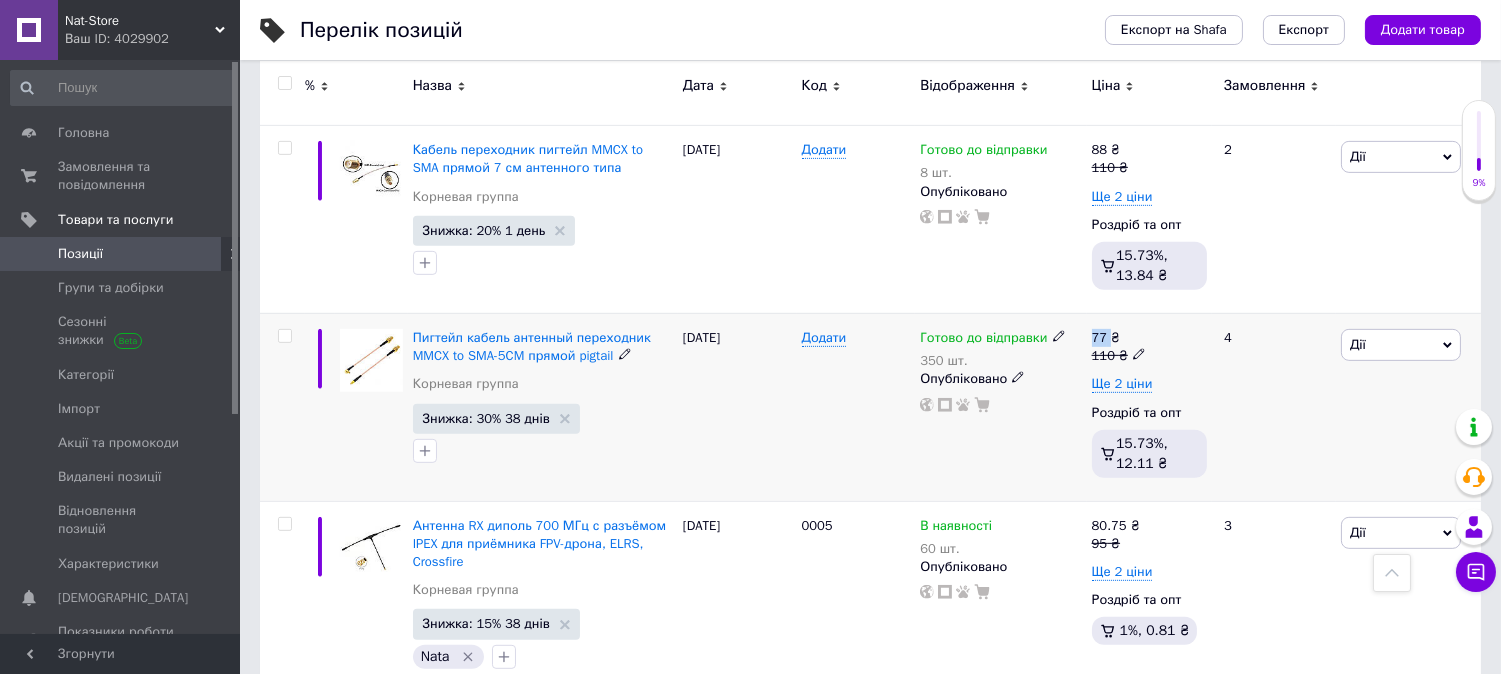 click on "Опубліковано" at bounding box center (1000, 379) 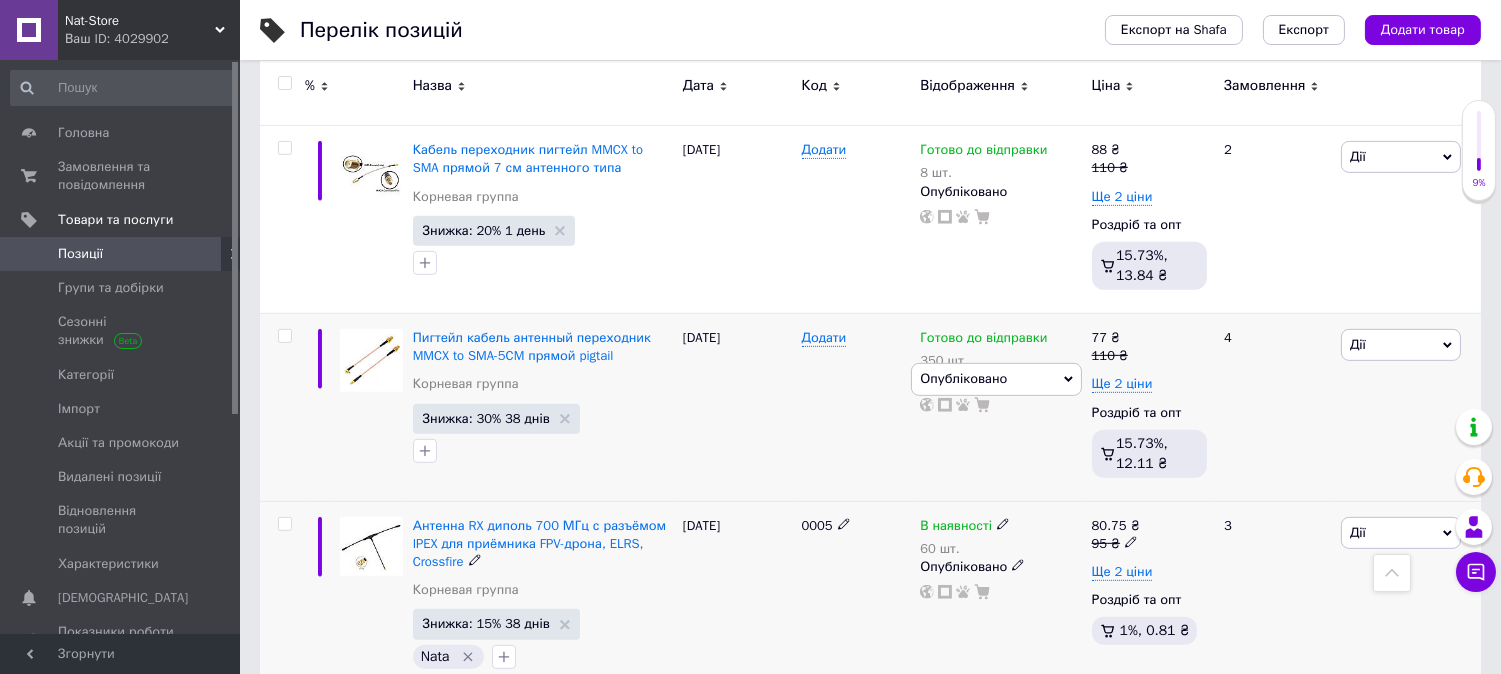 click on "В наявності 60 шт. Опубліковано" at bounding box center (1000, 597) 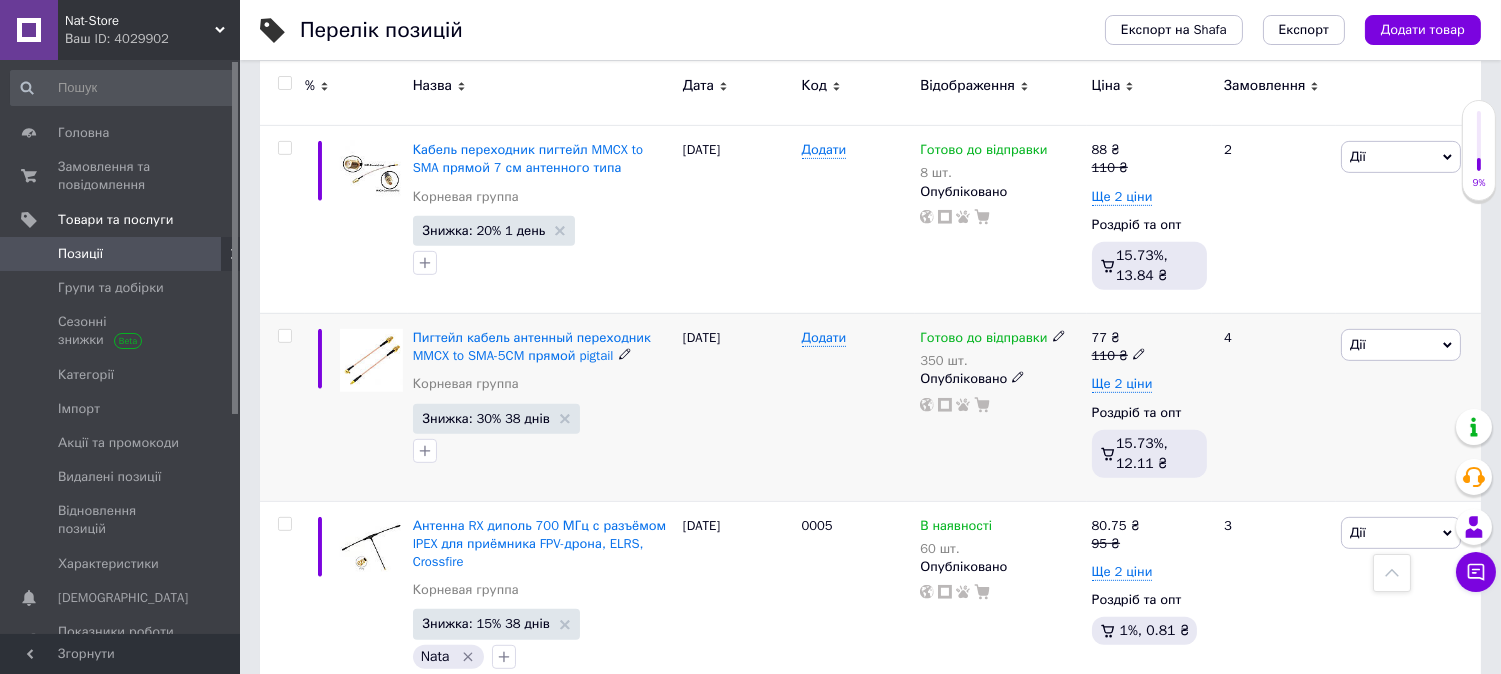 click on "Готово до відправки 350 шт. Опубліковано" at bounding box center (1000, 407) 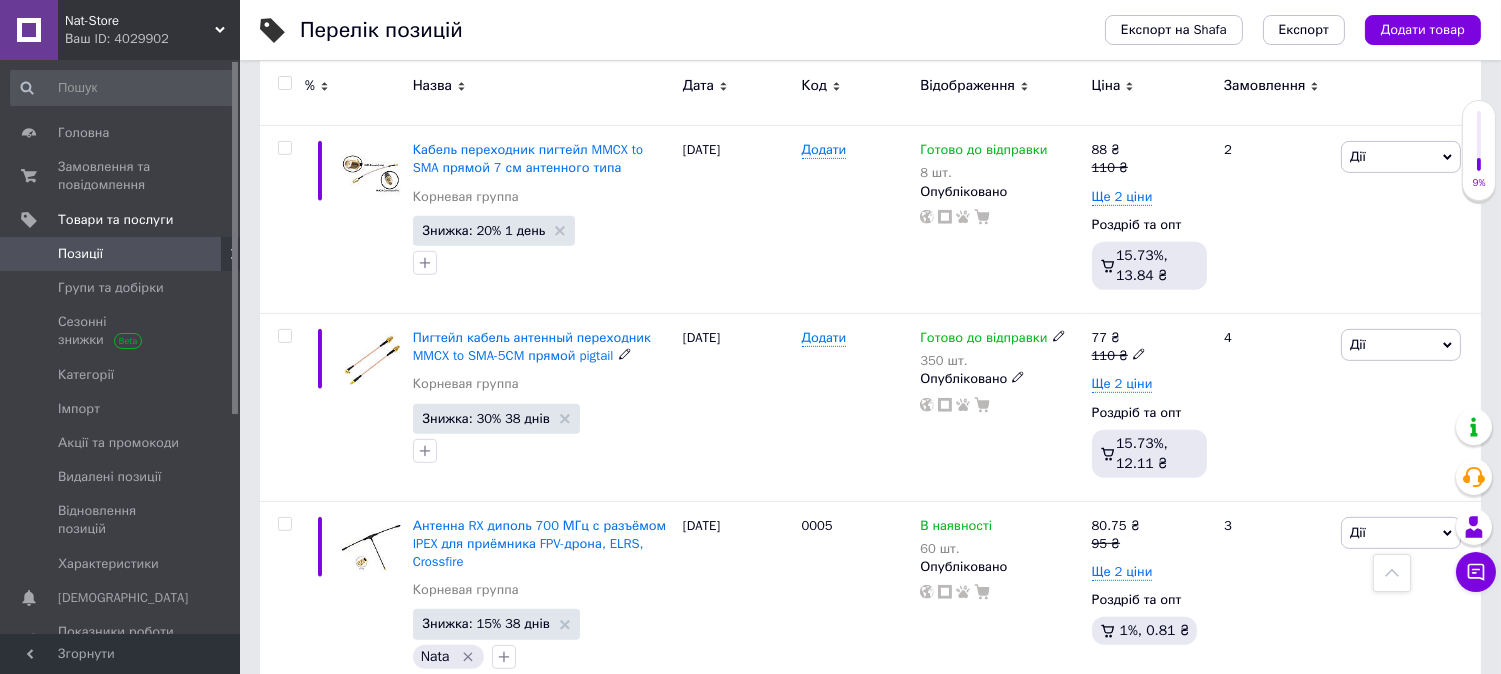 click at bounding box center [1000, 405] 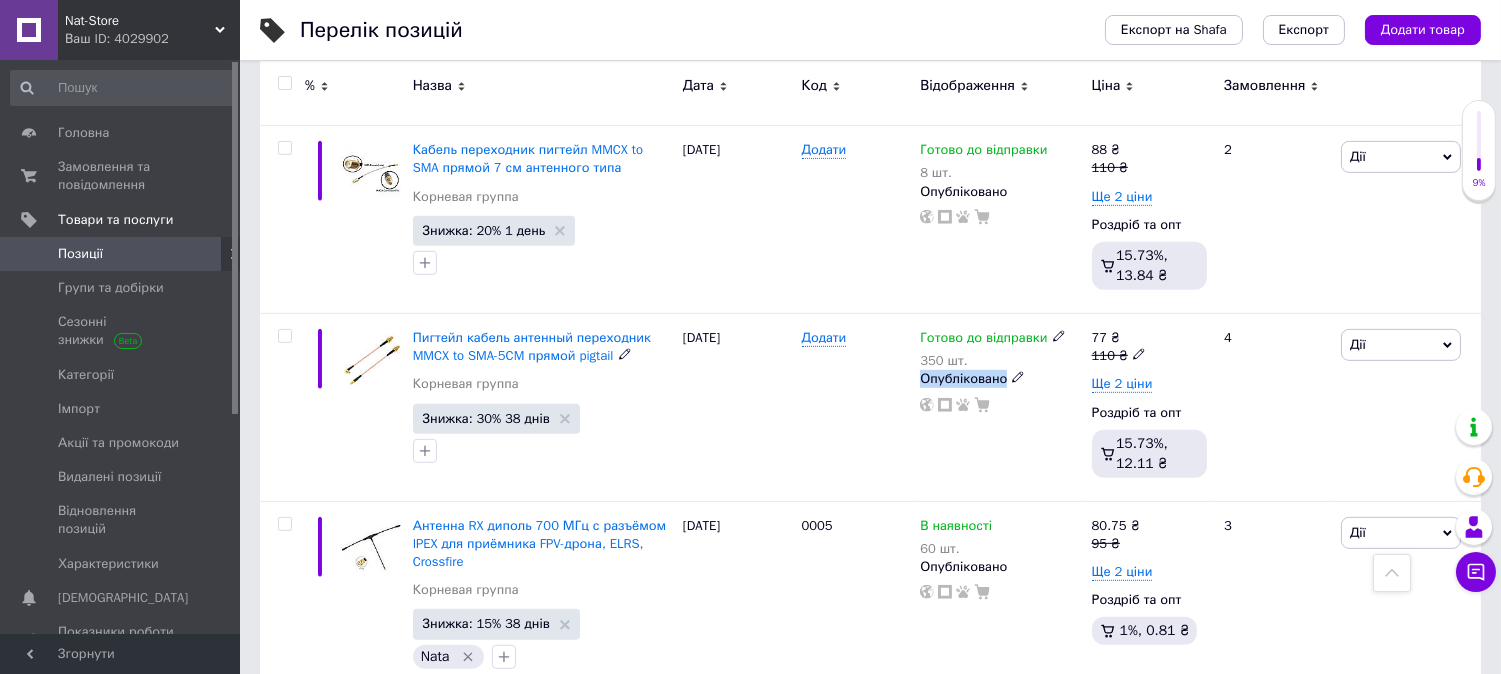 click on "Опубліковано" at bounding box center (1000, 379) 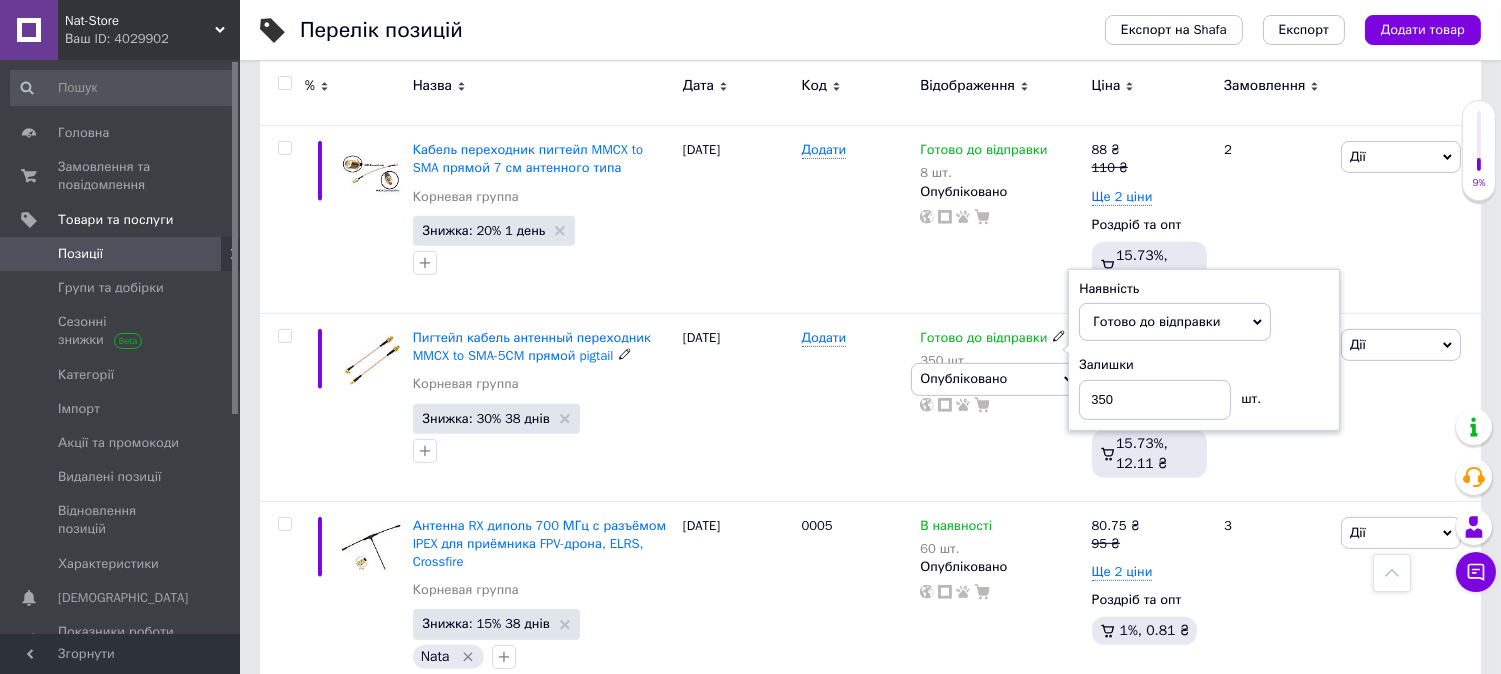 click on "Готово до відправки 350 шт. Наявність [PERSON_NAME] до відправки В наявності Немає в наявності Під замовлення Залишки 350 шт. Опубліковано Прихований Чернетка" at bounding box center (1000, 407) 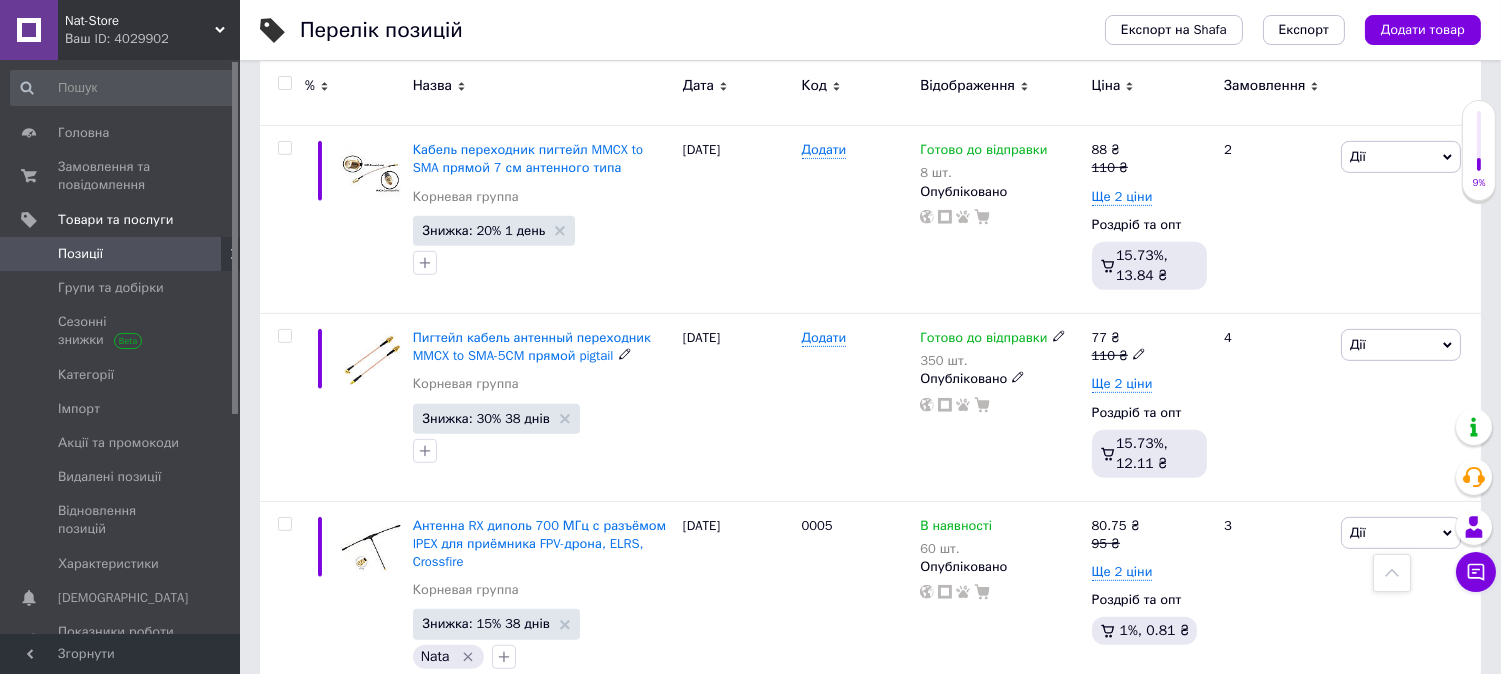 click on "77   ₴ 110   ₴" at bounding box center (1149, 347) 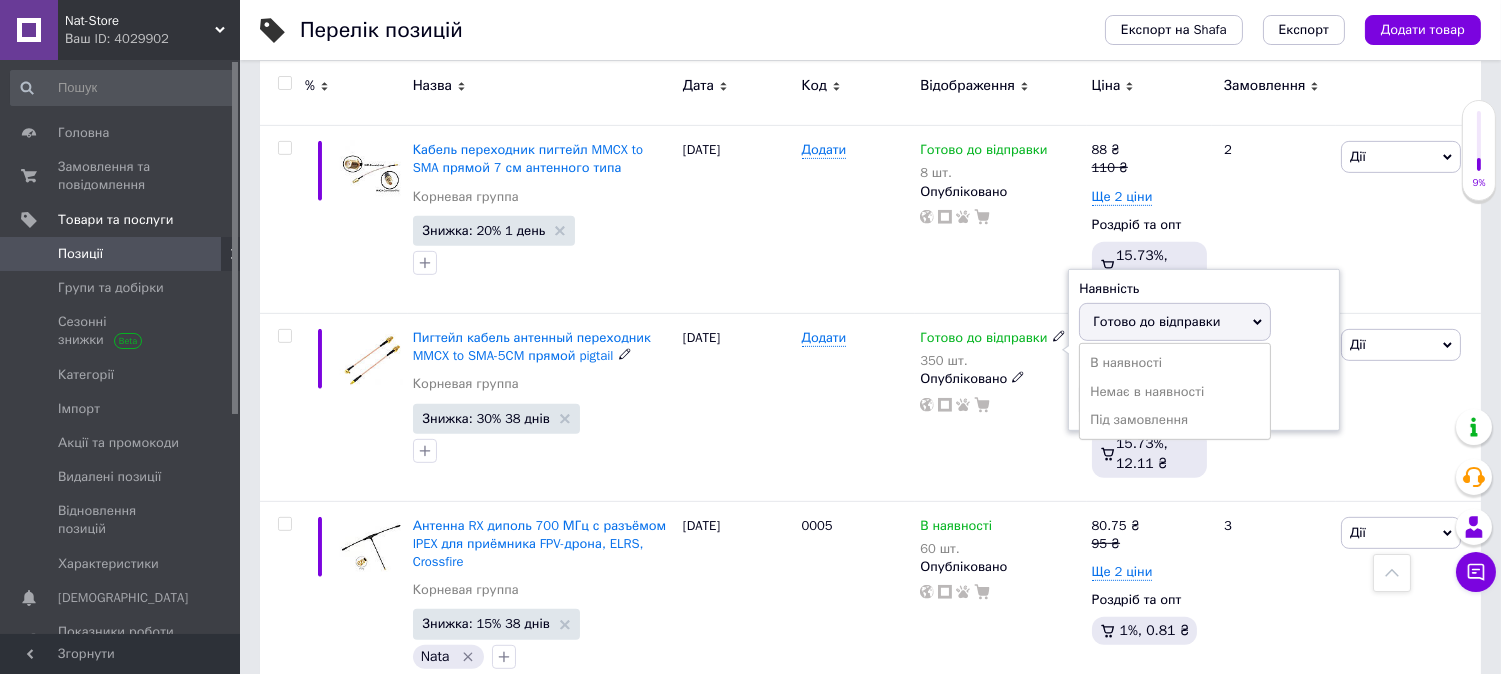 click on "350 шт." at bounding box center [992, 361] 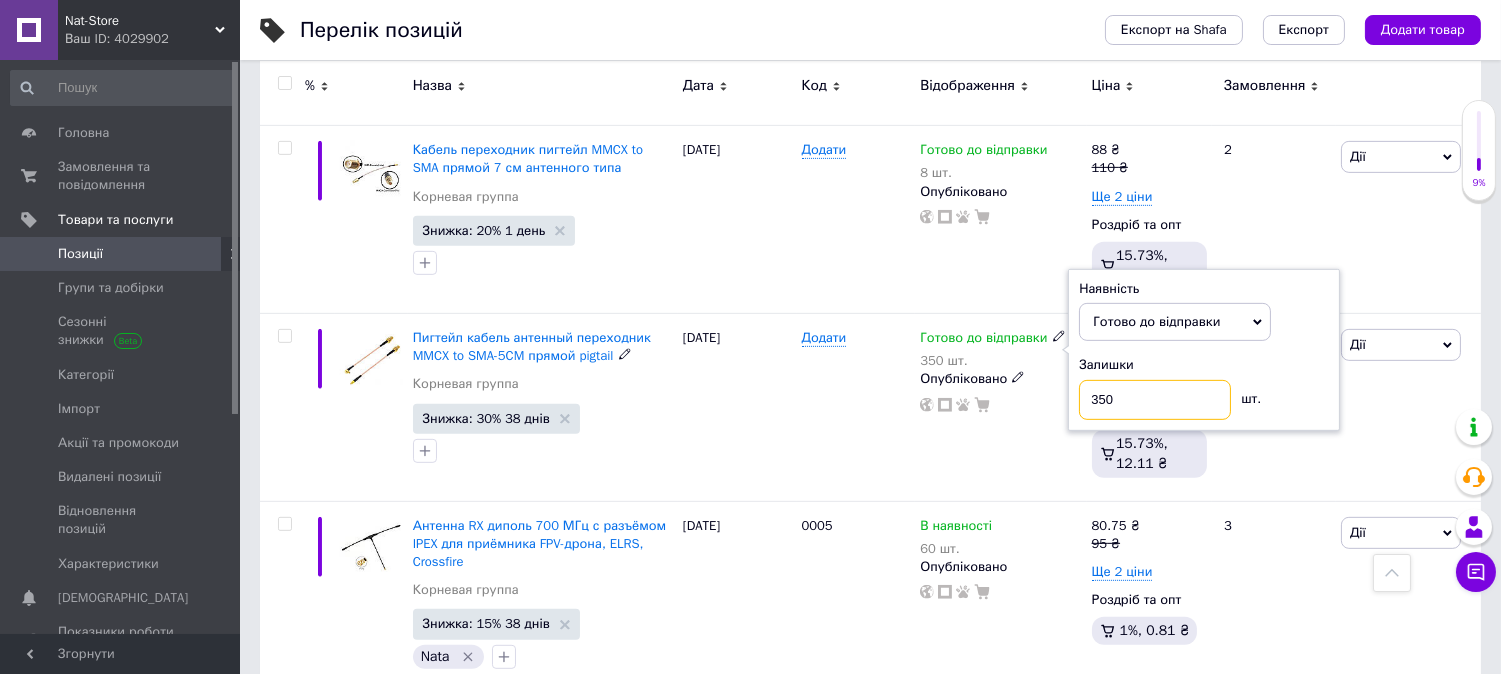 drag, startPoint x: 1134, startPoint y: 351, endPoint x: 1091, endPoint y: 347, distance: 43.185646 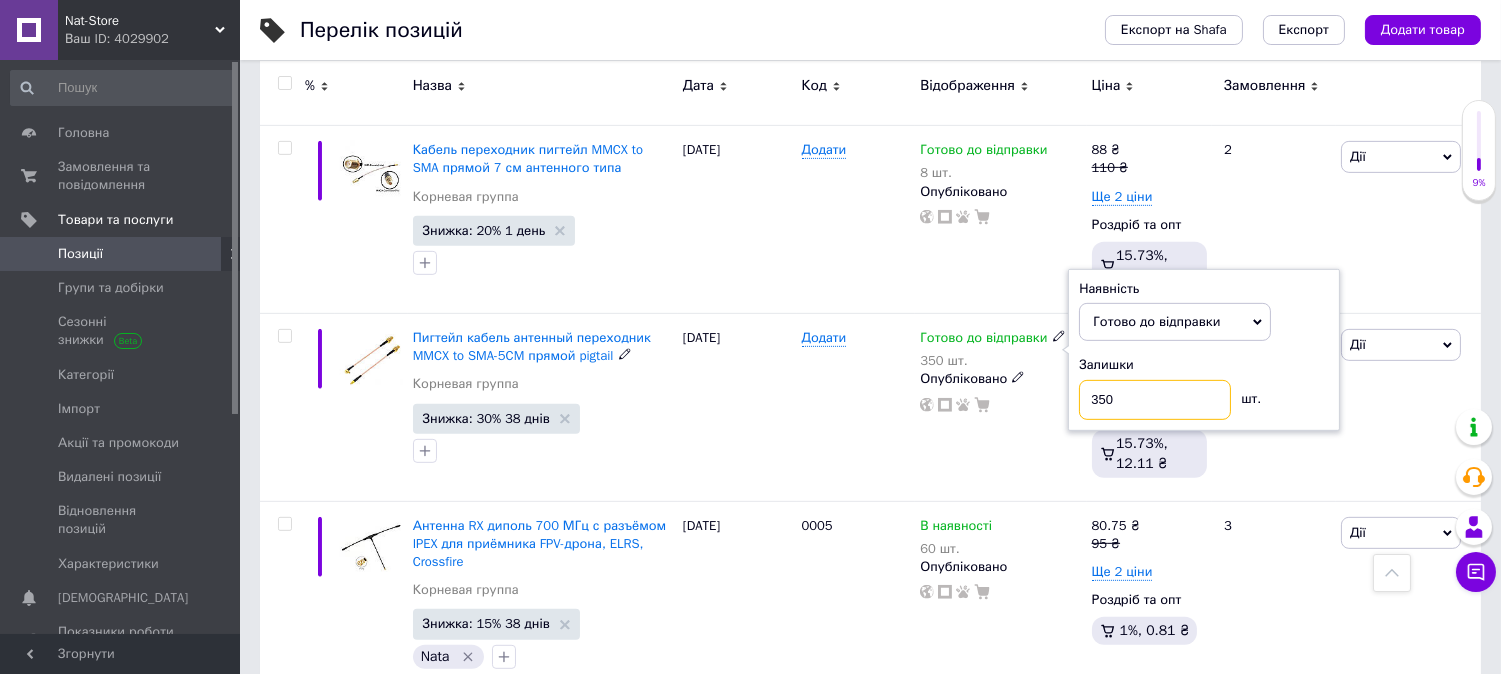 click on "350" at bounding box center [1155, 400] 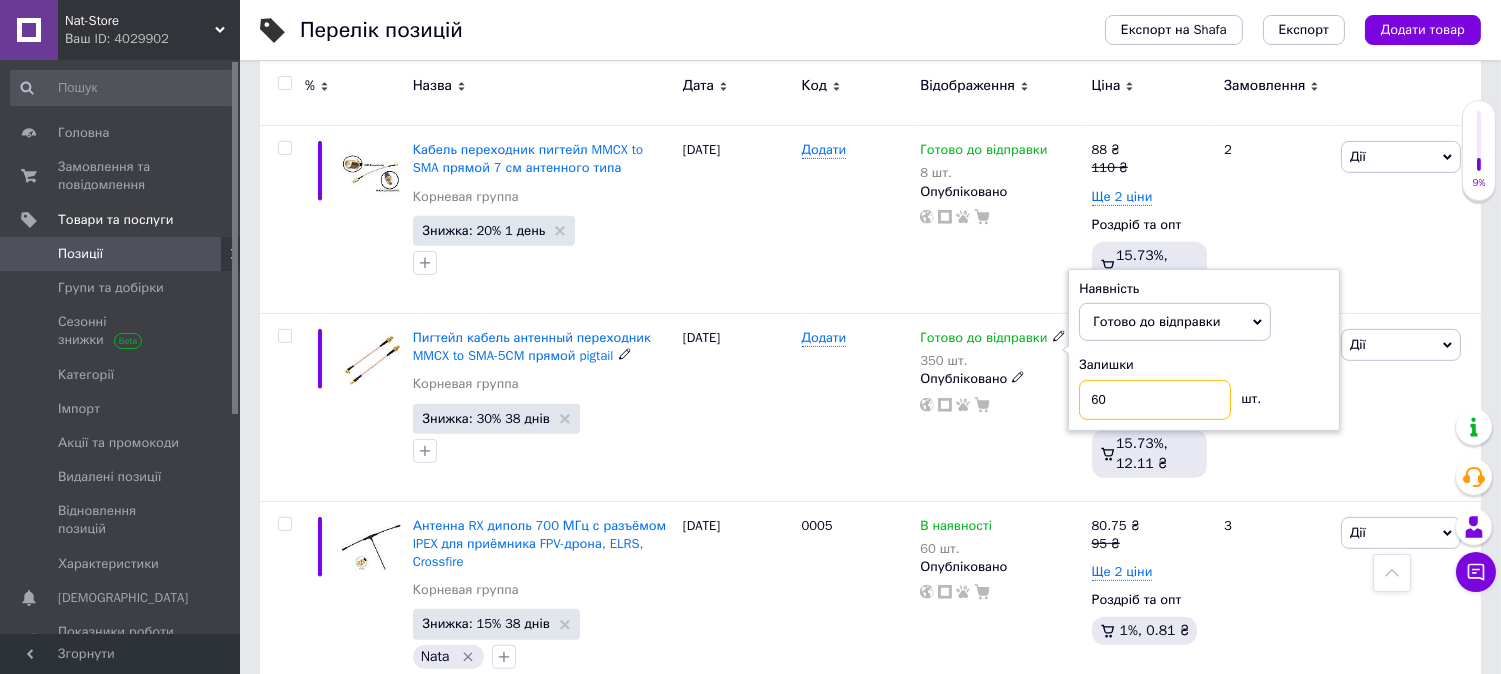 type on "600" 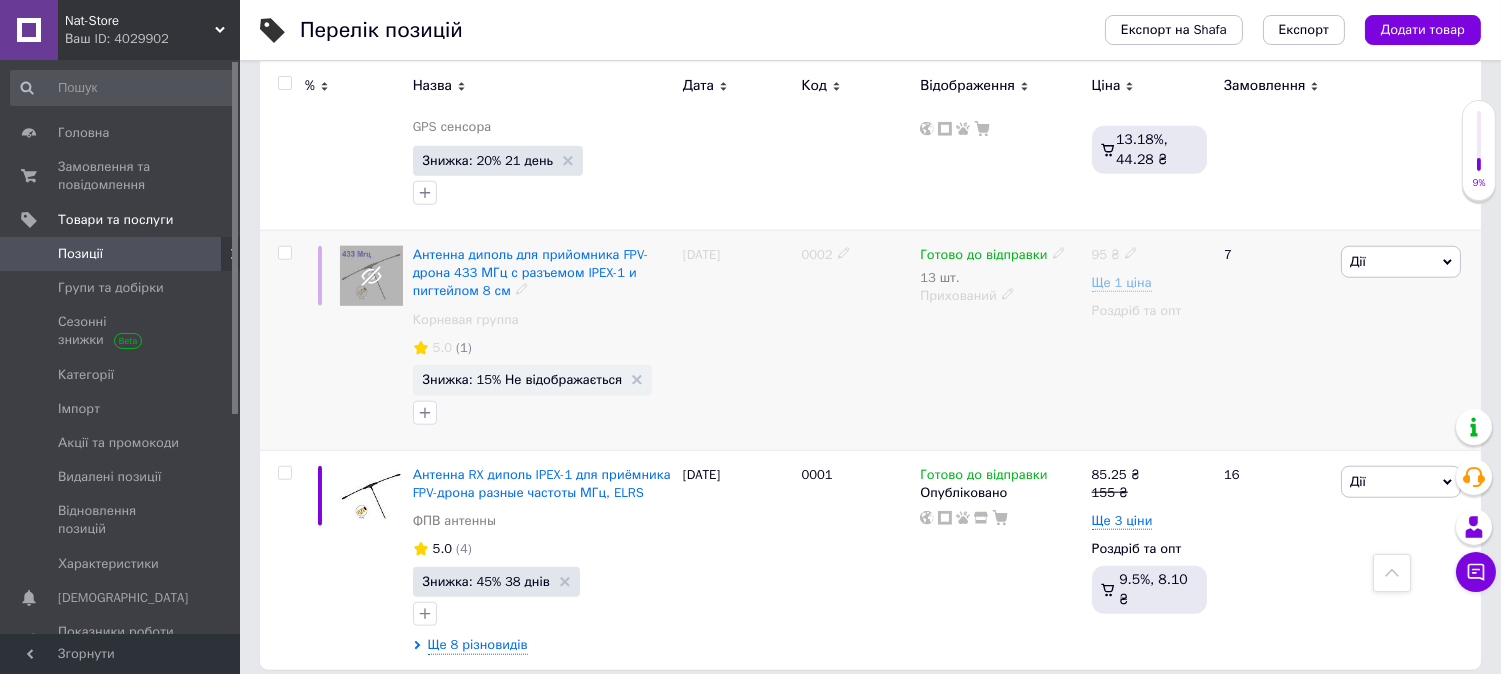scroll, scrollTop: 17027, scrollLeft: 0, axis: vertical 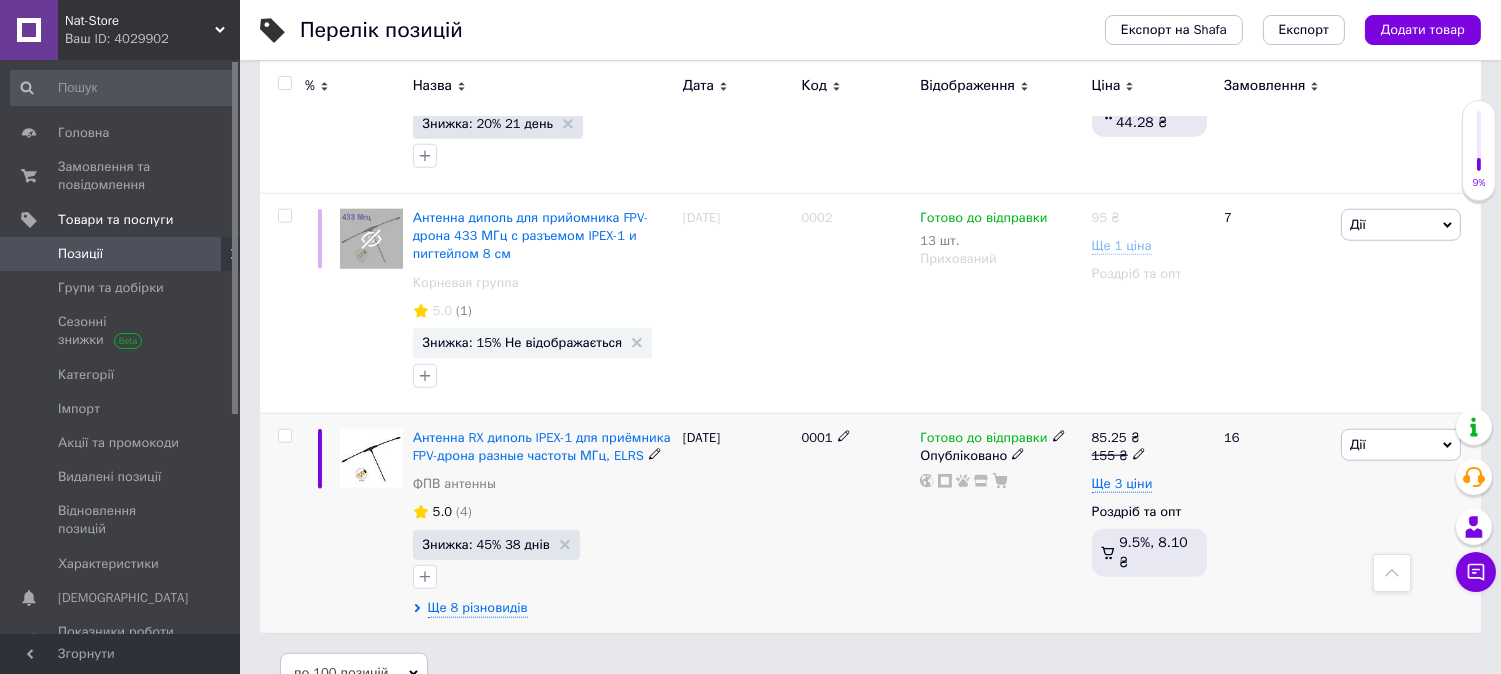 click on "0001" at bounding box center [856, 523] 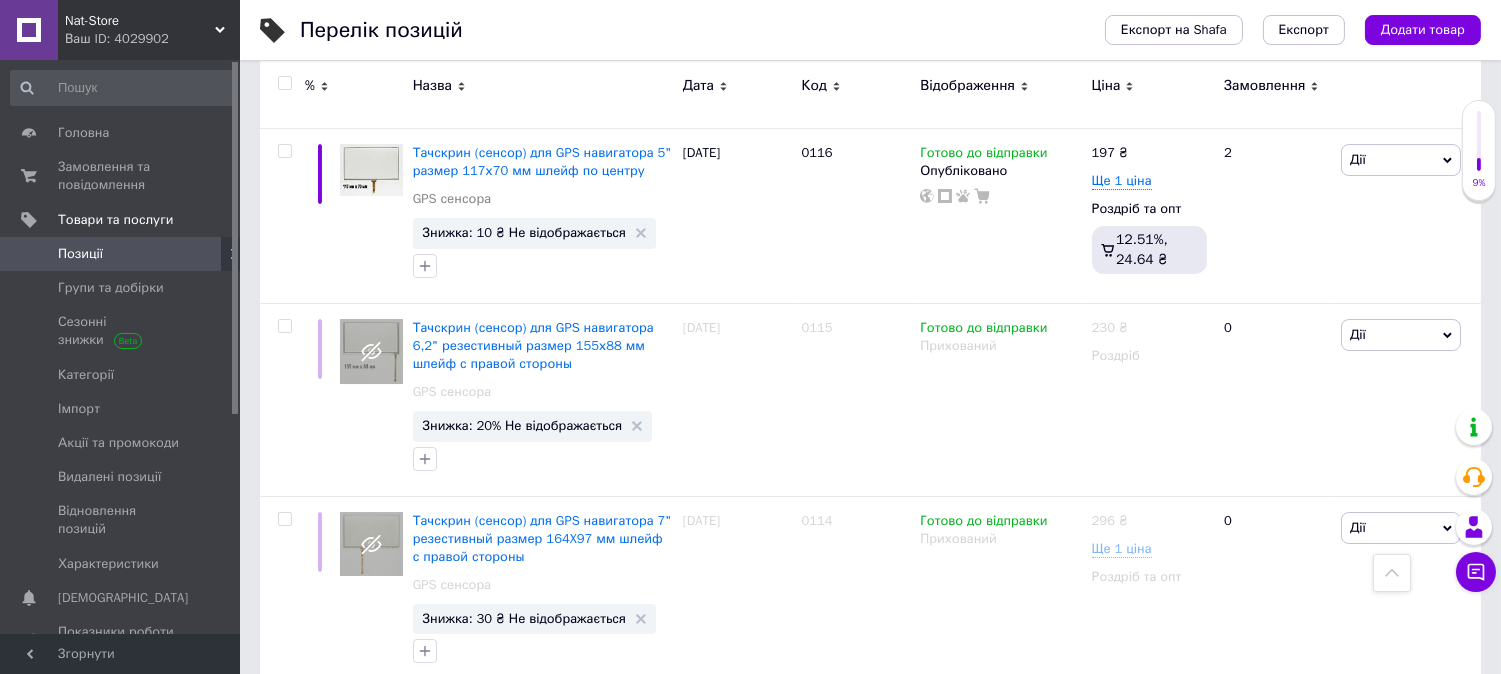 scroll, scrollTop: 12694, scrollLeft: 0, axis: vertical 